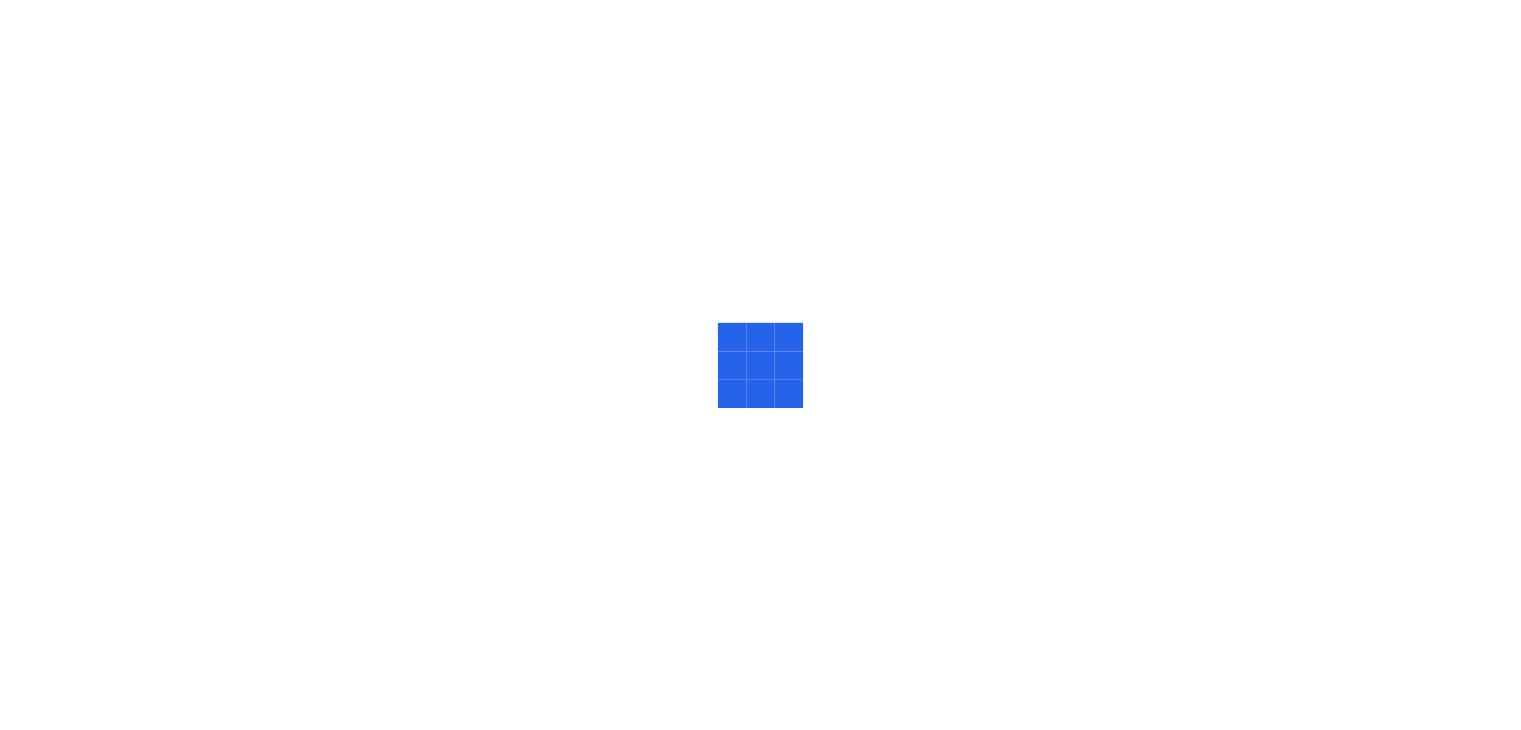 scroll, scrollTop: 0, scrollLeft: 0, axis: both 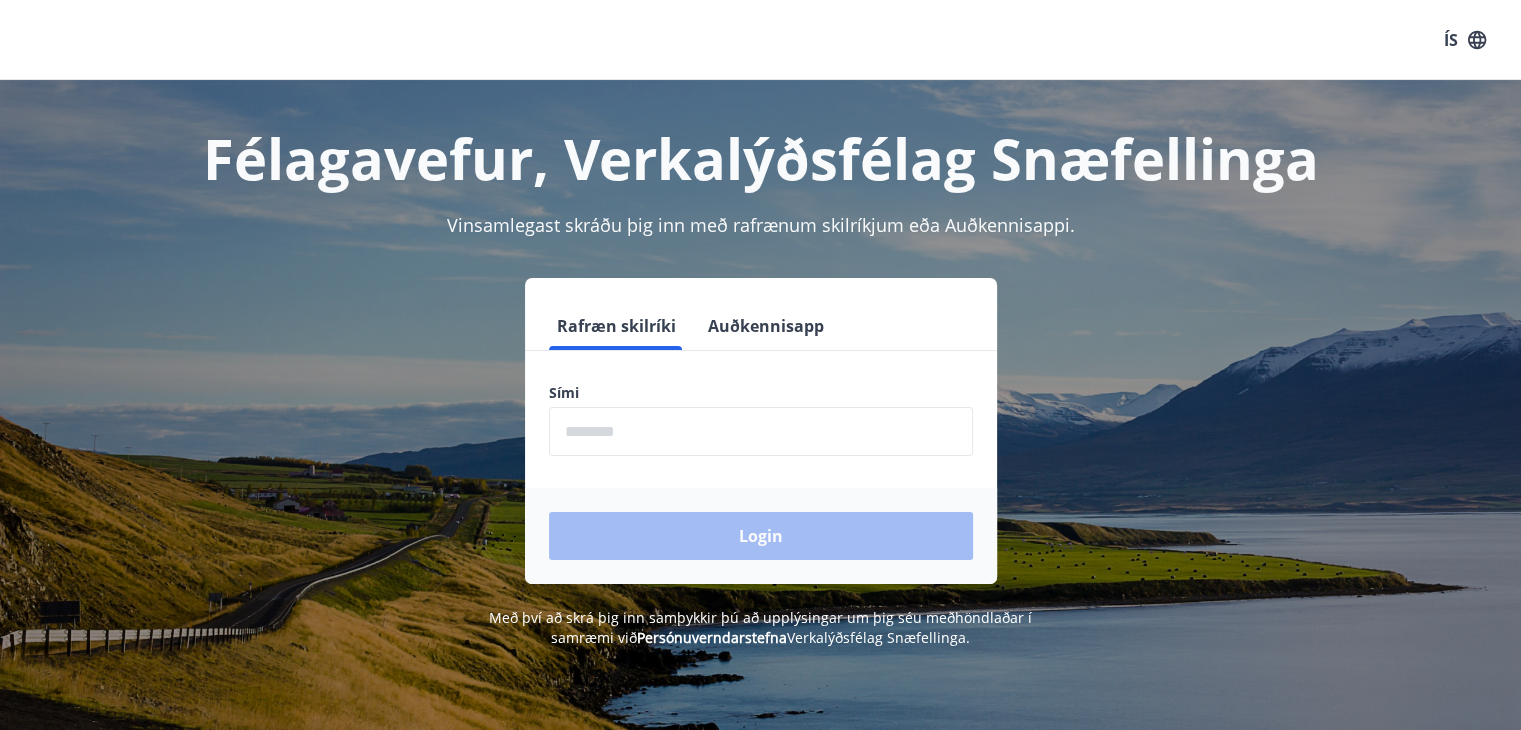 click on "Auðkennisapp" at bounding box center [766, 326] 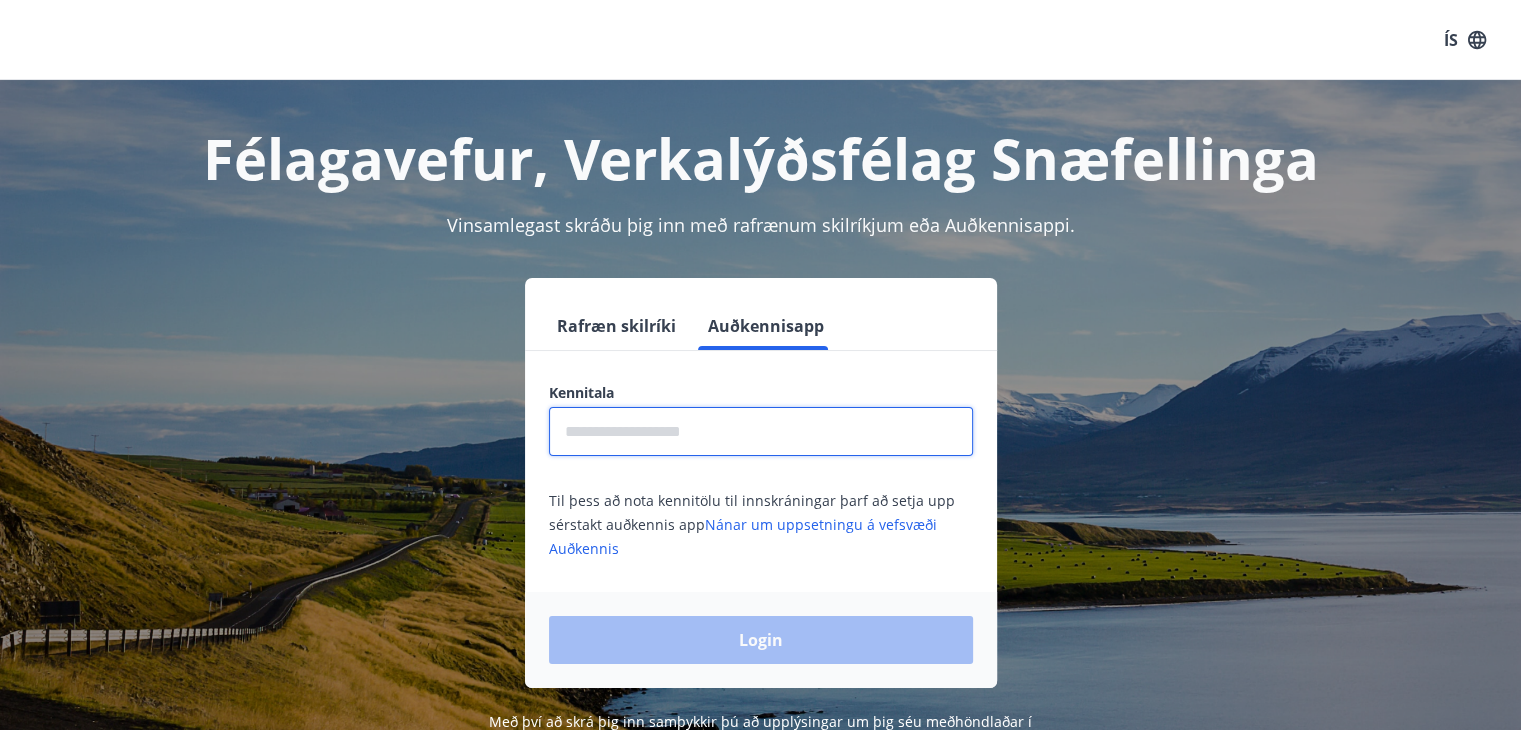 click at bounding box center [761, 431] 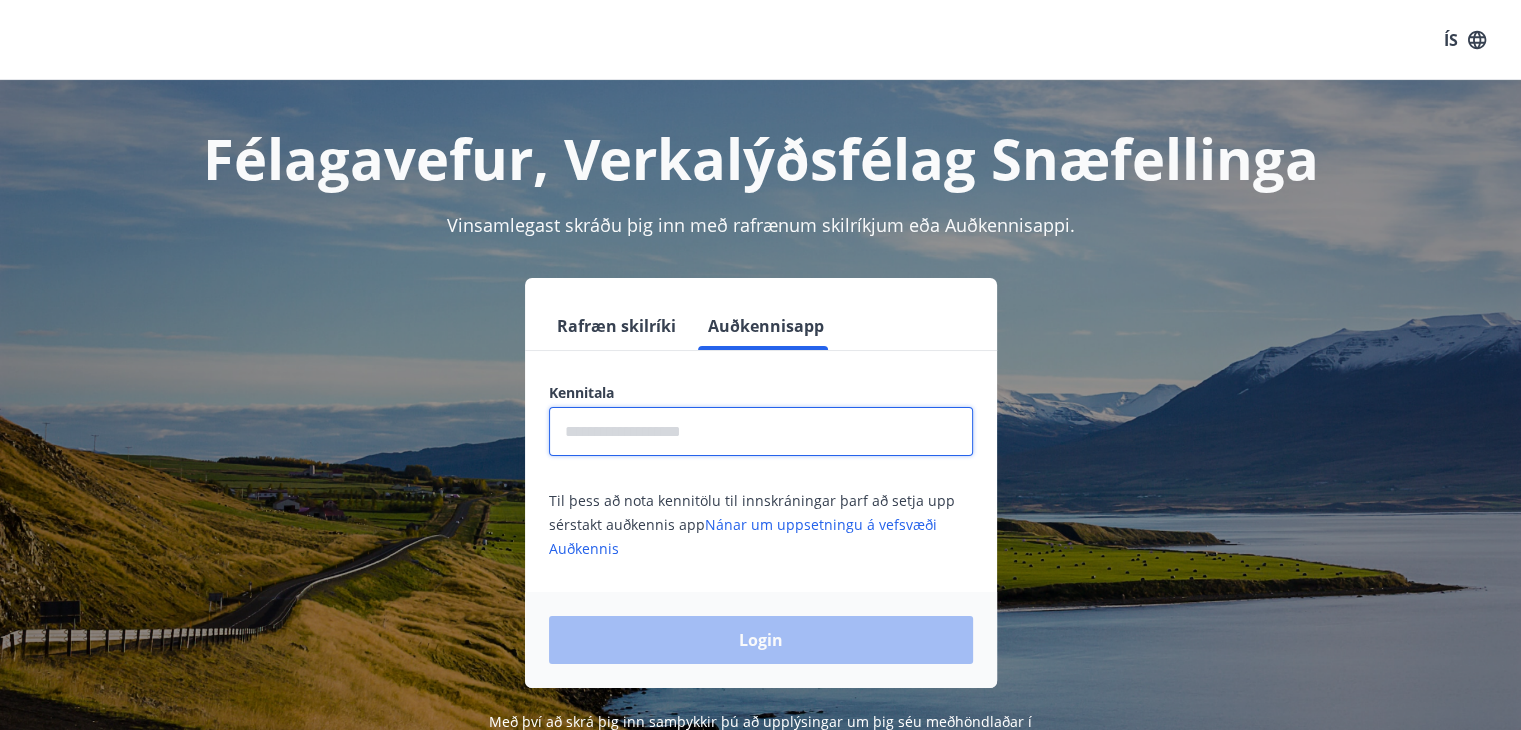 type on "**********" 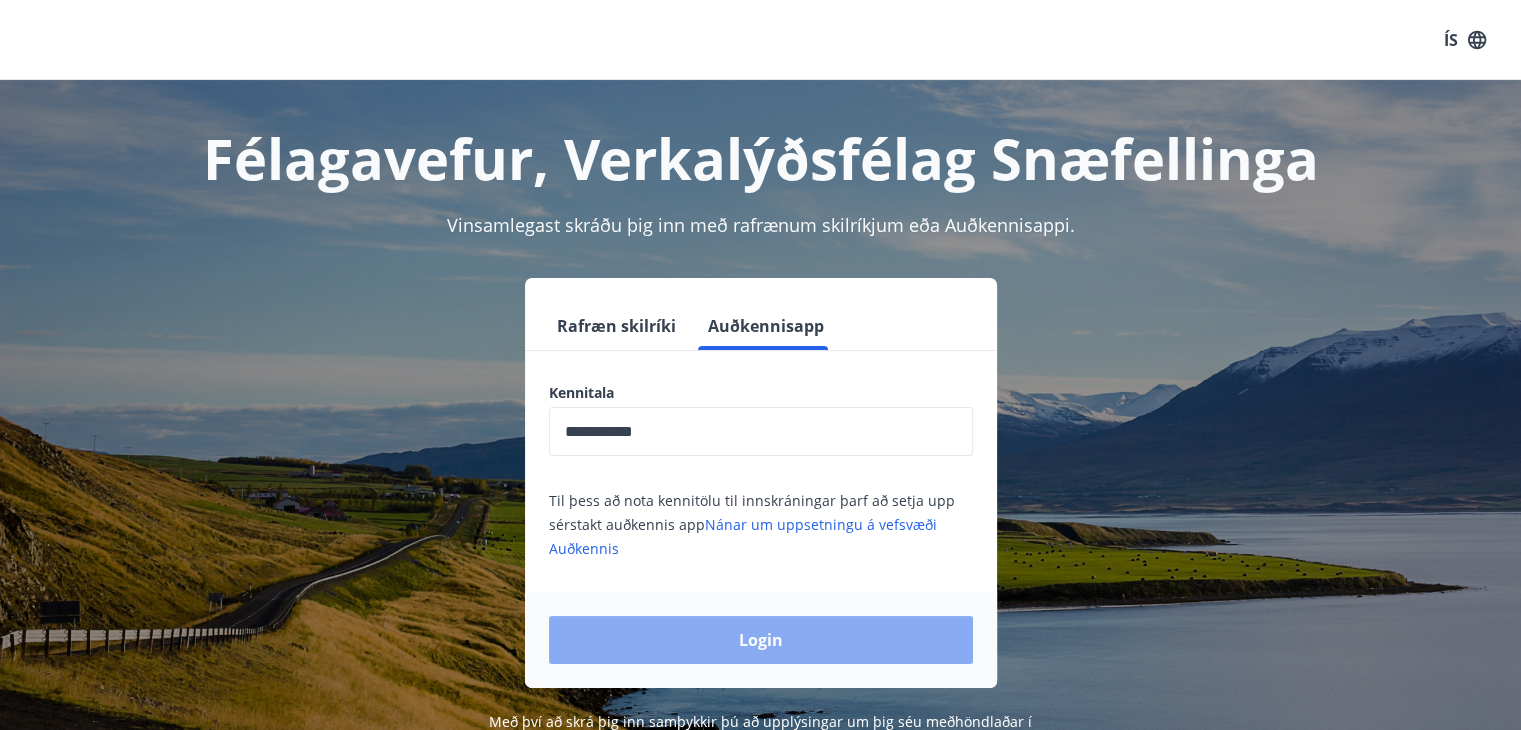 click on "Login" at bounding box center (761, 640) 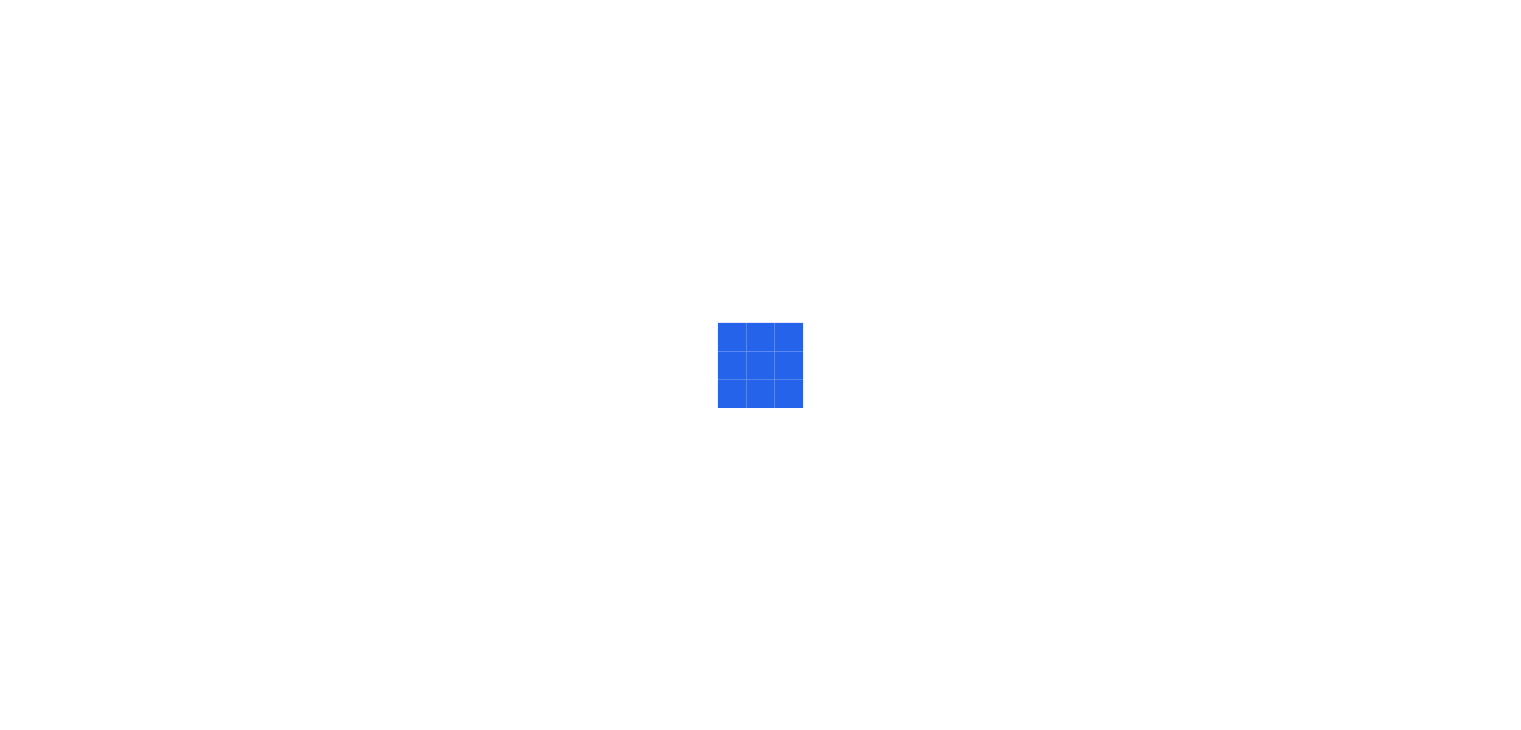 scroll, scrollTop: 0, scrollLeft: 0, axis: both 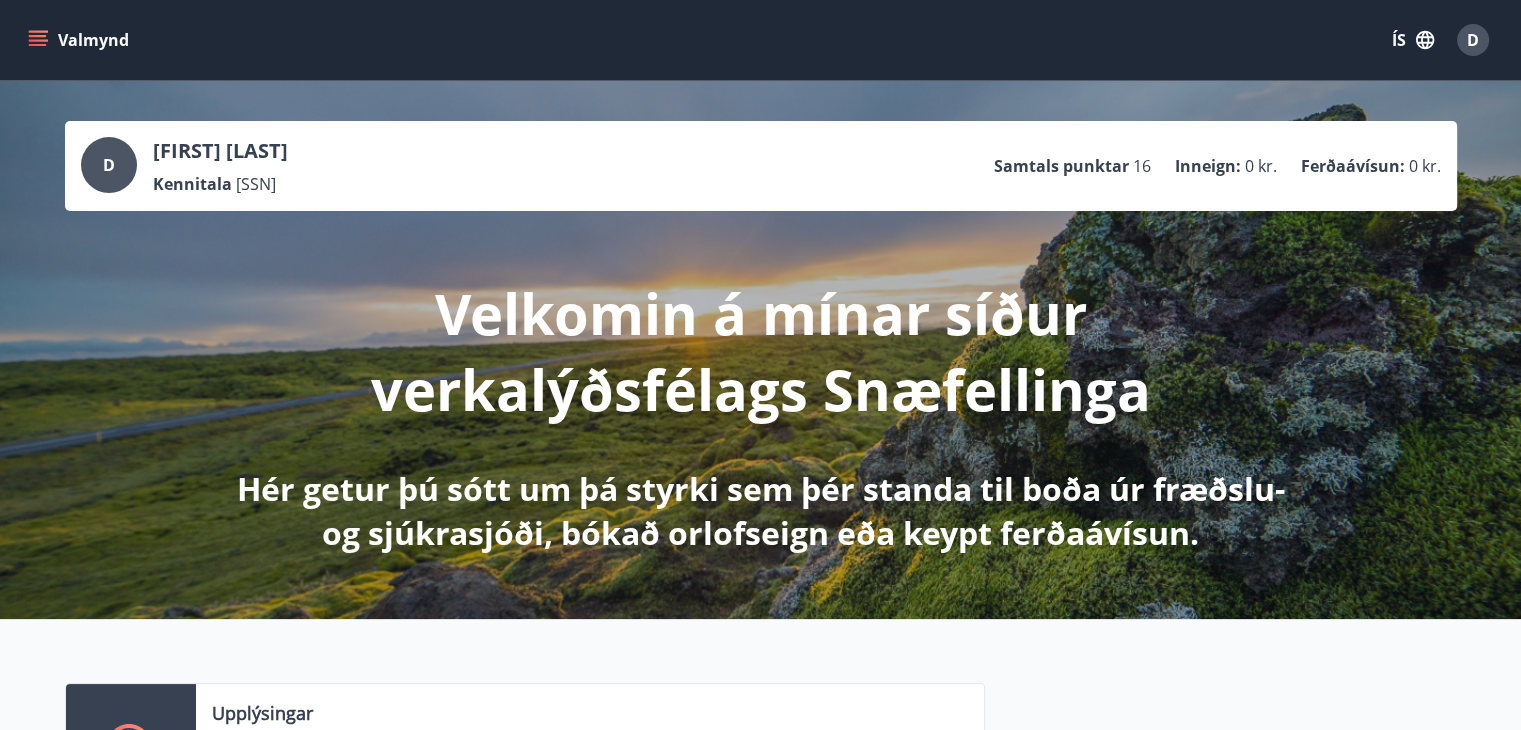 click on "ÍS" at bounding box center [1413, 40] 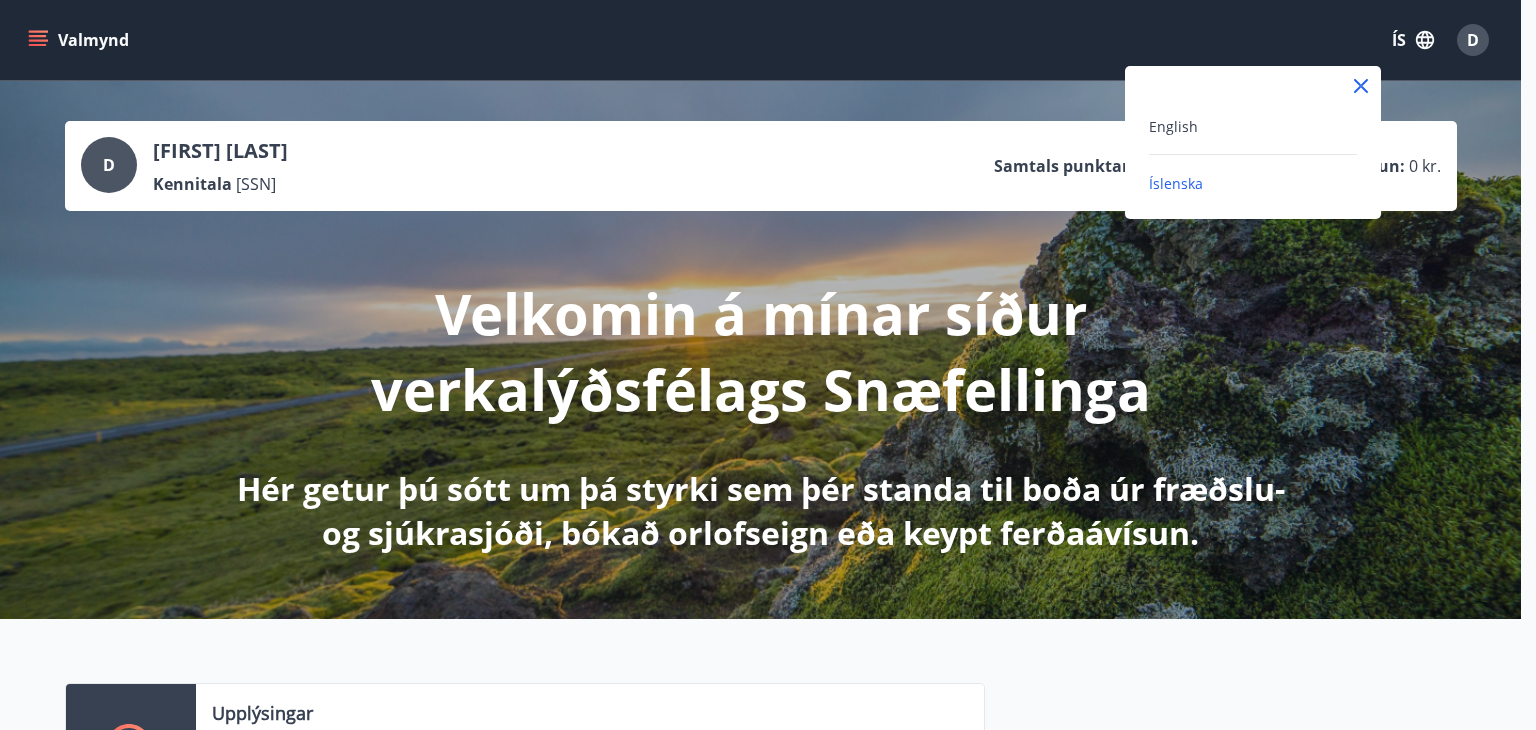 click on "English" at bounding box center [1253, 126] 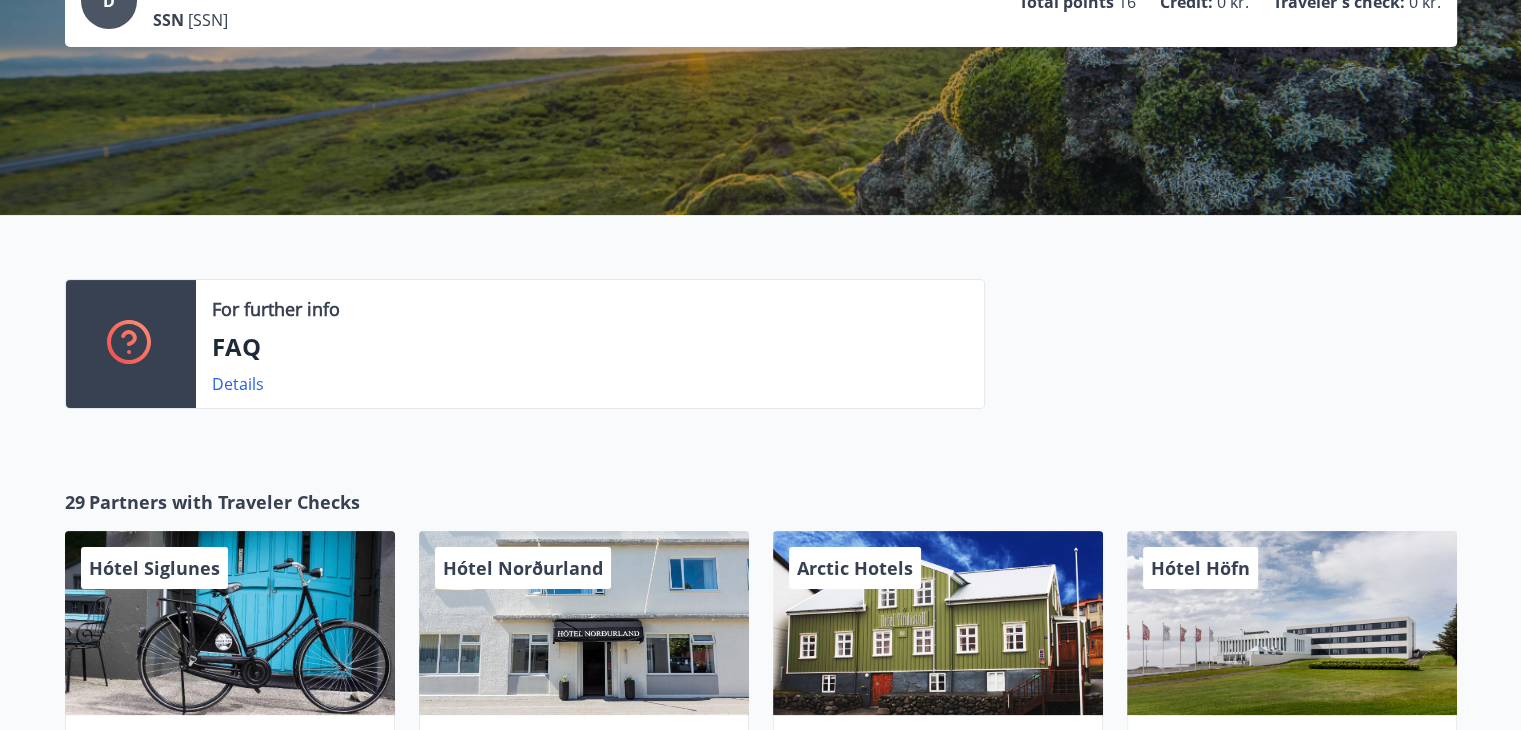 scroll, scrollTop: 0, scrollLeft: 0, axis: both 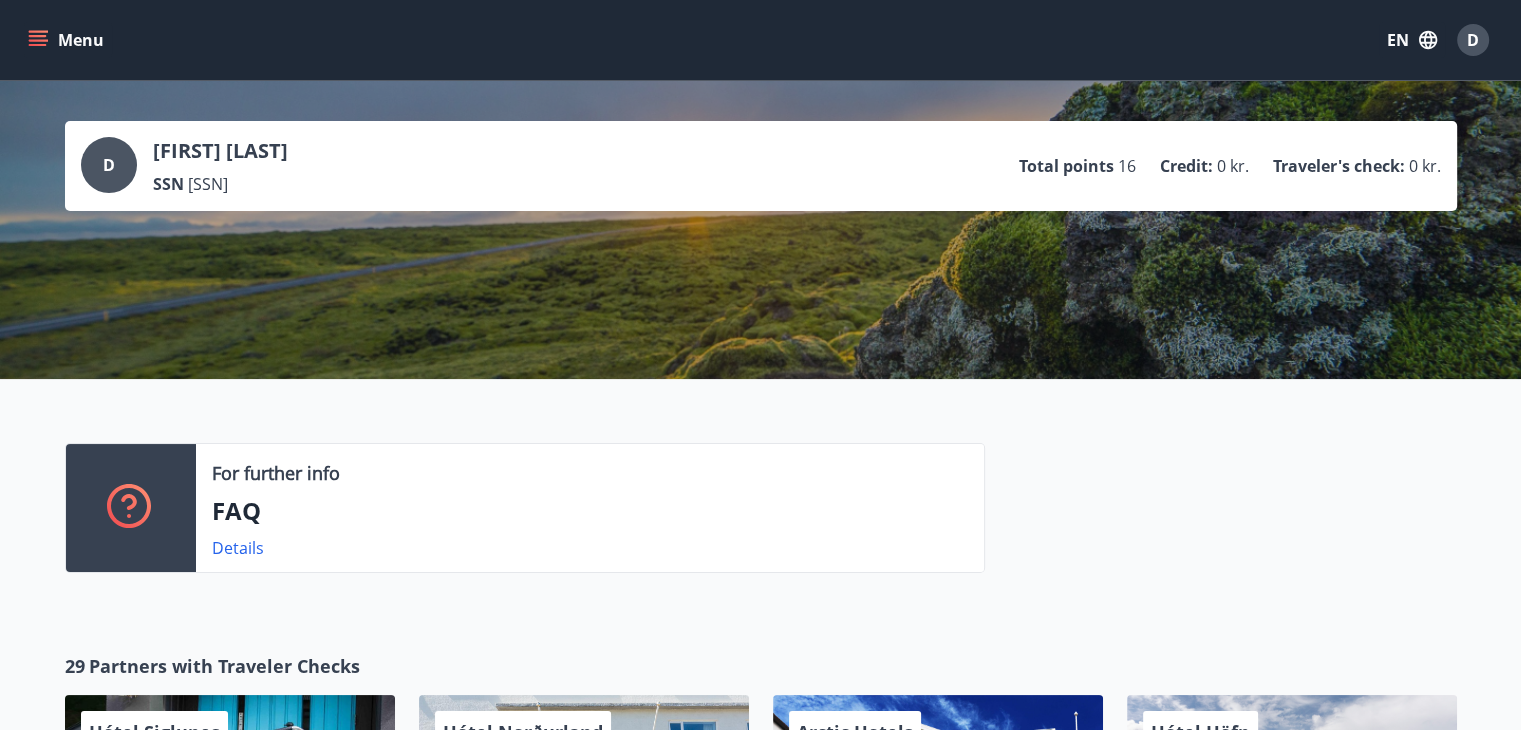 click on "Menu" at bounding box center (68, 40) 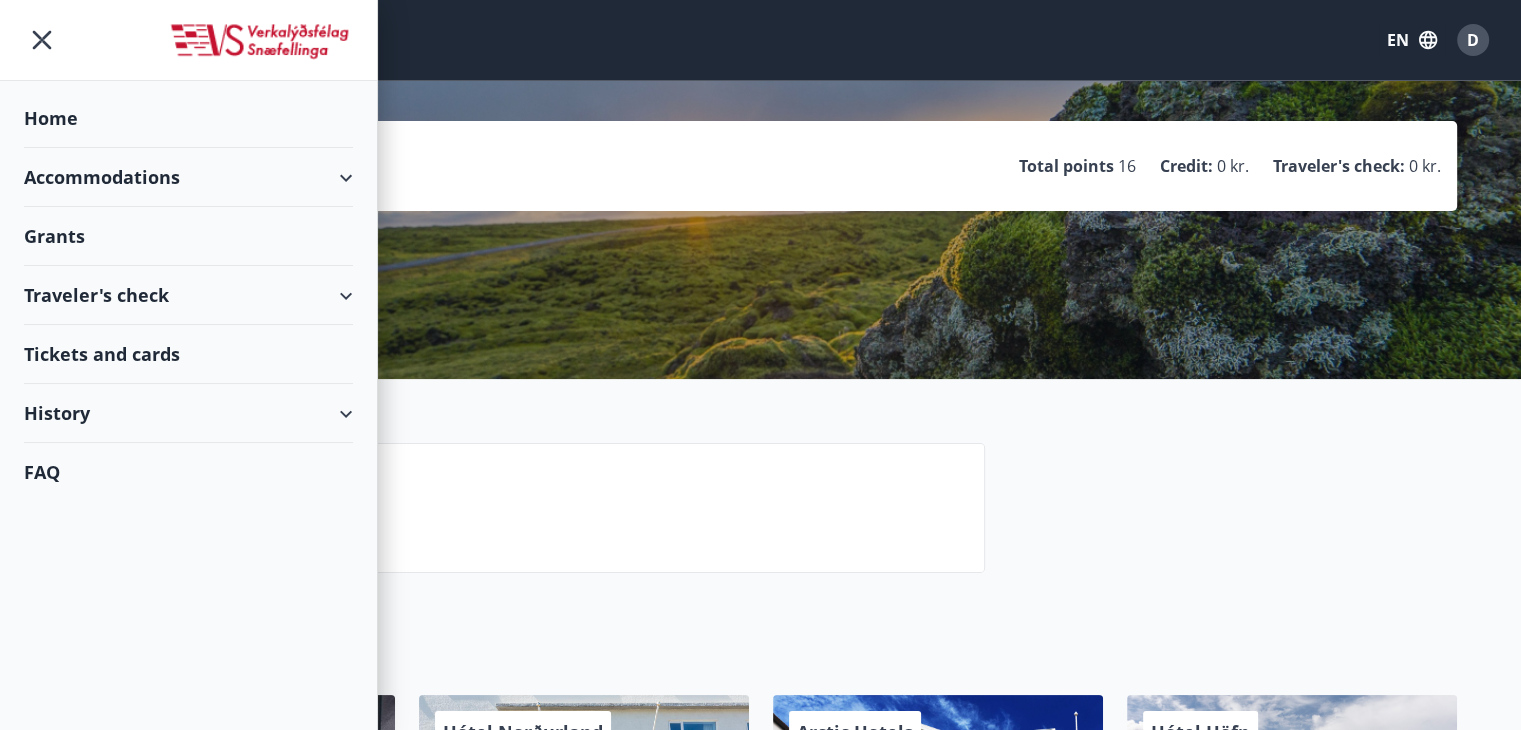 click on "Grants" at bounding box center [188, 118] 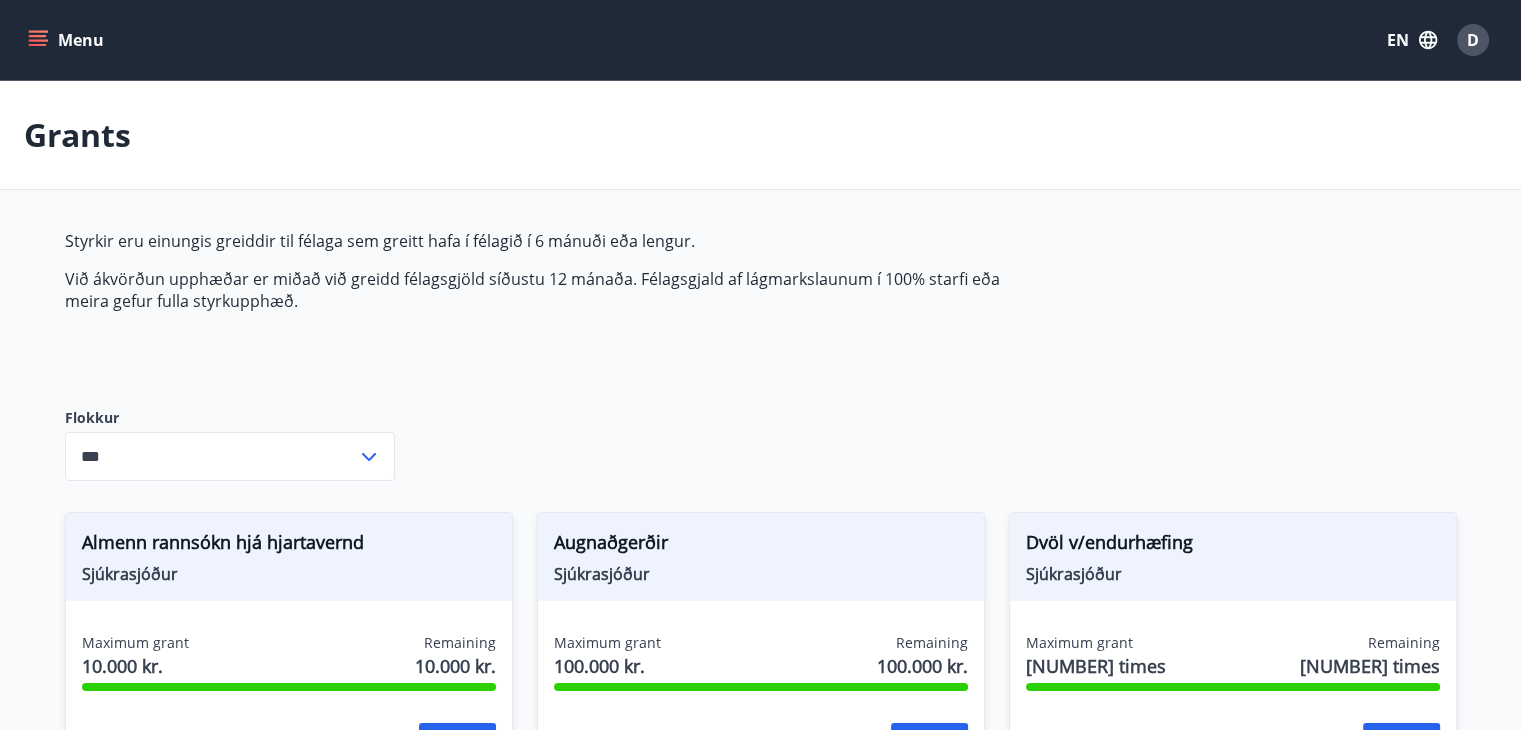 type on "***" 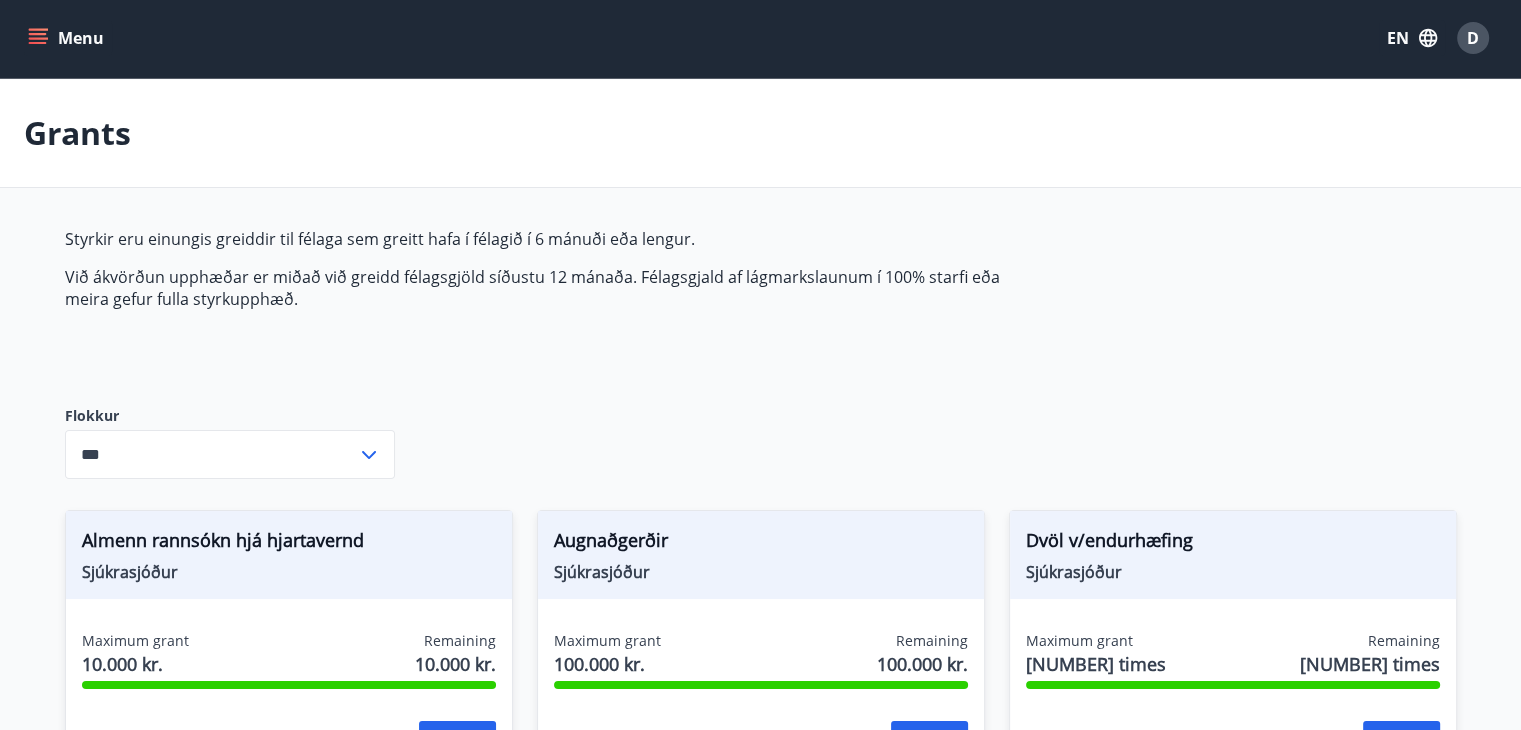 scroll, scrollTop: 402, scrollLeft: 0, axis: vertical 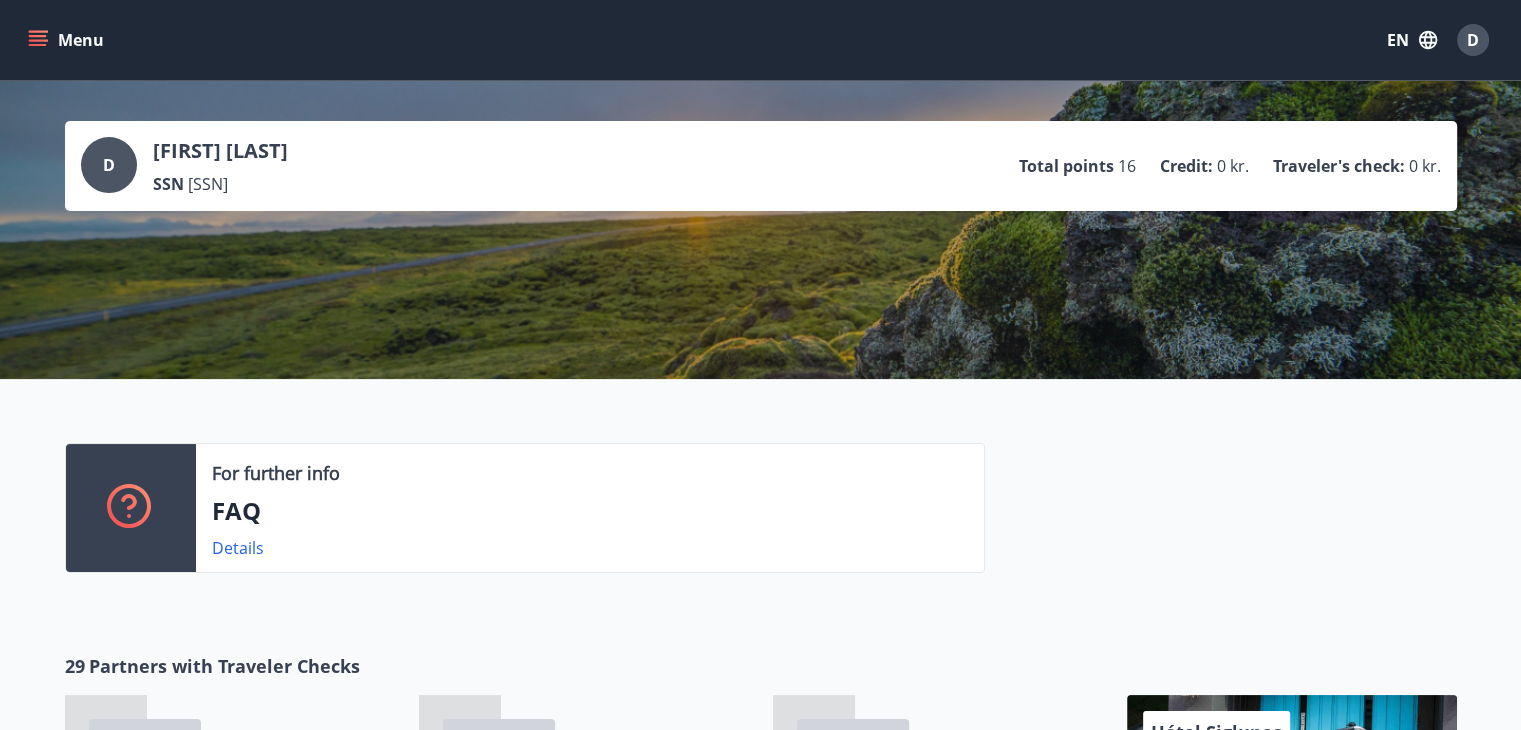 click on "Menu" at bounding box center (68, 40) 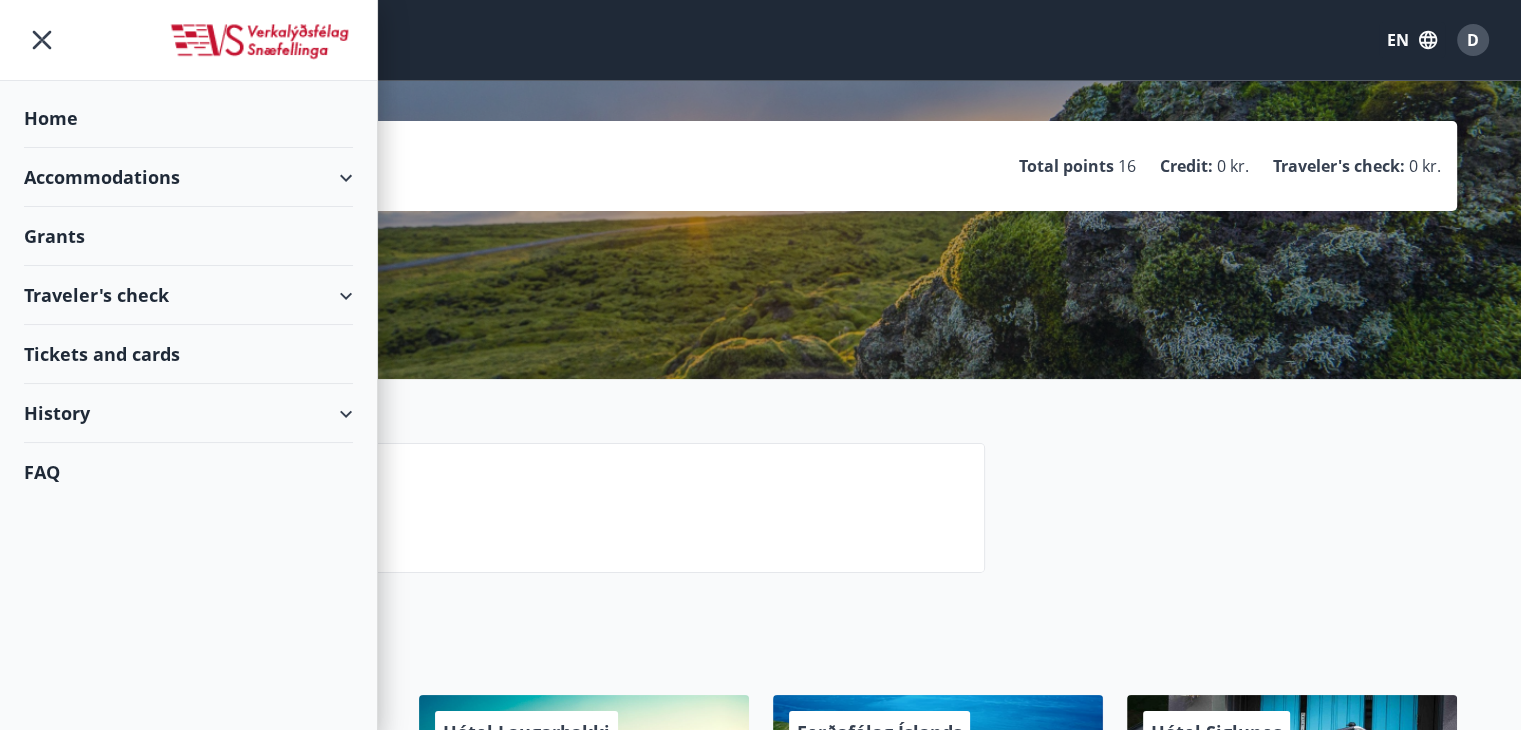 click on "Accommodations" at bounding box center [188, 177] 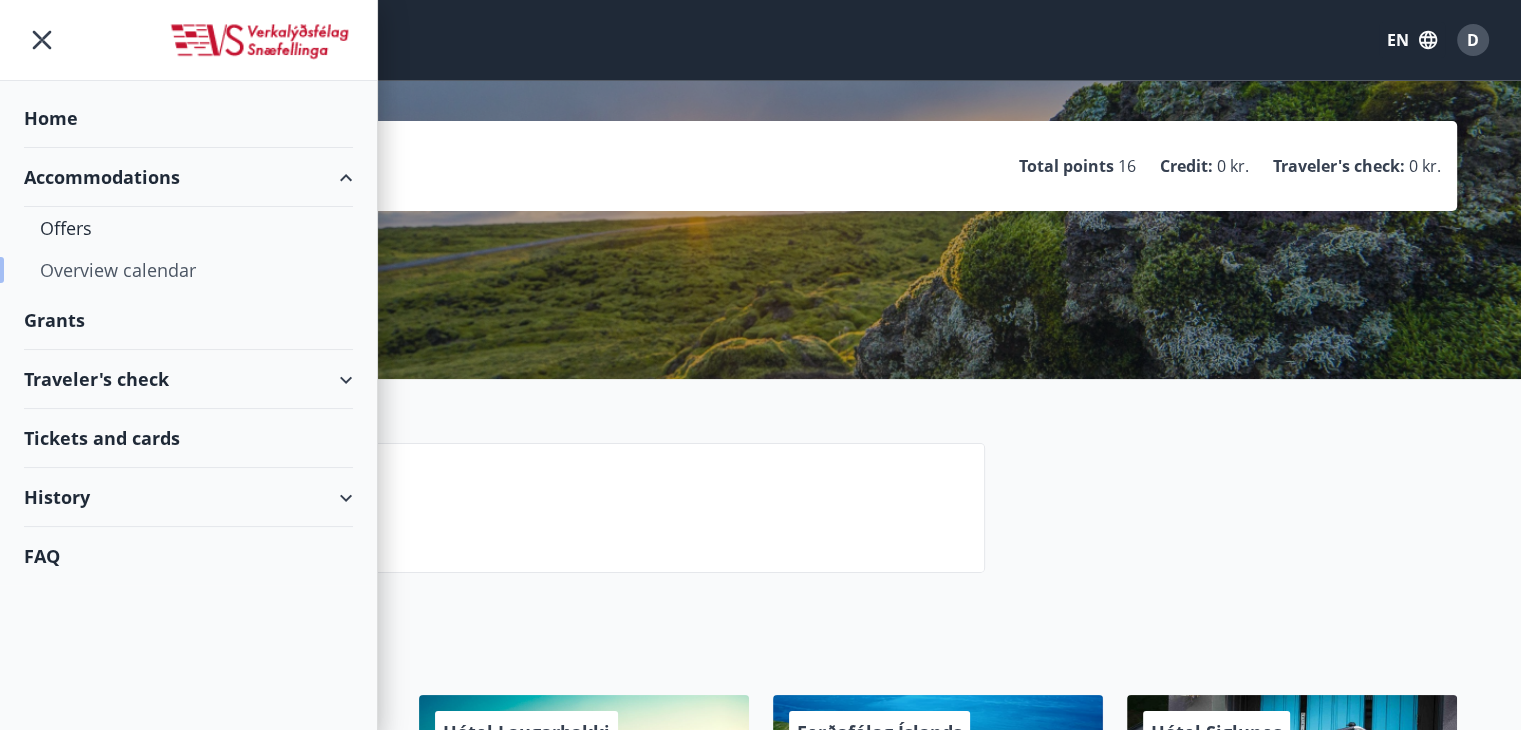 click on "Overview calendar" at bounding box center [188, 270] 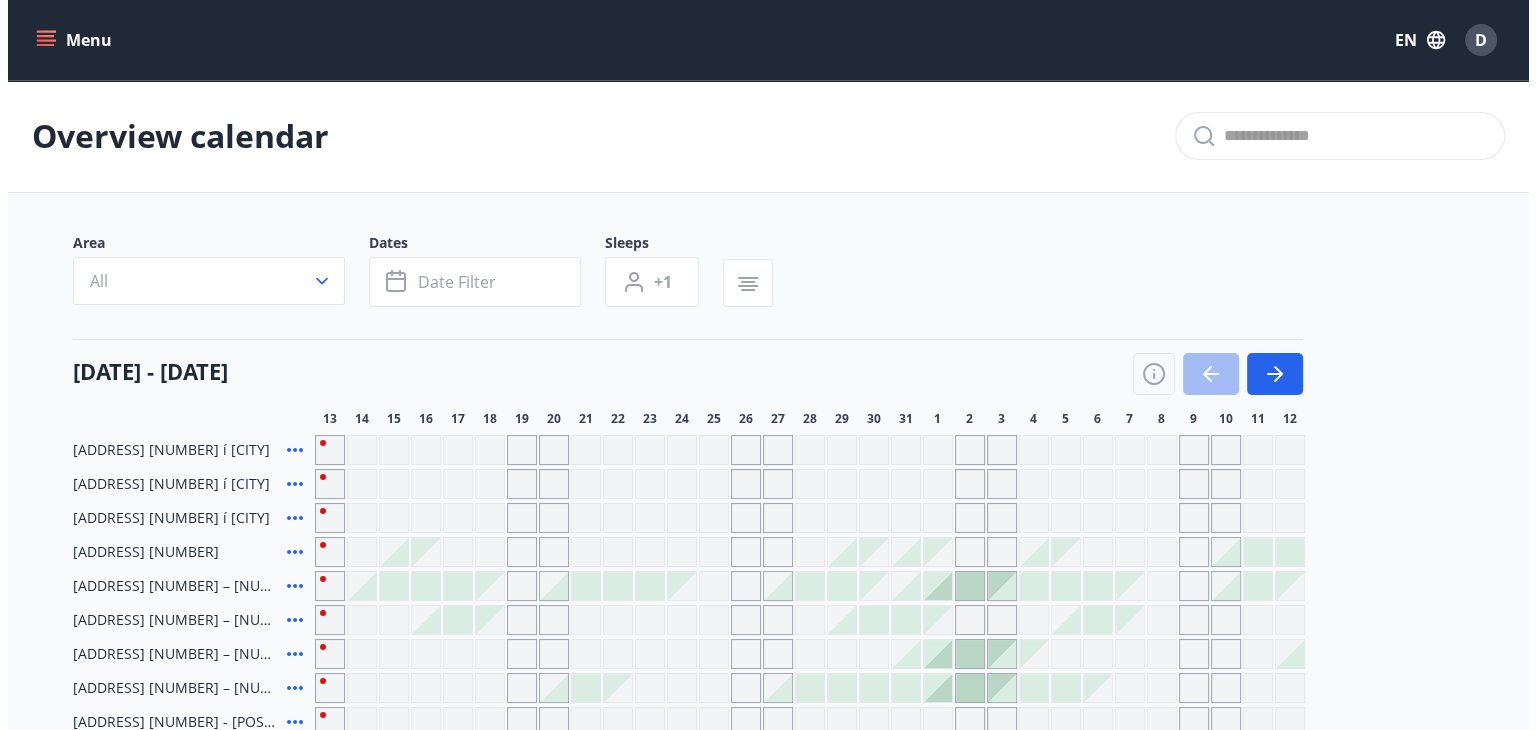 scroll, scrollTop: 148, scrollLeft: 0, axis: vertical 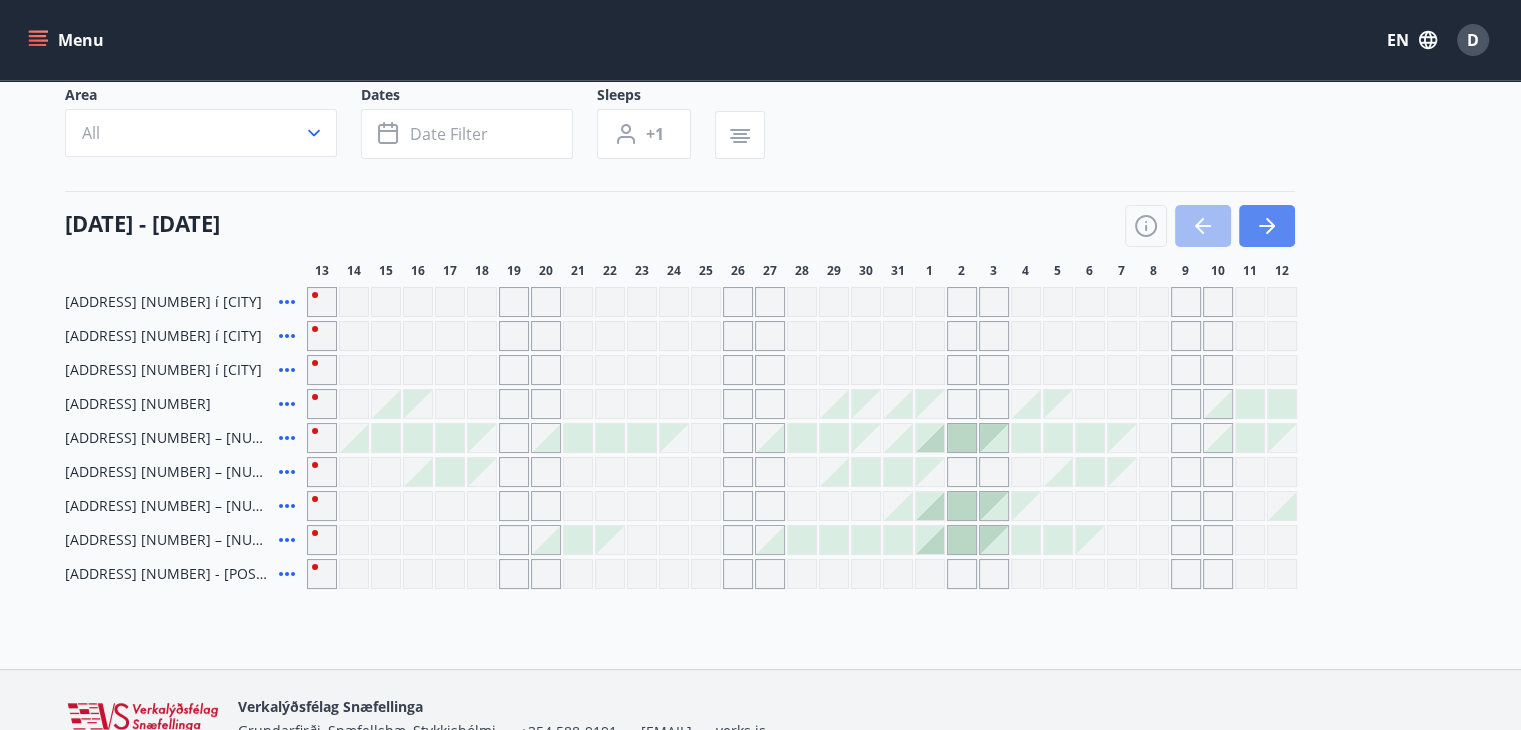 click 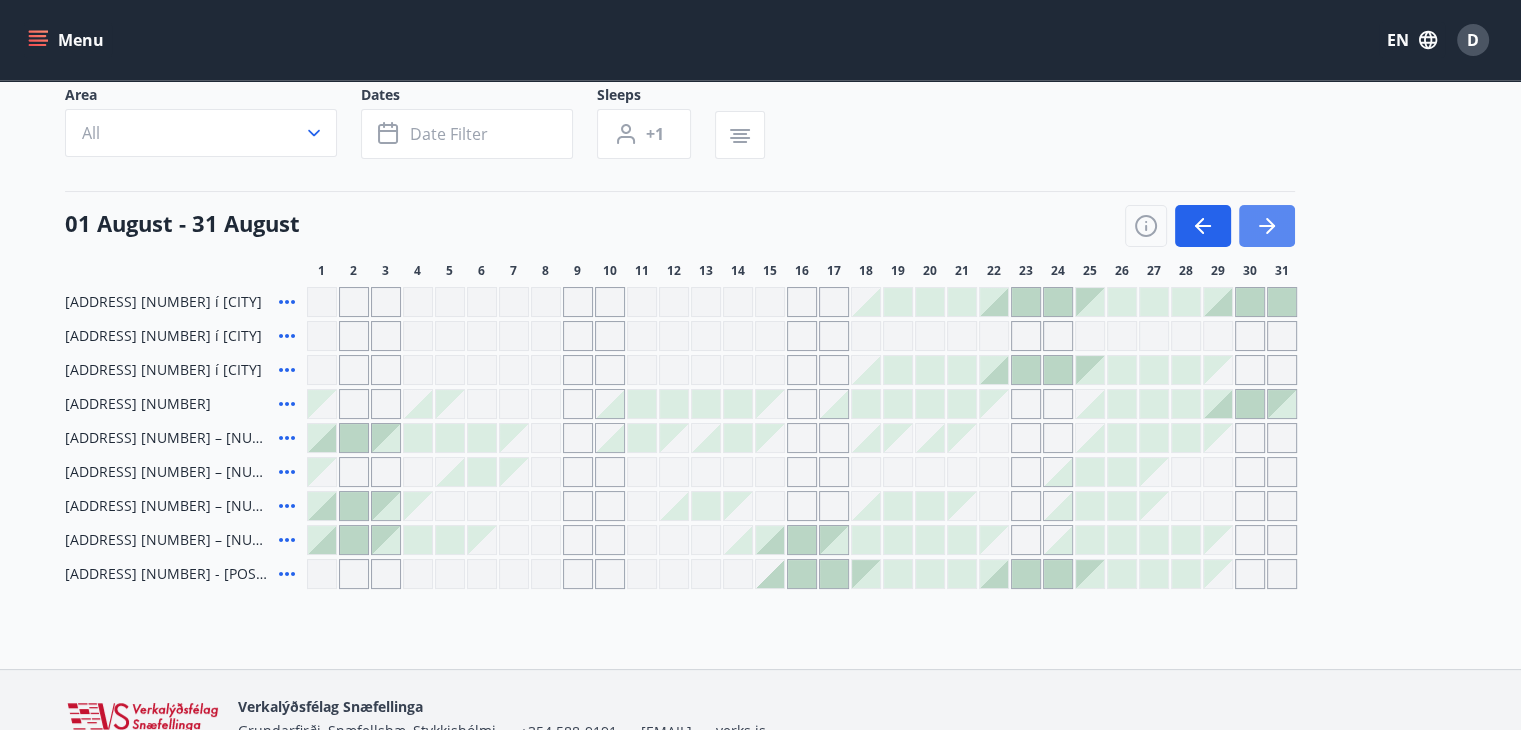 click 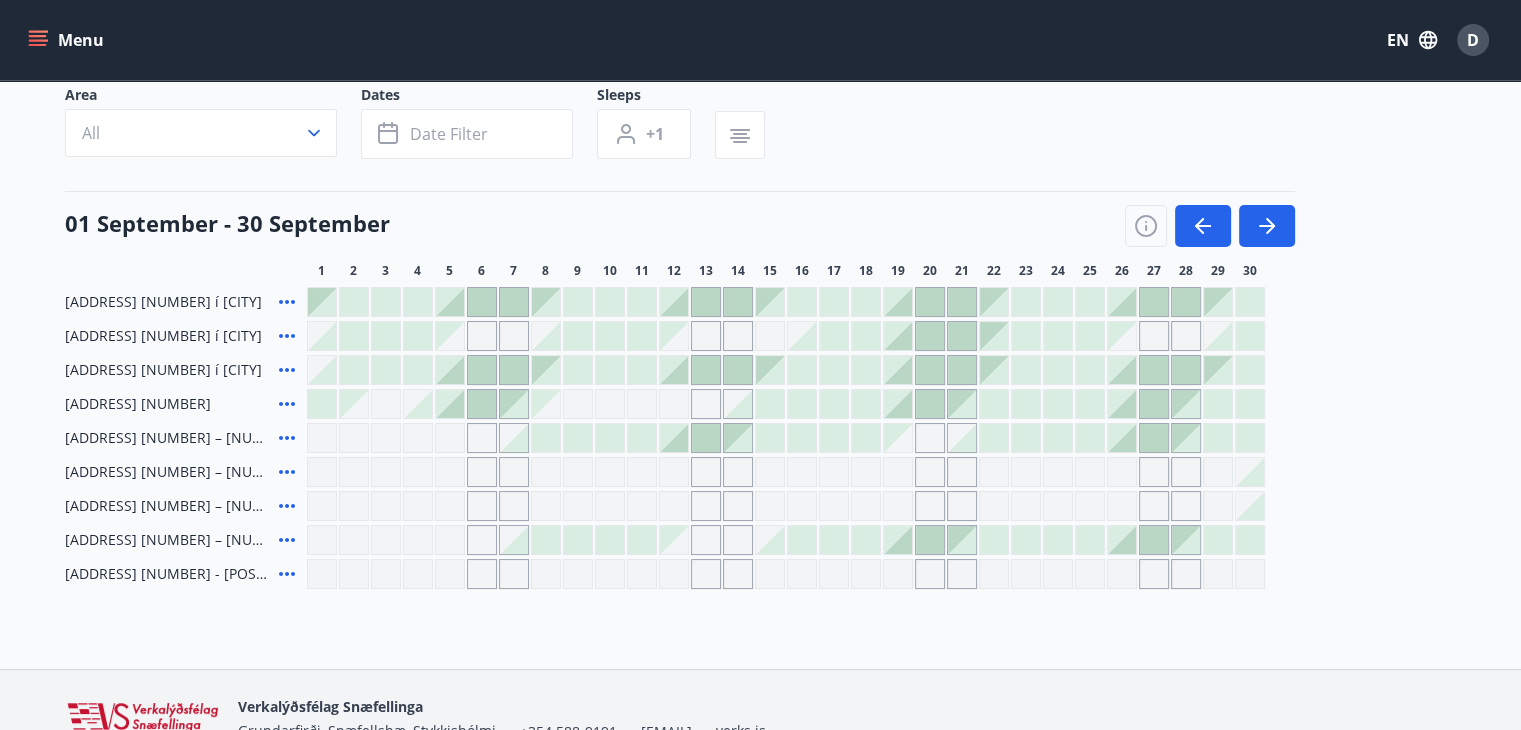 click at bounding box center [450, 540] 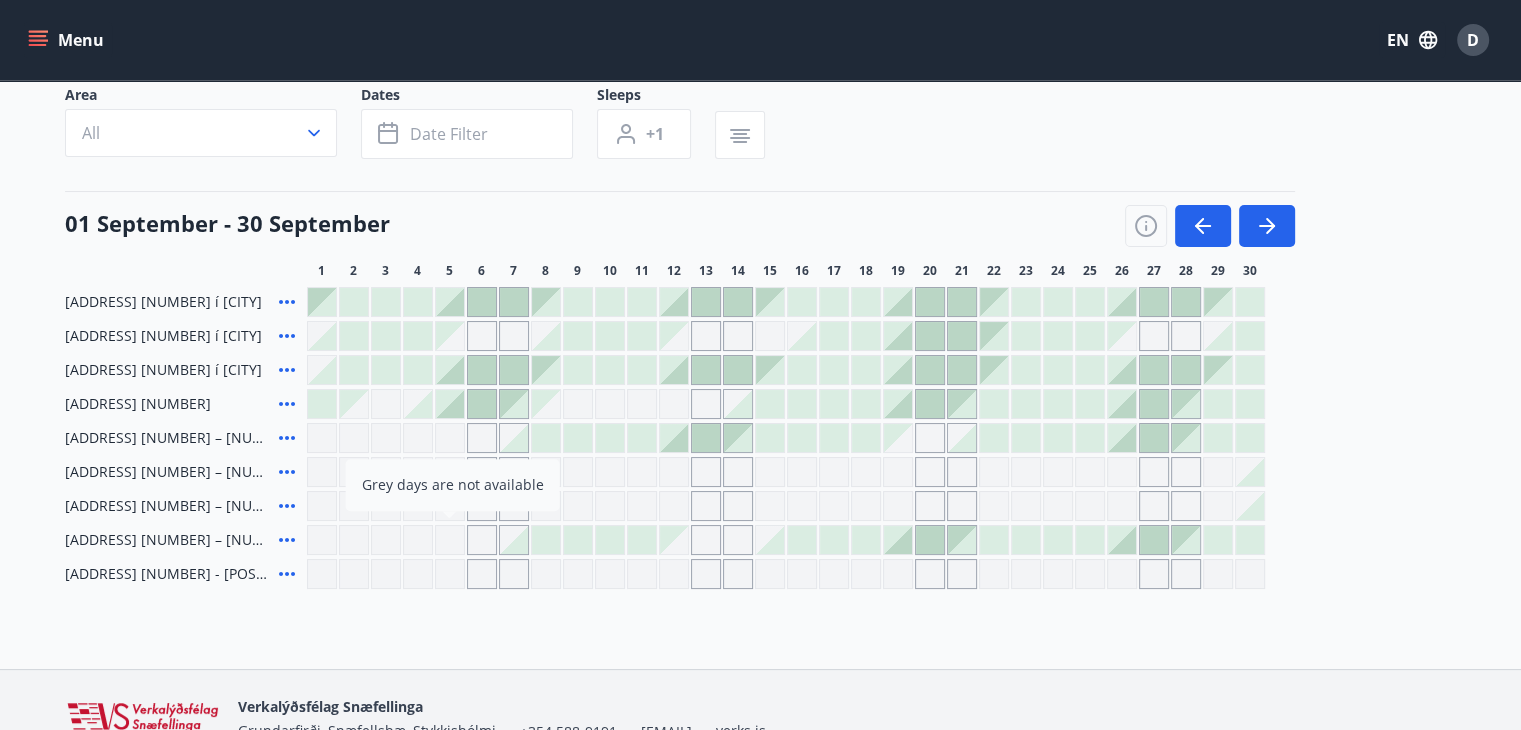click at bounding box center (482, 540) 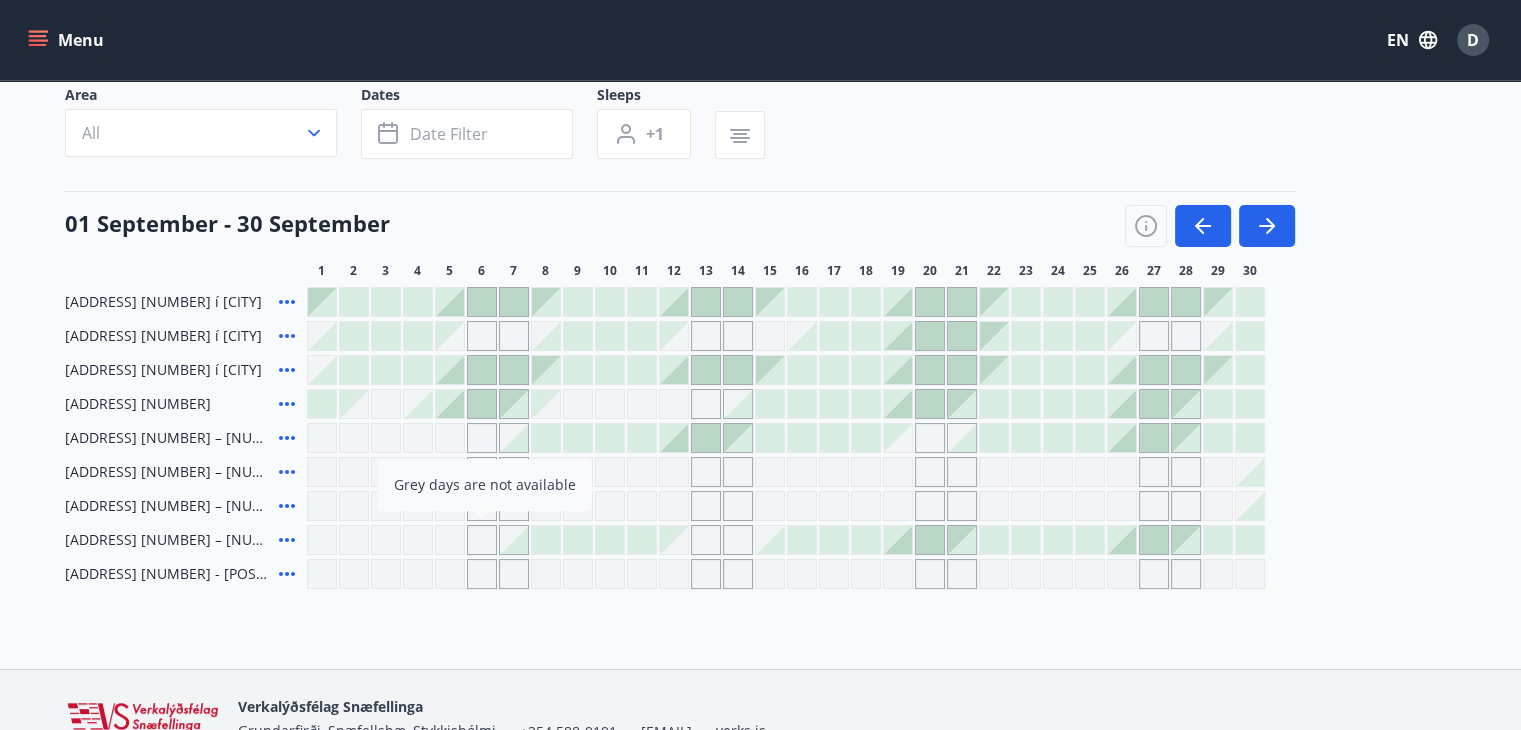 click at bounding box center [546, 540] 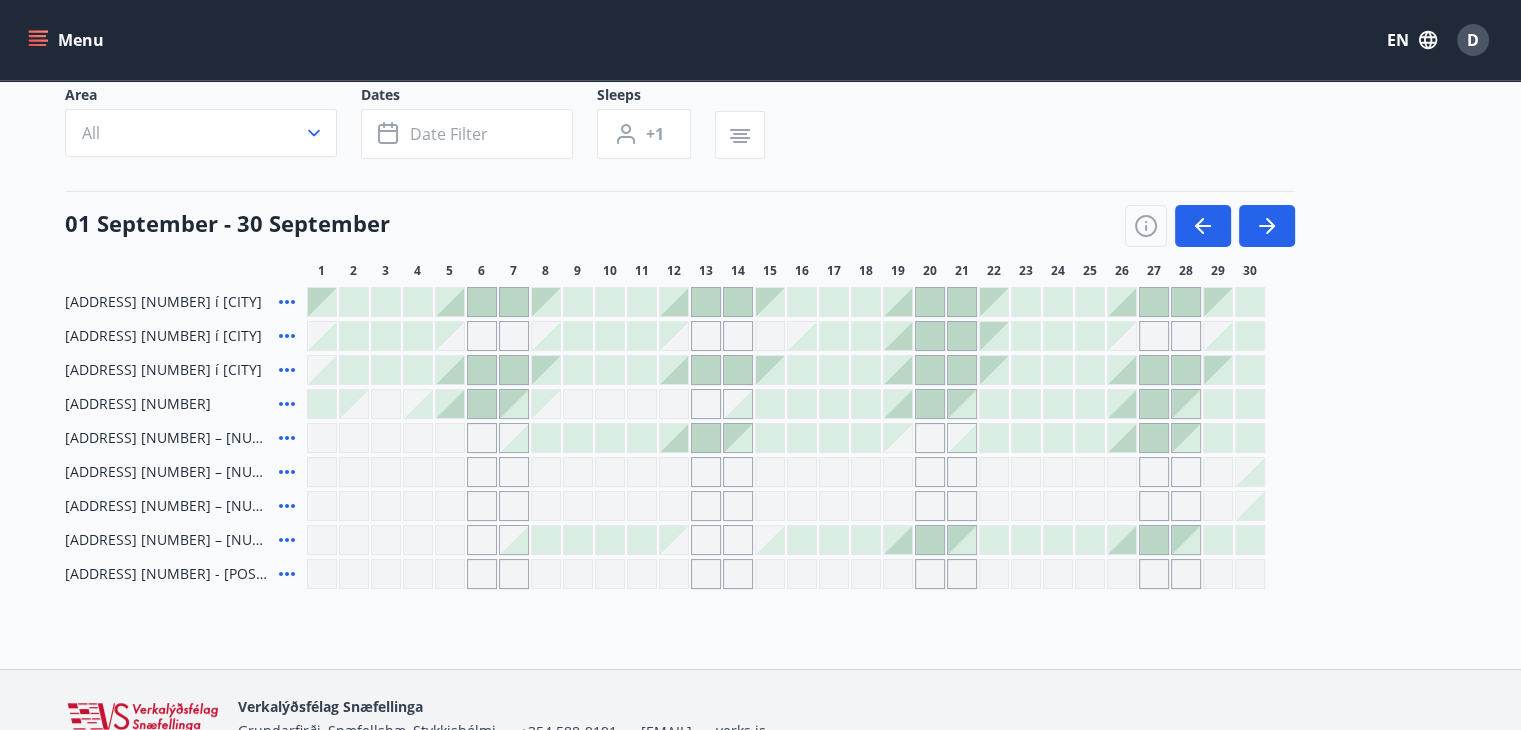 click at bounding box center (706, 438) 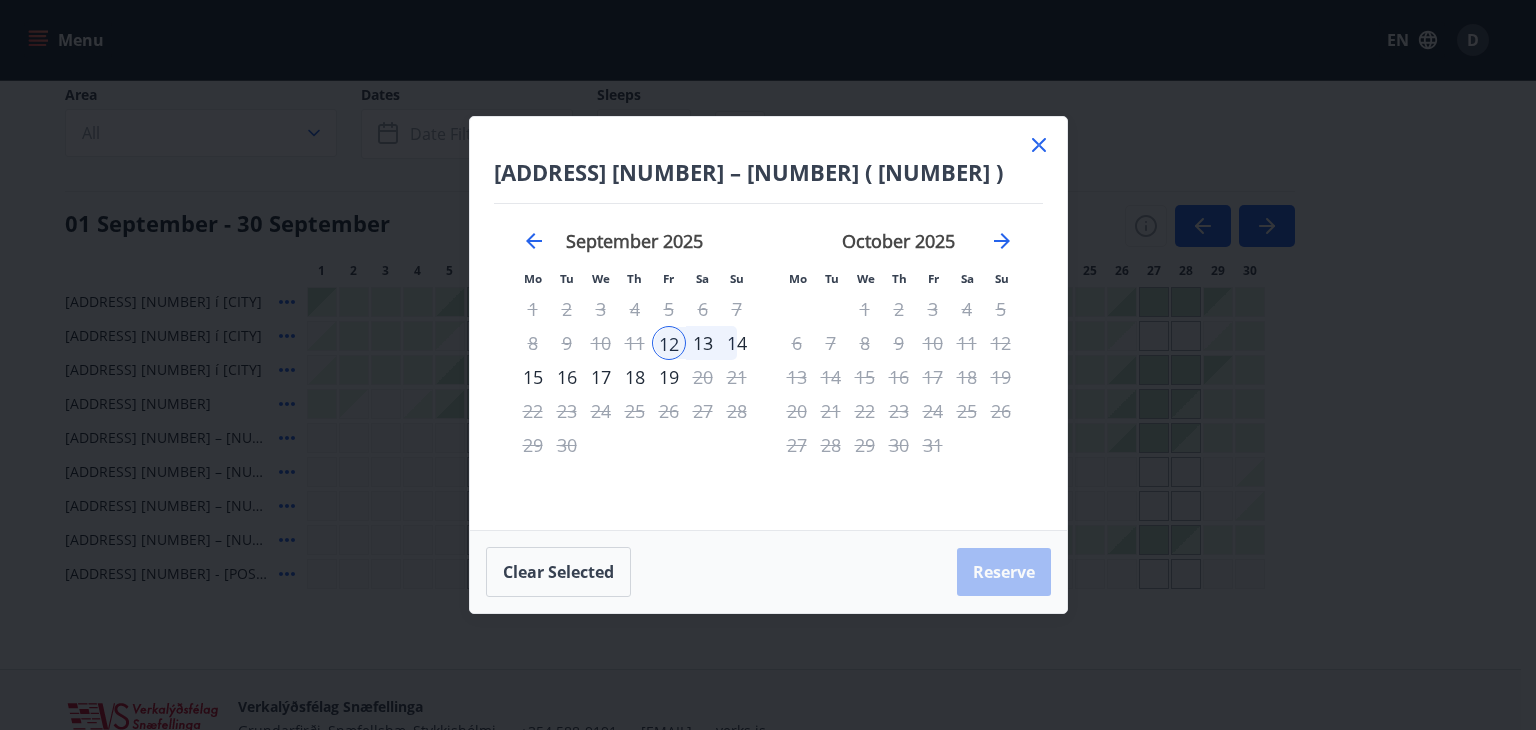 click 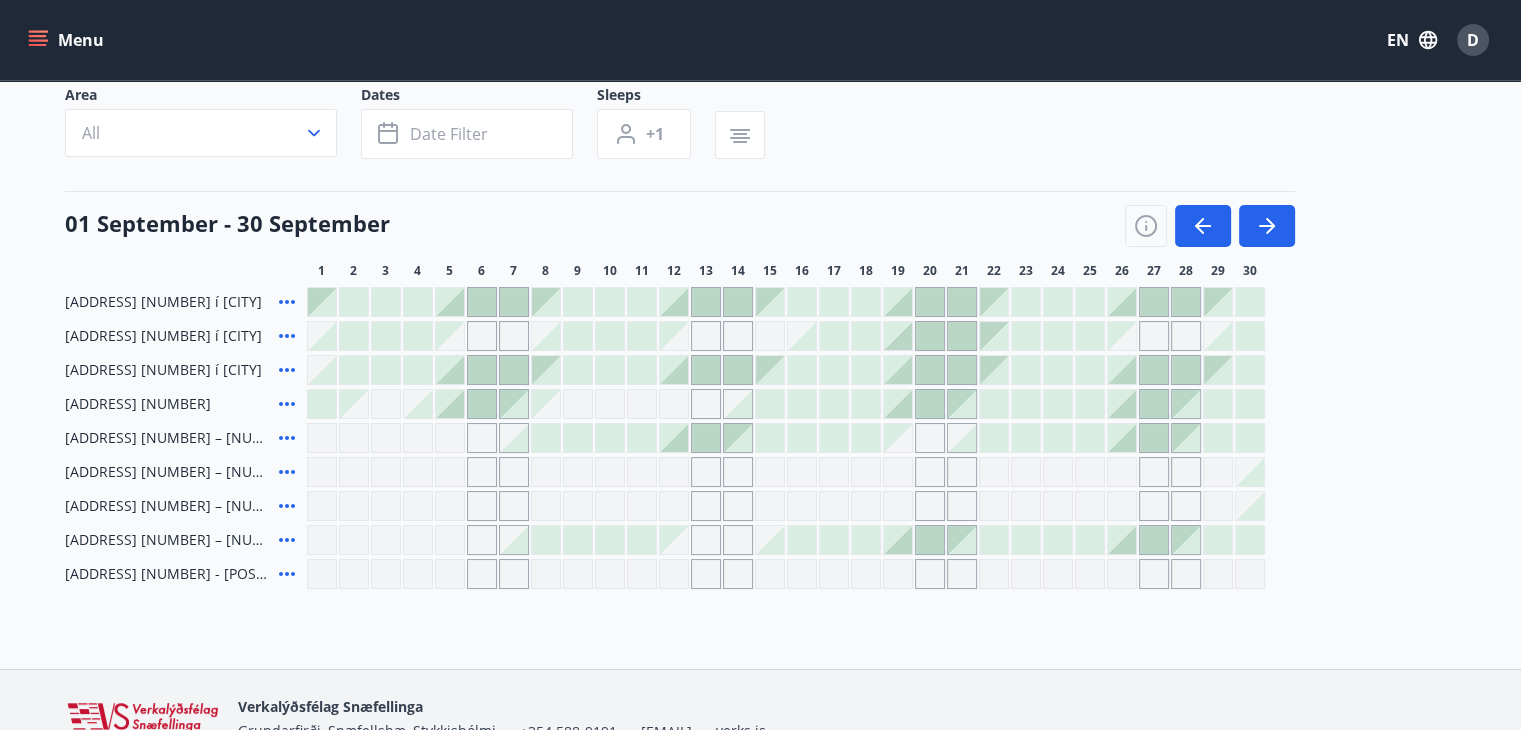 click at bounding box center (578, 438) 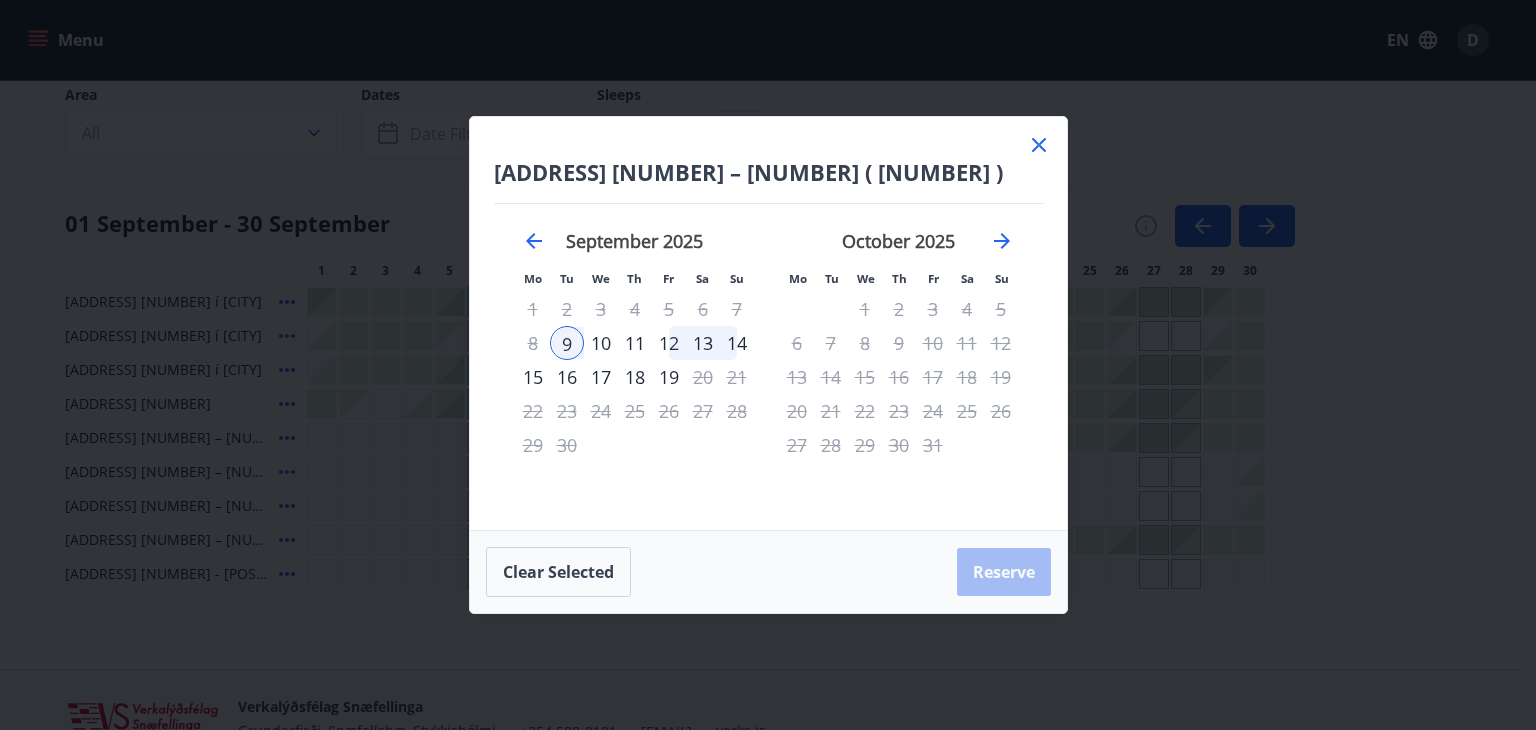 click on "9" at bounding box center (567, 343) 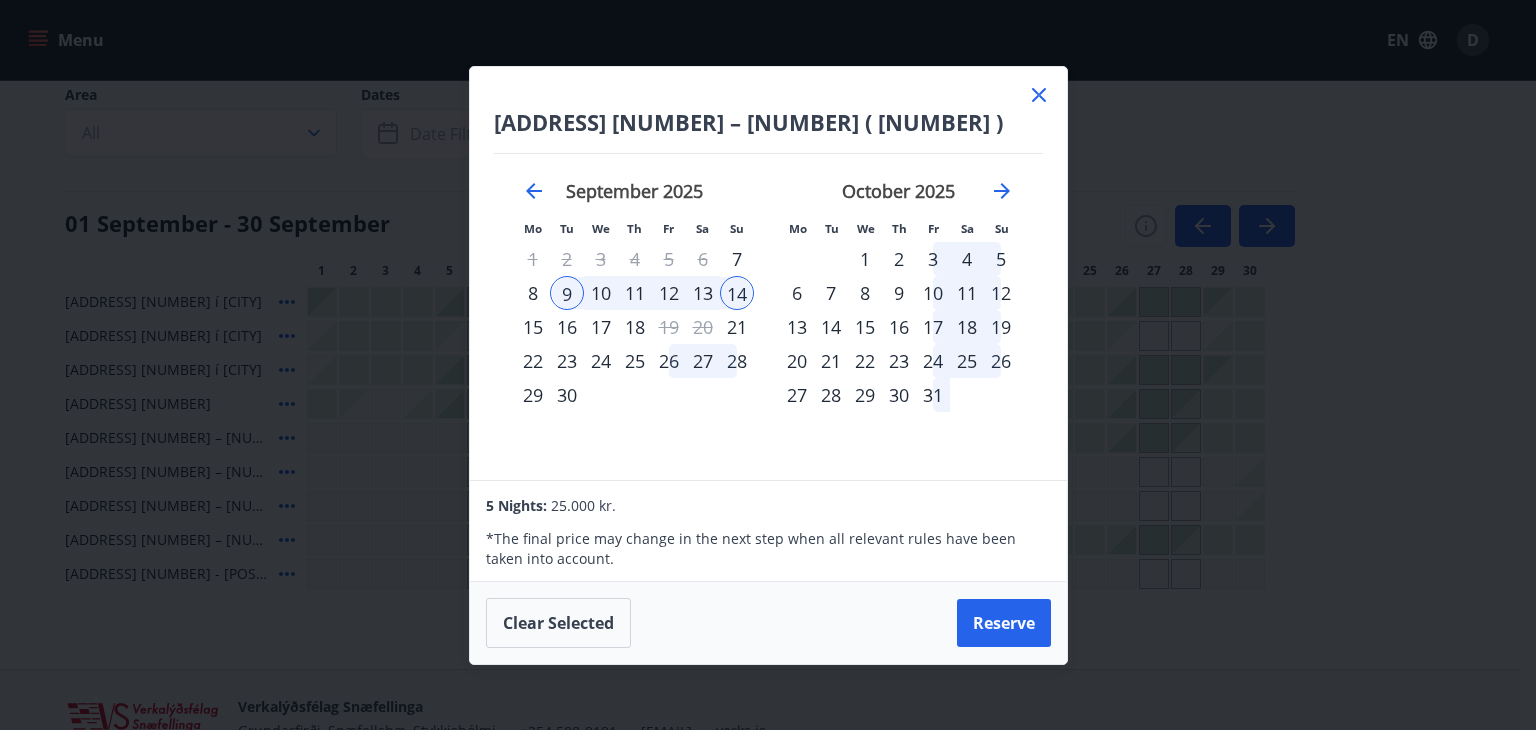 click on "13" at bounding box center (703, 293) 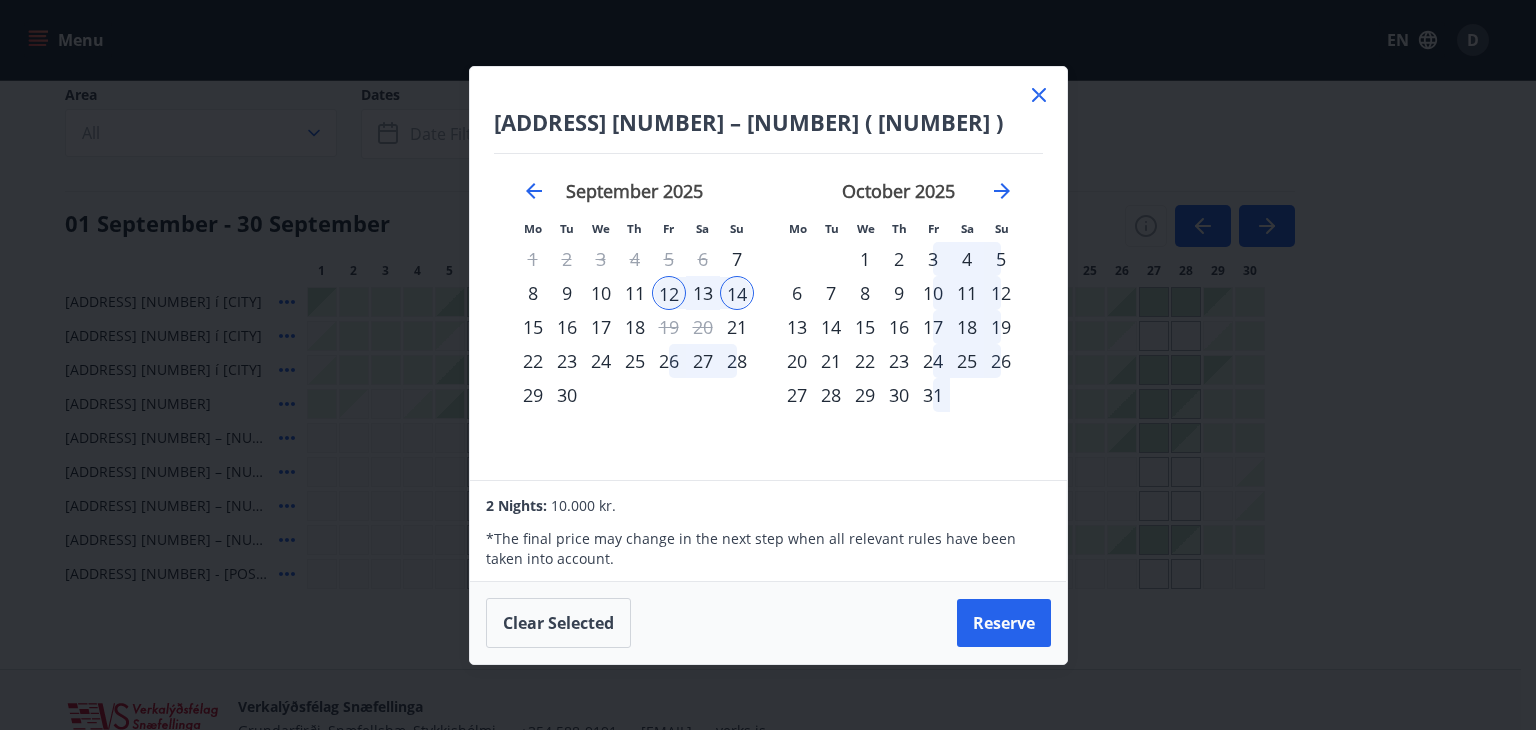 drag, startPoint x: 665, startPoint y: 298, endPoint x: 633, endPoint y: 297, distance: 32.01562 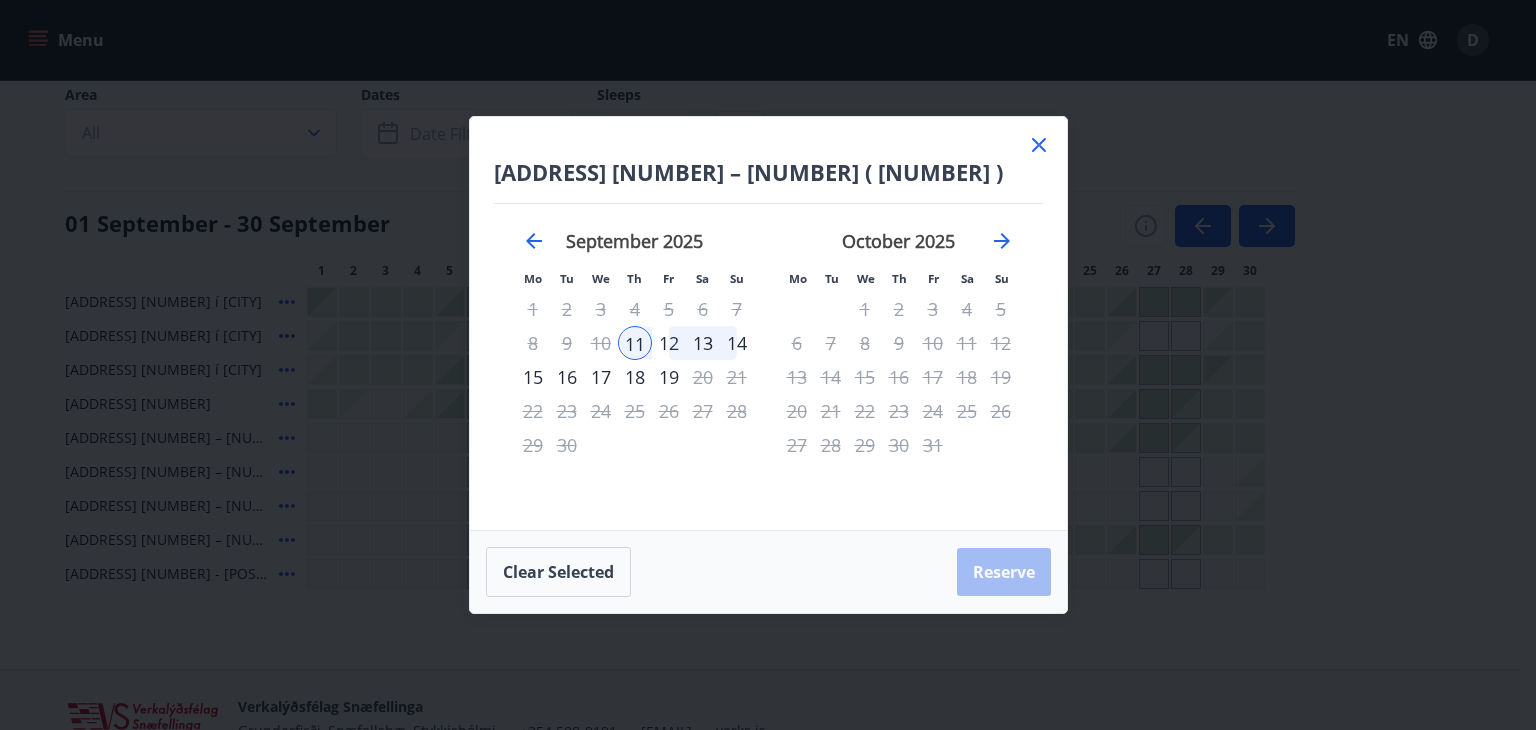 click on "13" at bounding box center [703, 343] 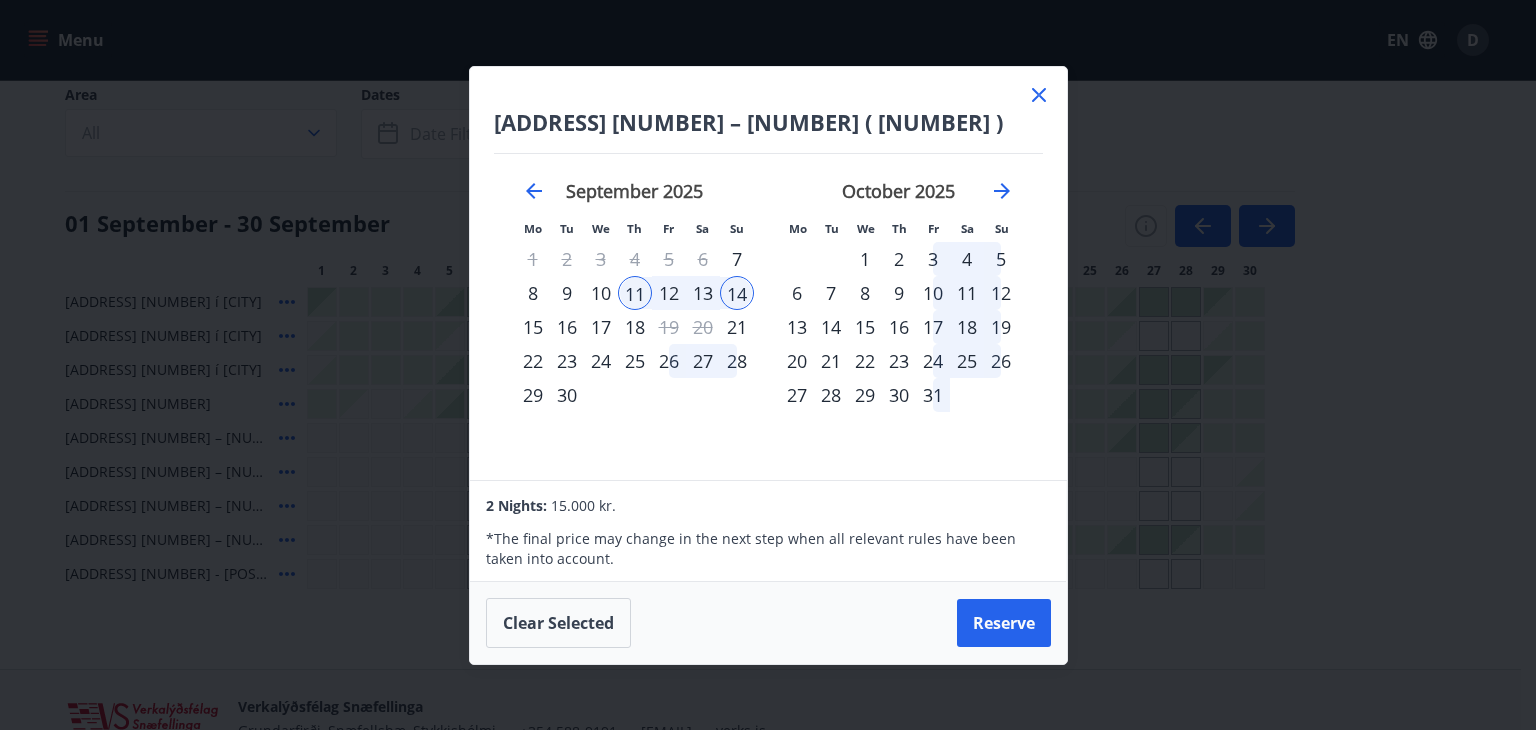 click 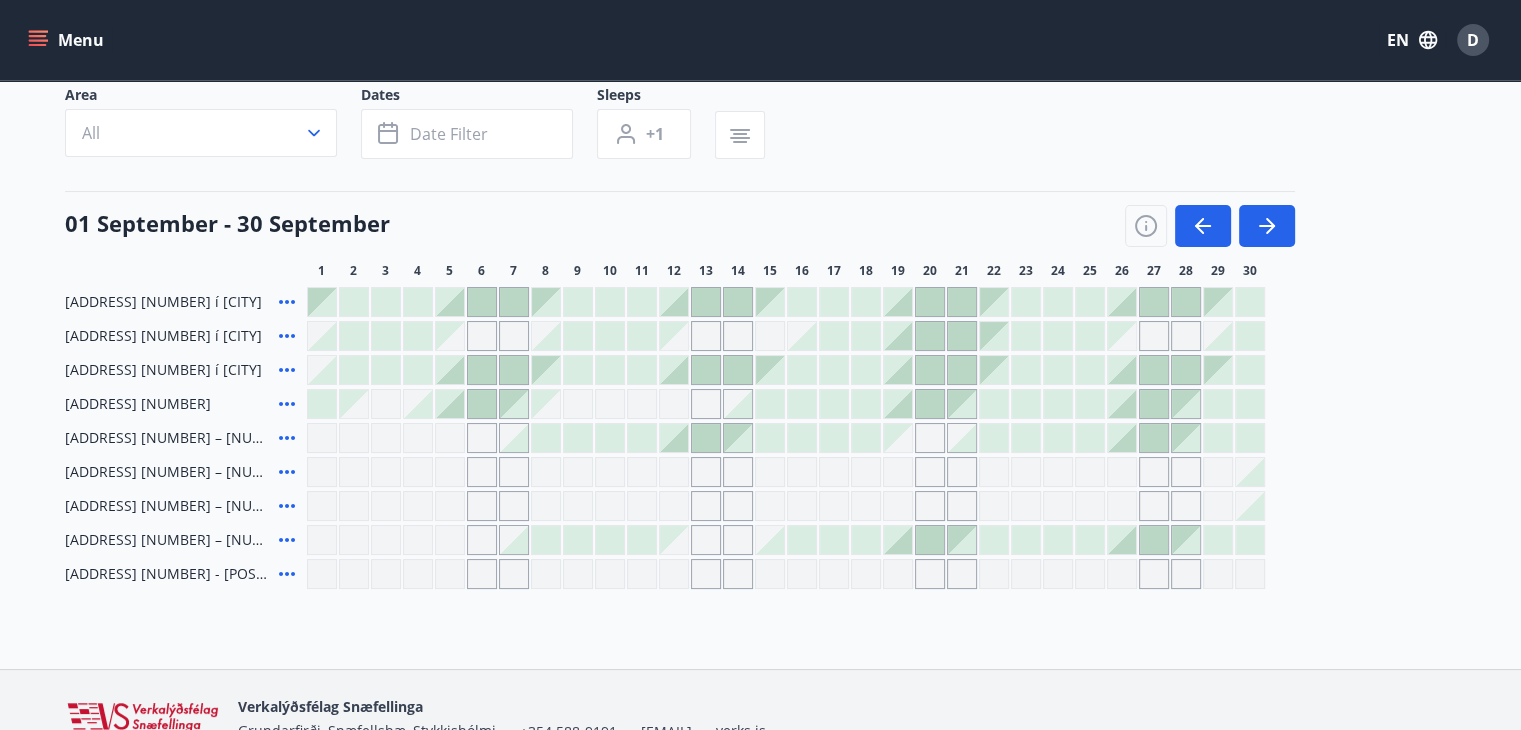 click at bounding box center [866, 438] 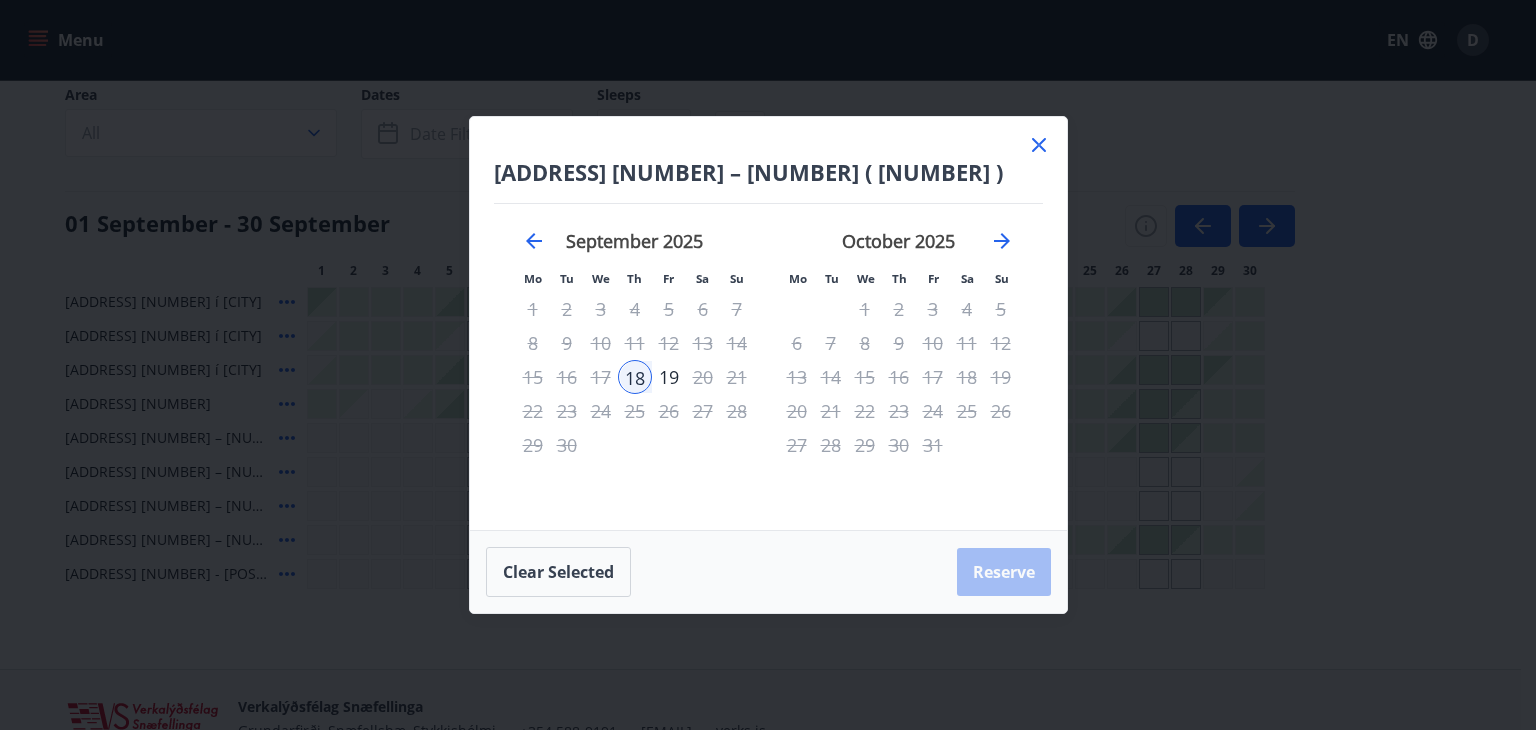click 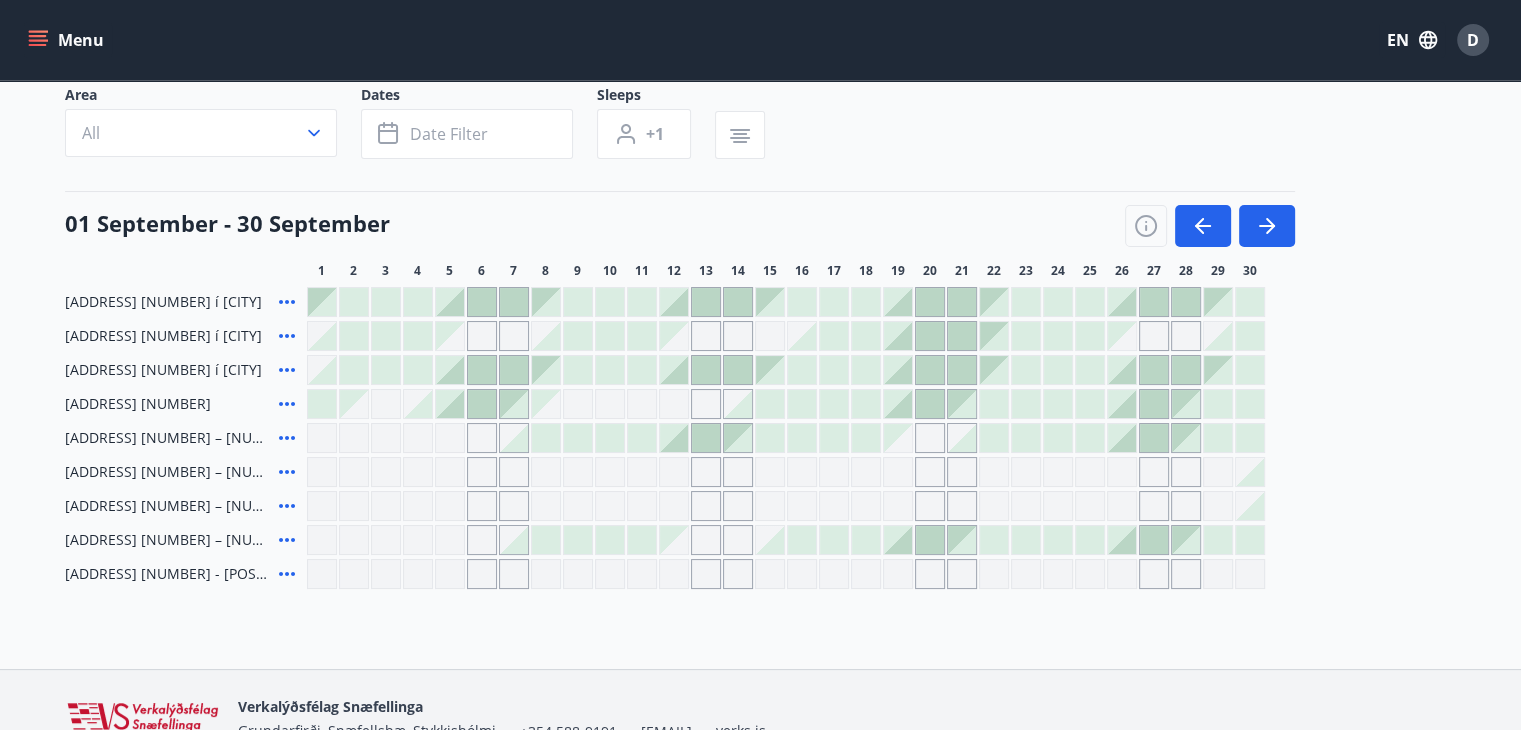 click at bounding box center (706, 438) 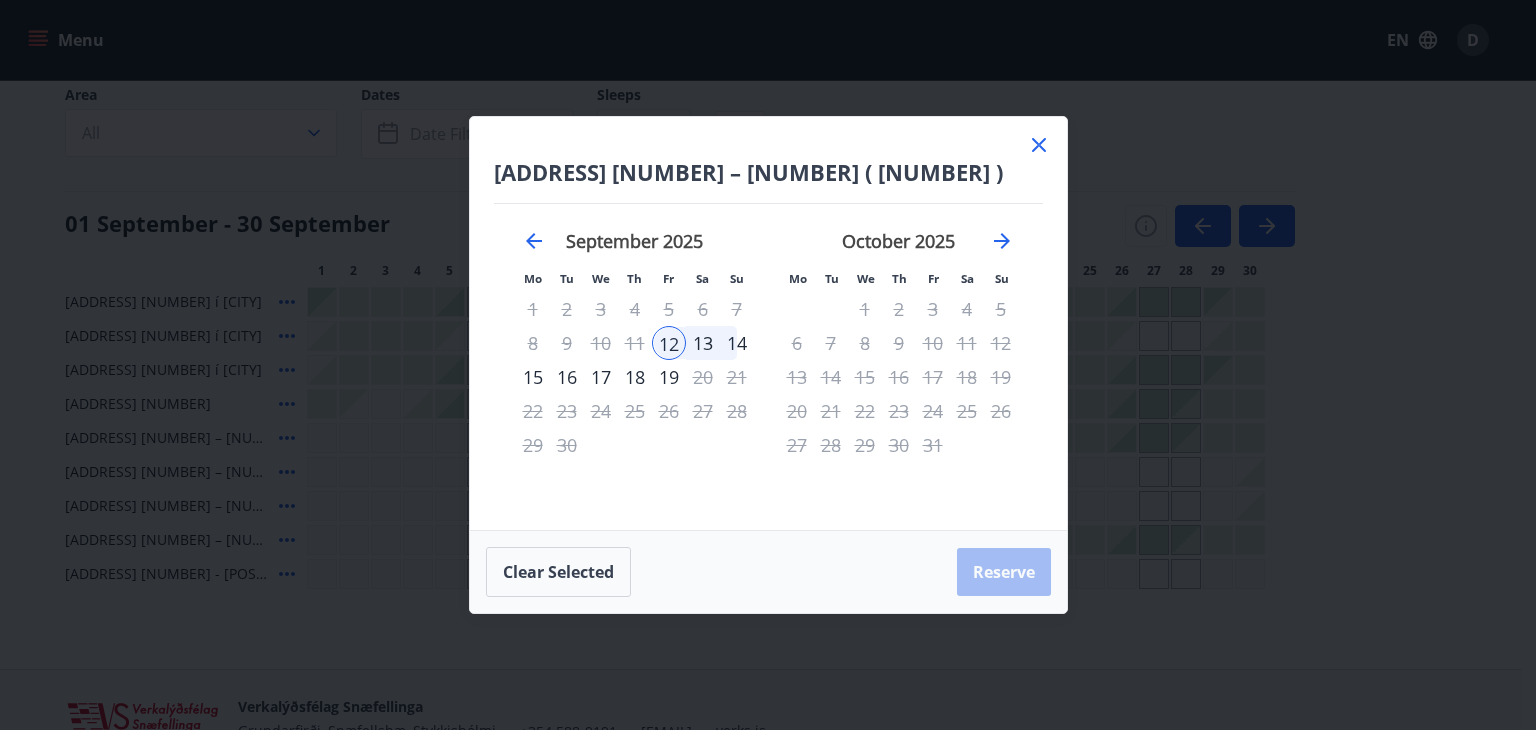 click 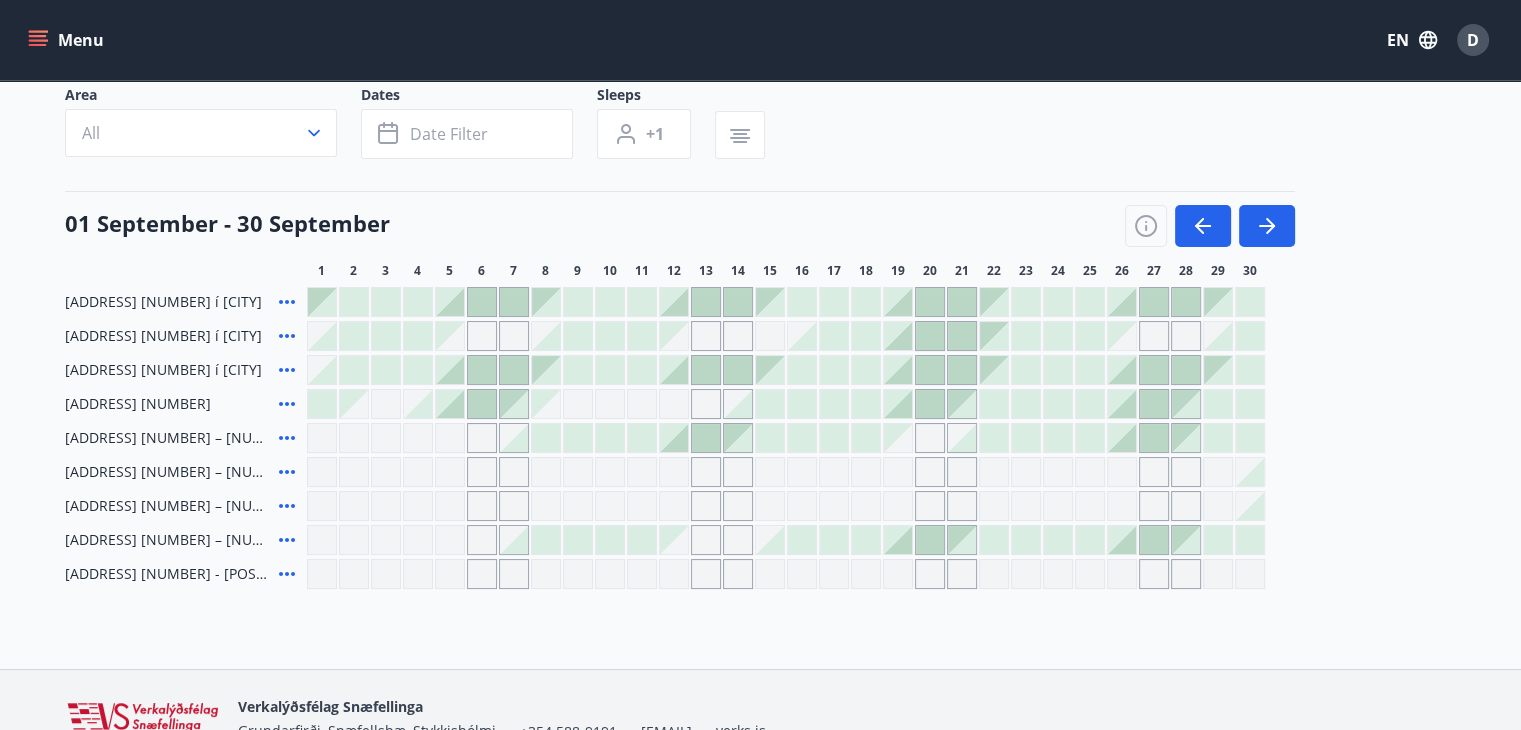click at bounding box center [706, 404] 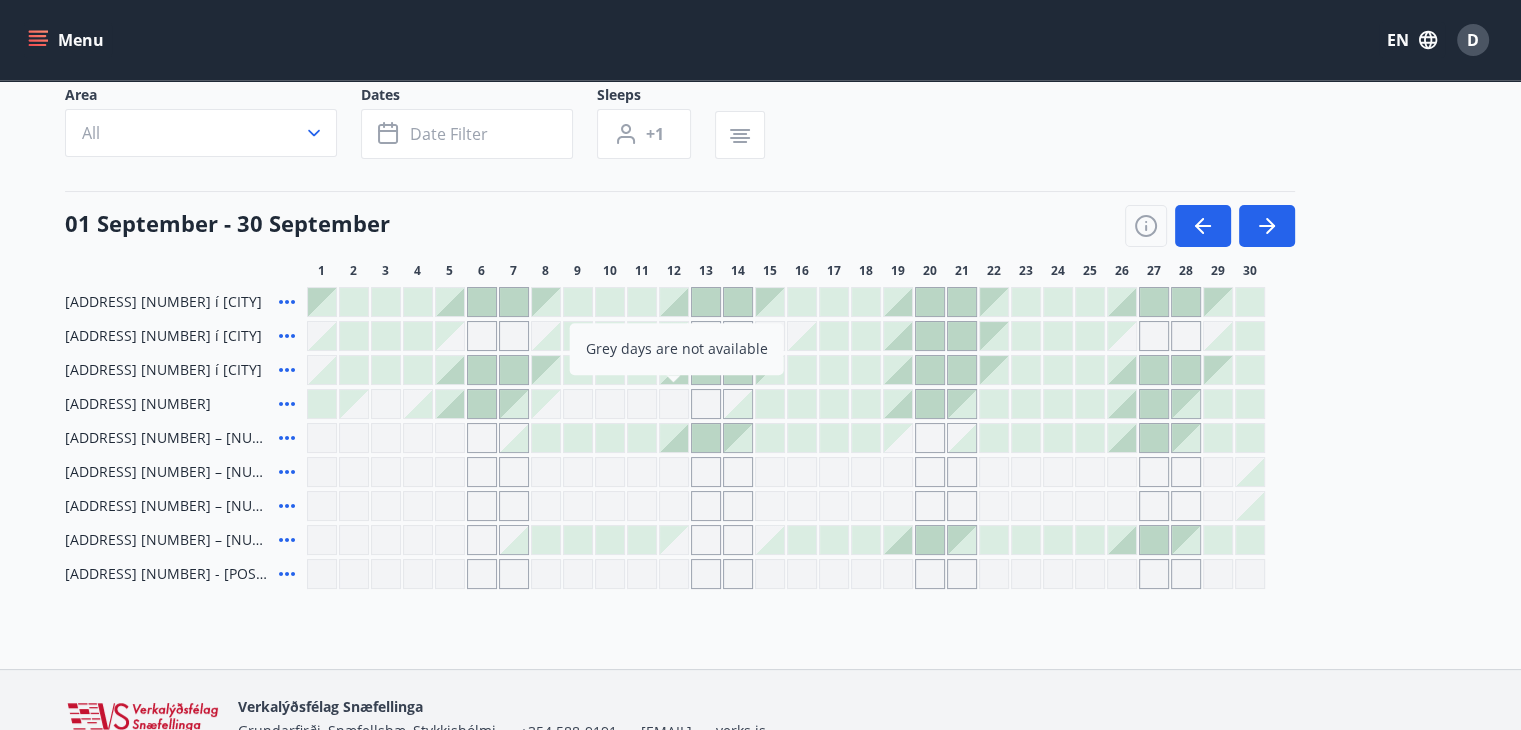 click at bounding box center [482, 404] 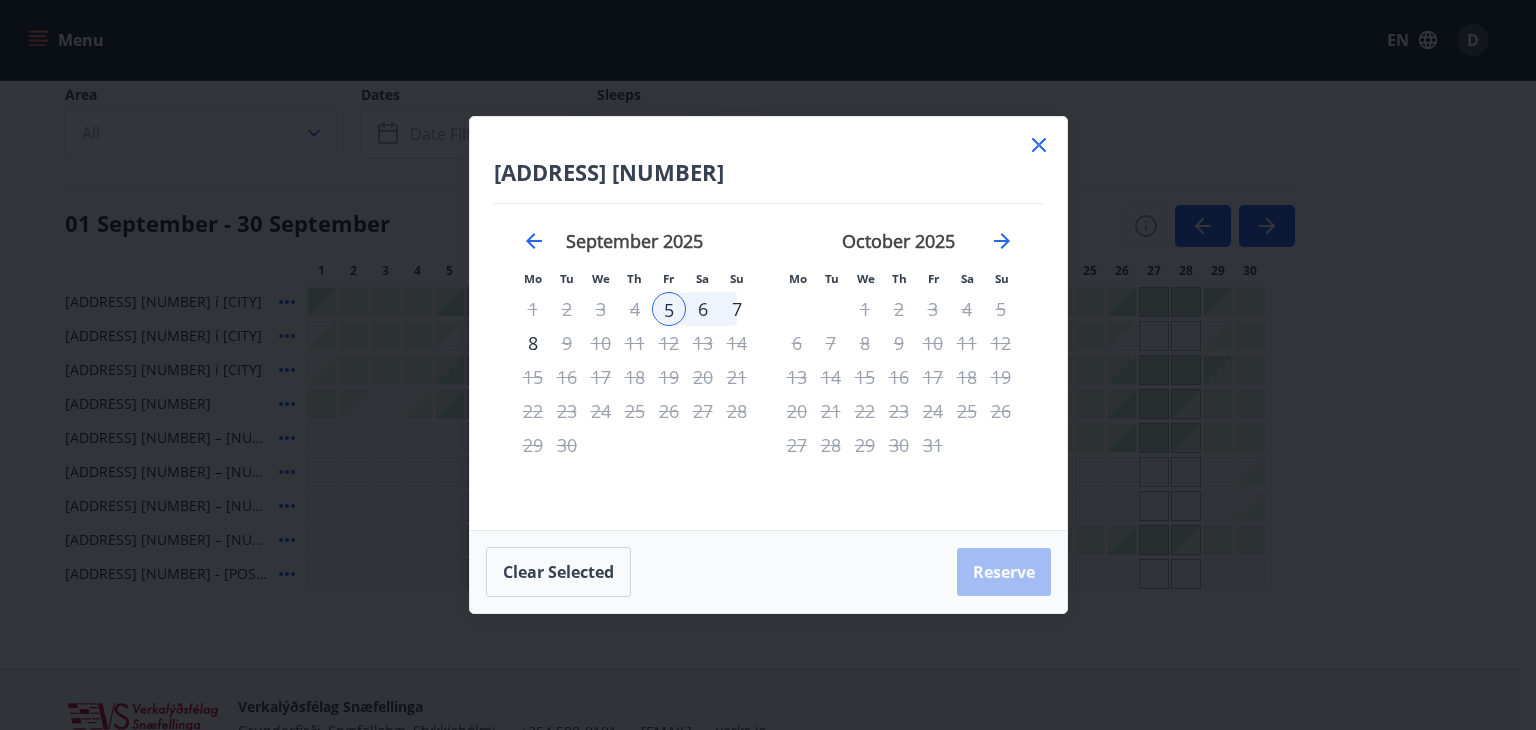 click 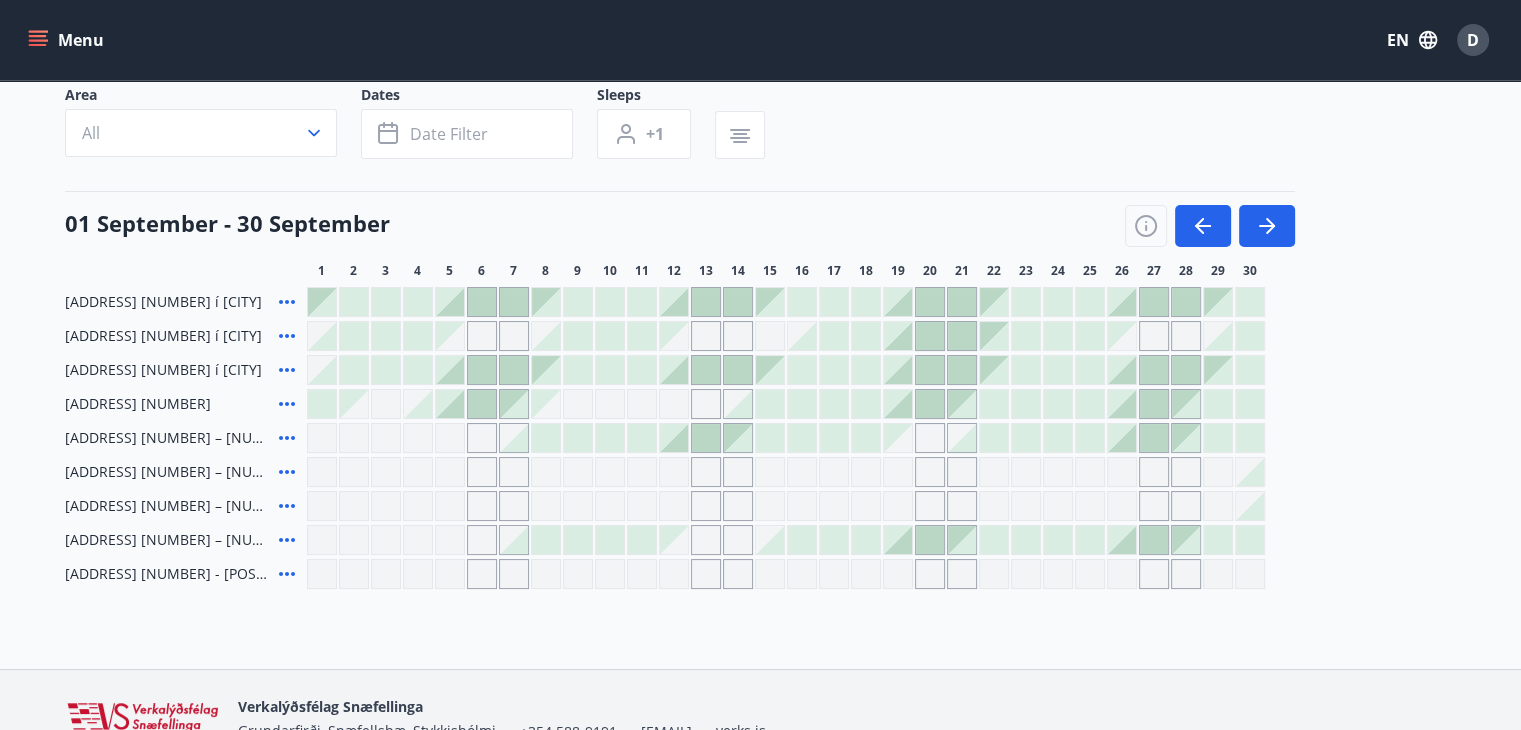 click at bounding box center (674, 438) 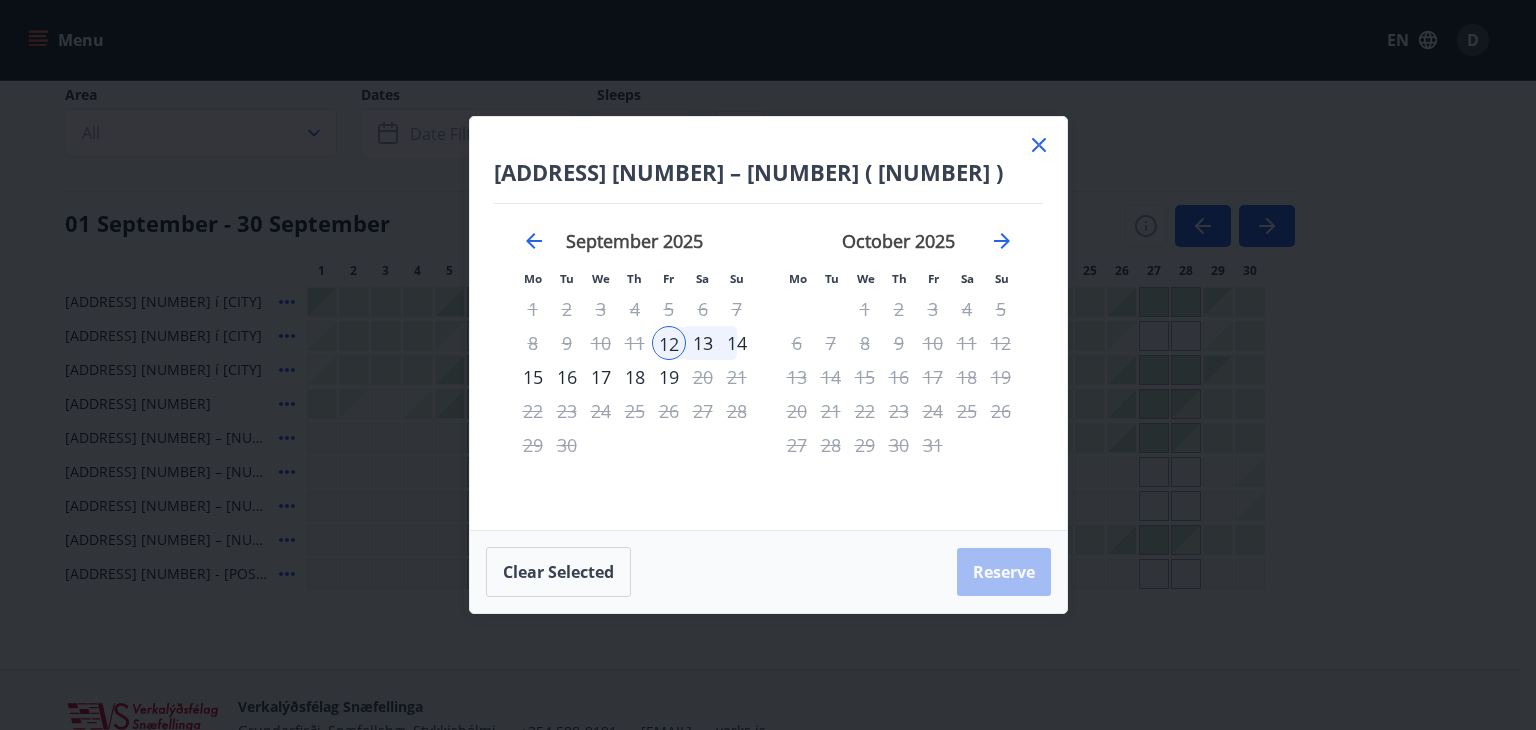 click 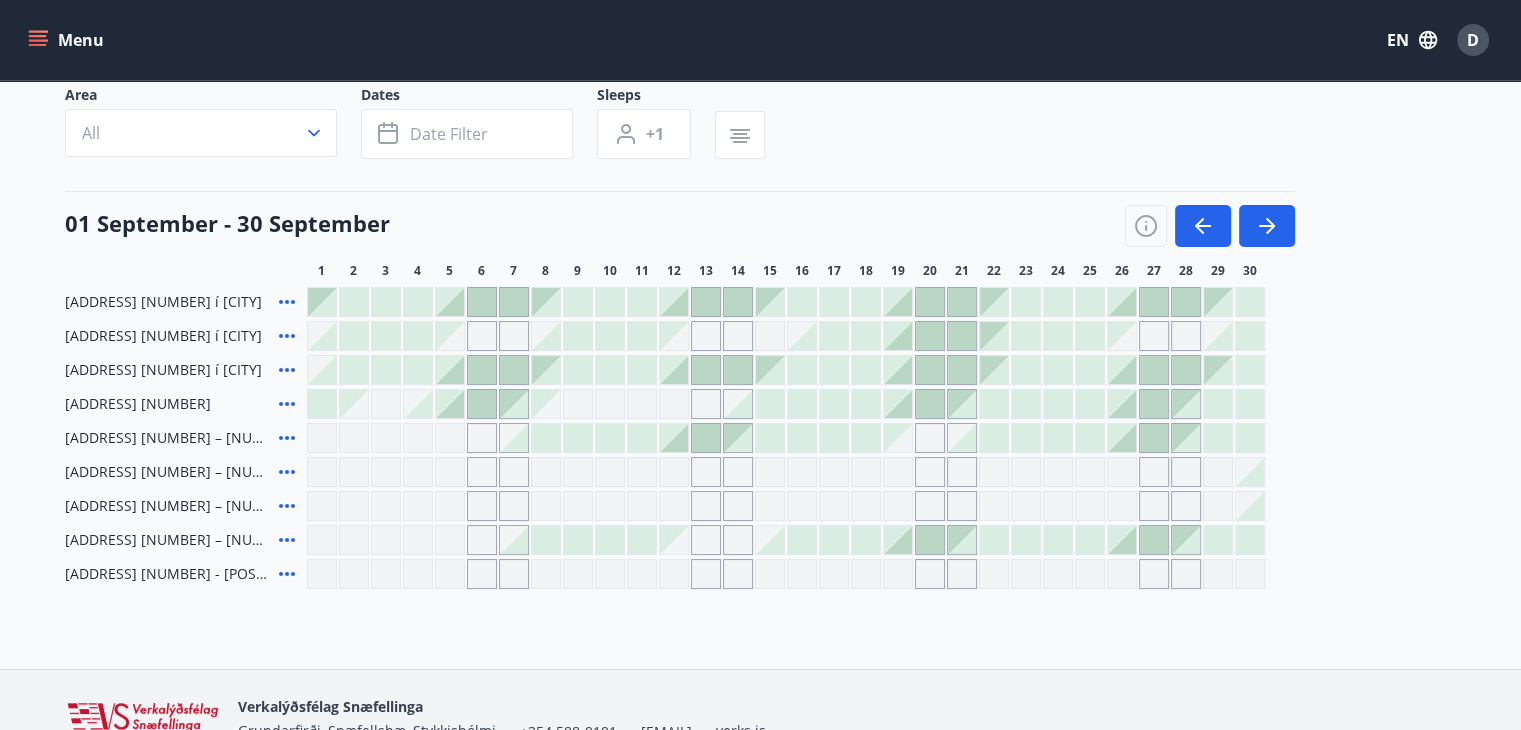 click at bounding box center (642, 540) 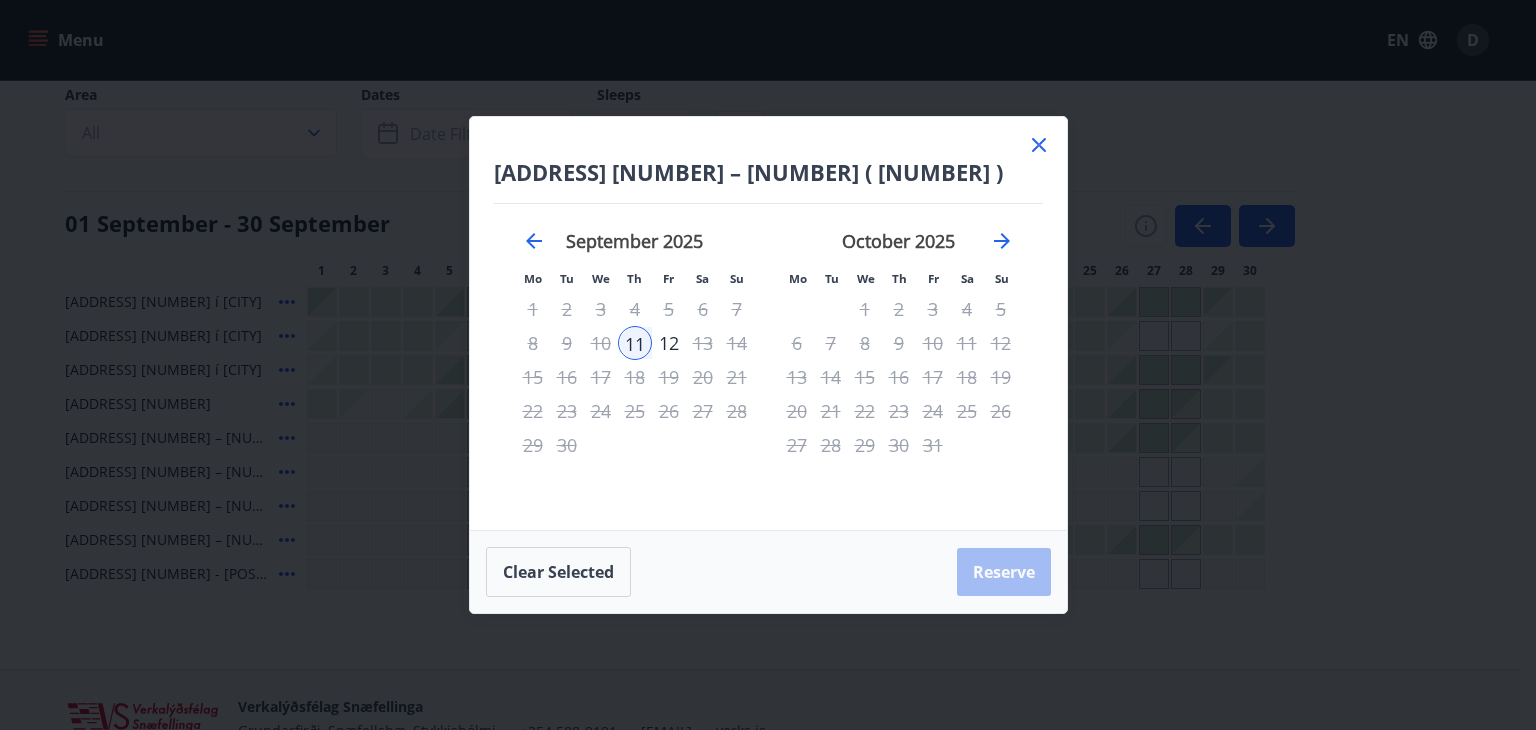 click on "11" at bounding box center [635, 343] 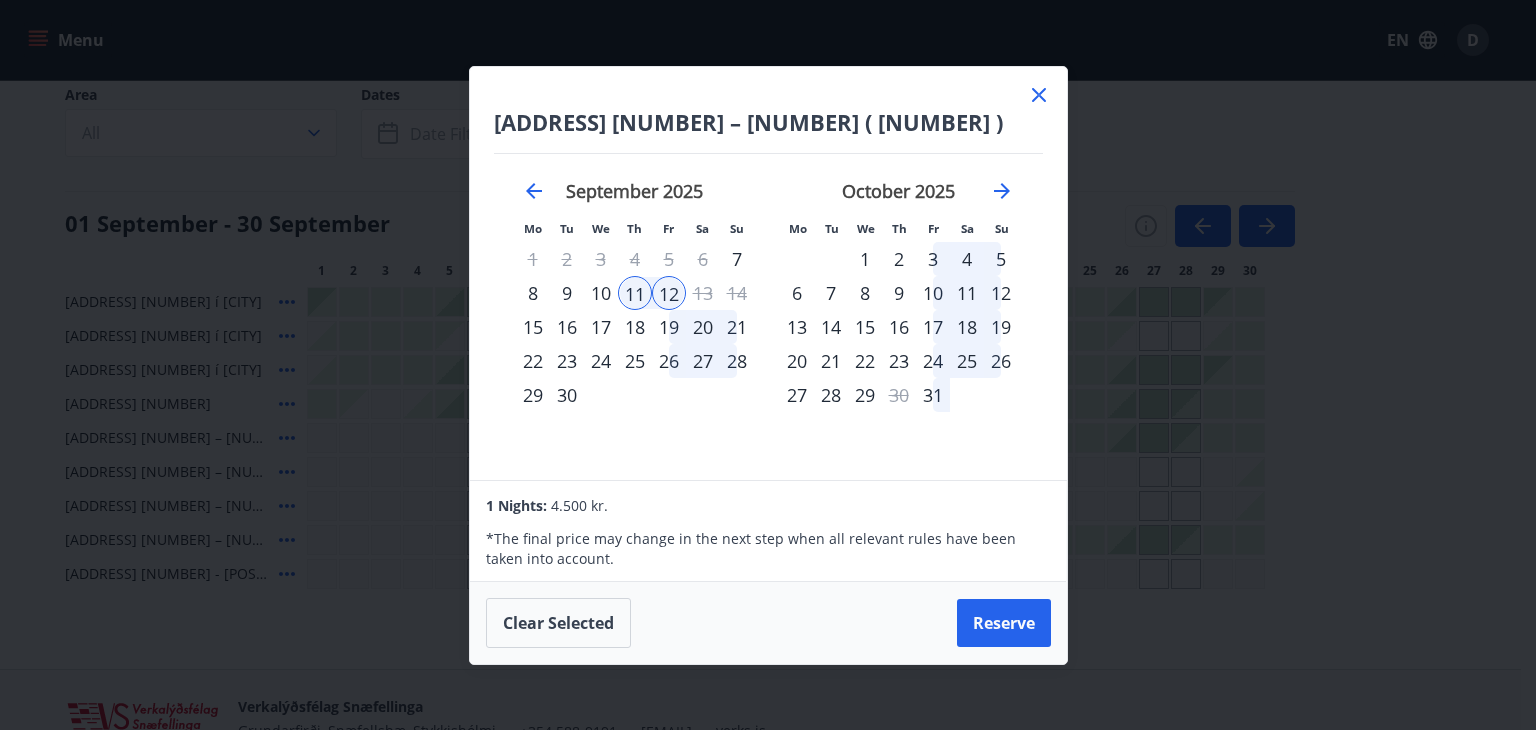 click on "11" at bounding box center (635, 293) 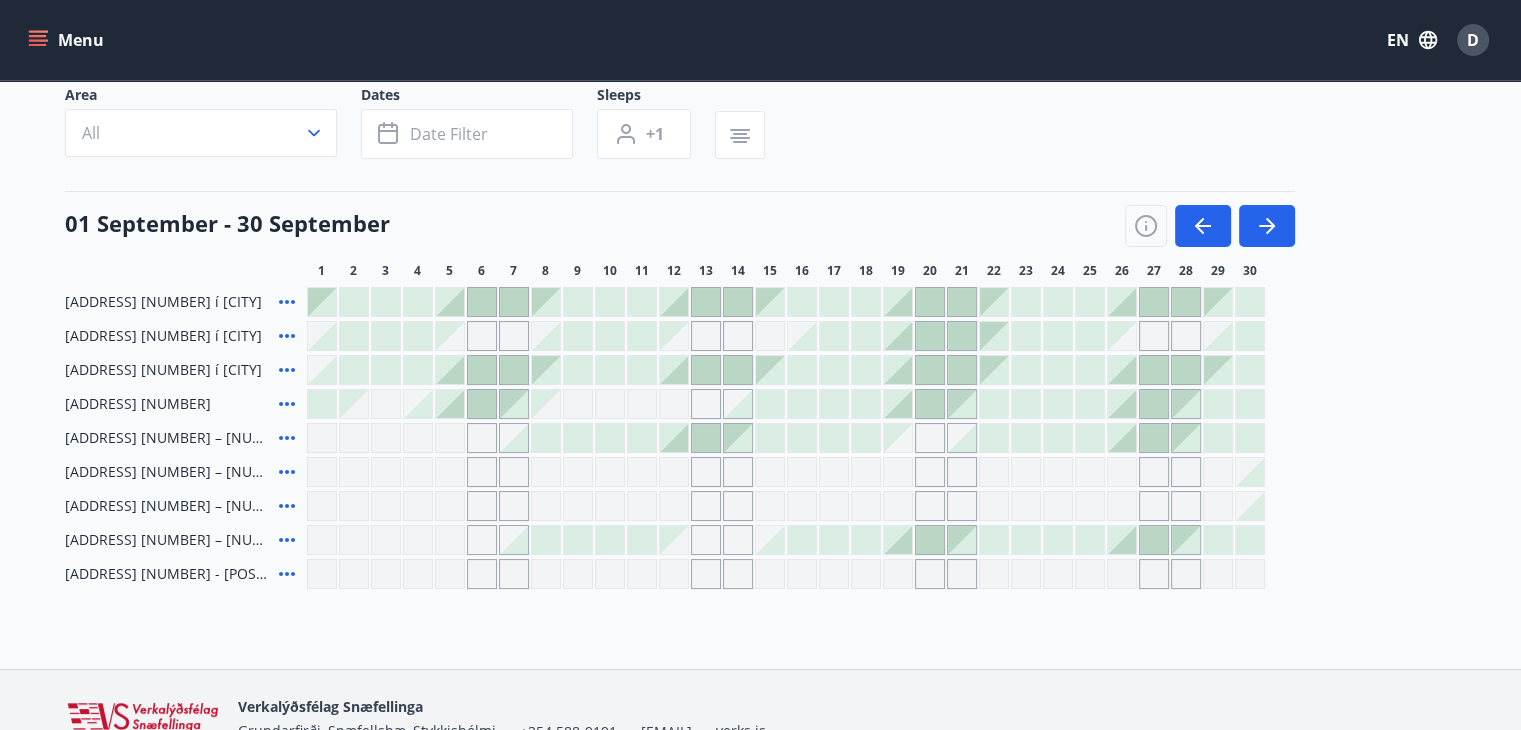 click at bounding box center [578, 540] 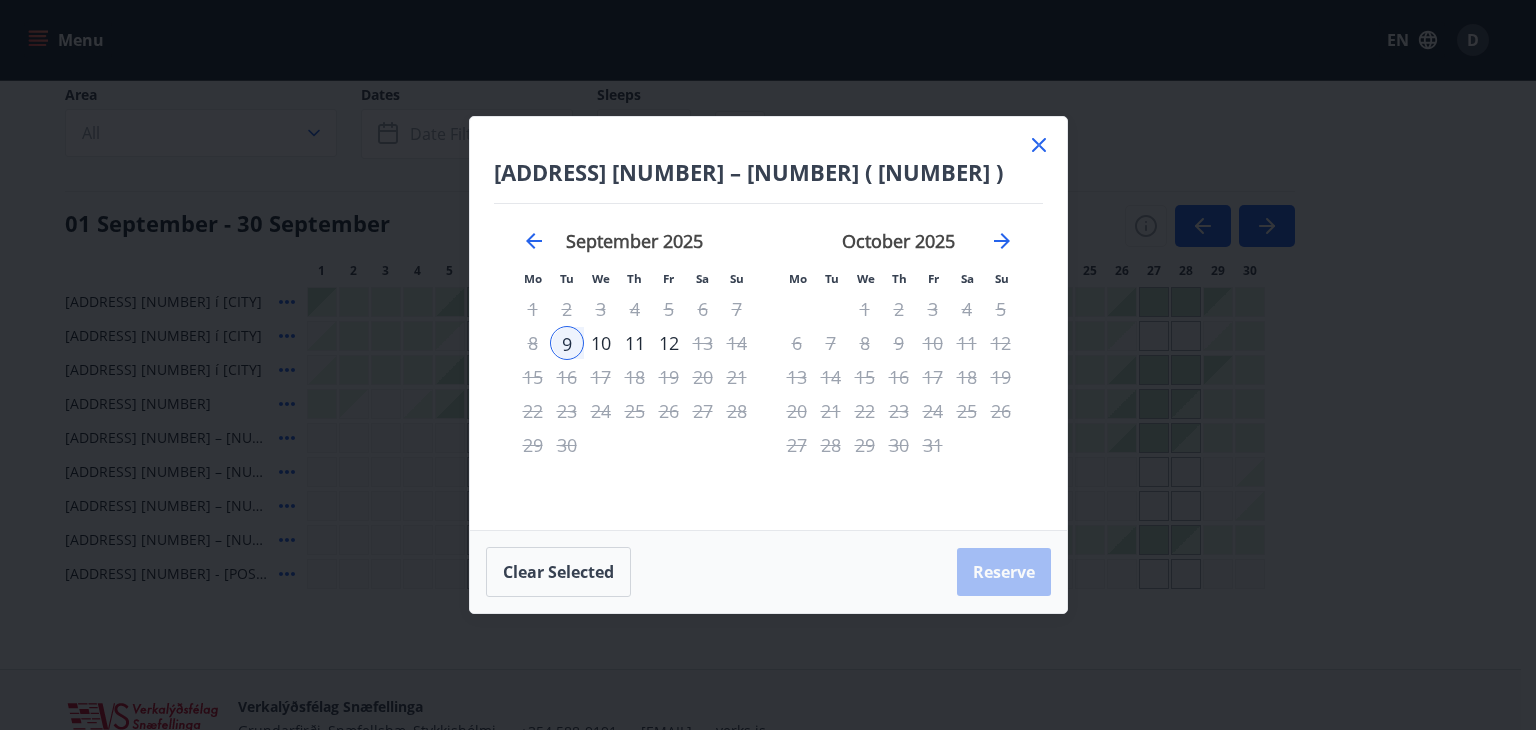 click on "10" at bounding box center [601, 343] 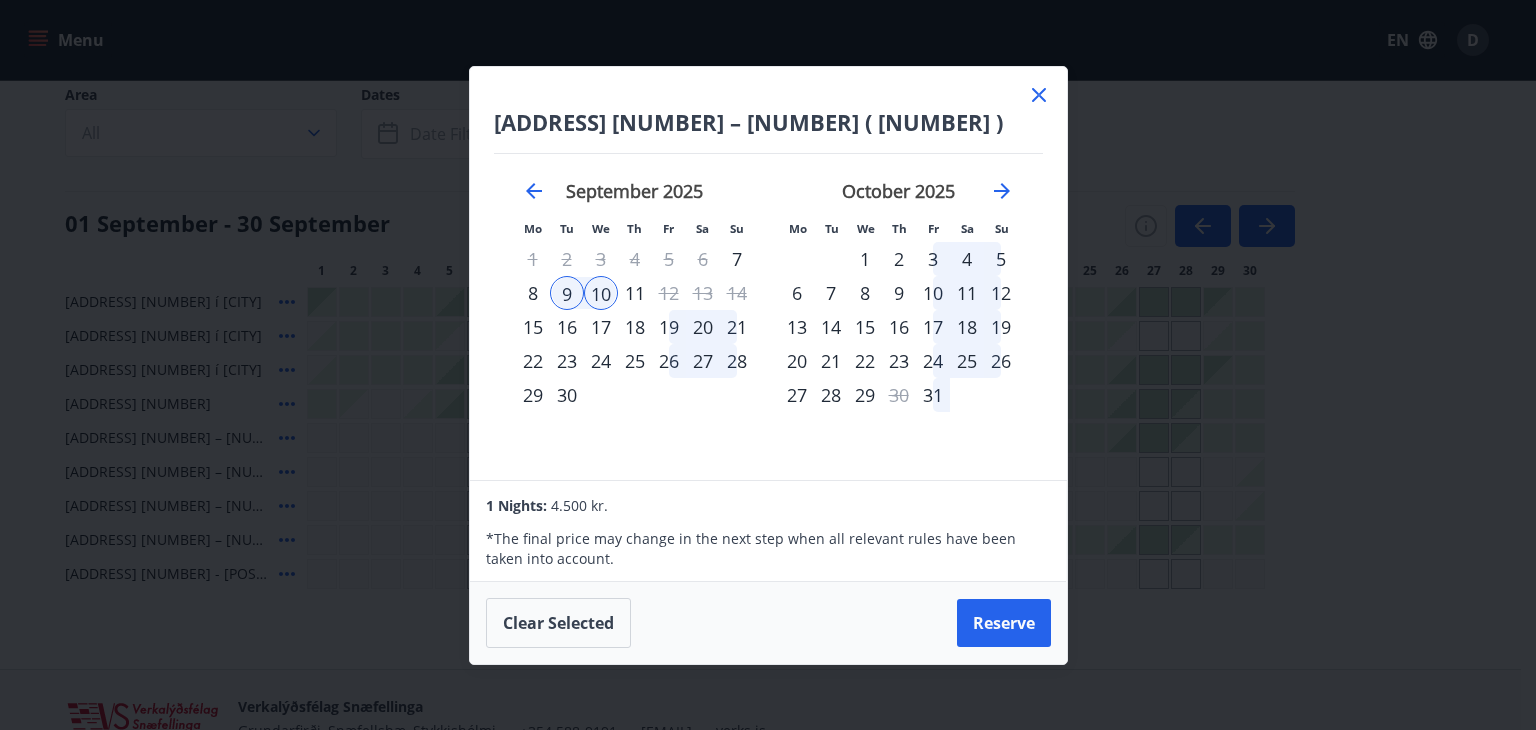 click on "11" at bounding box center (635, 293) 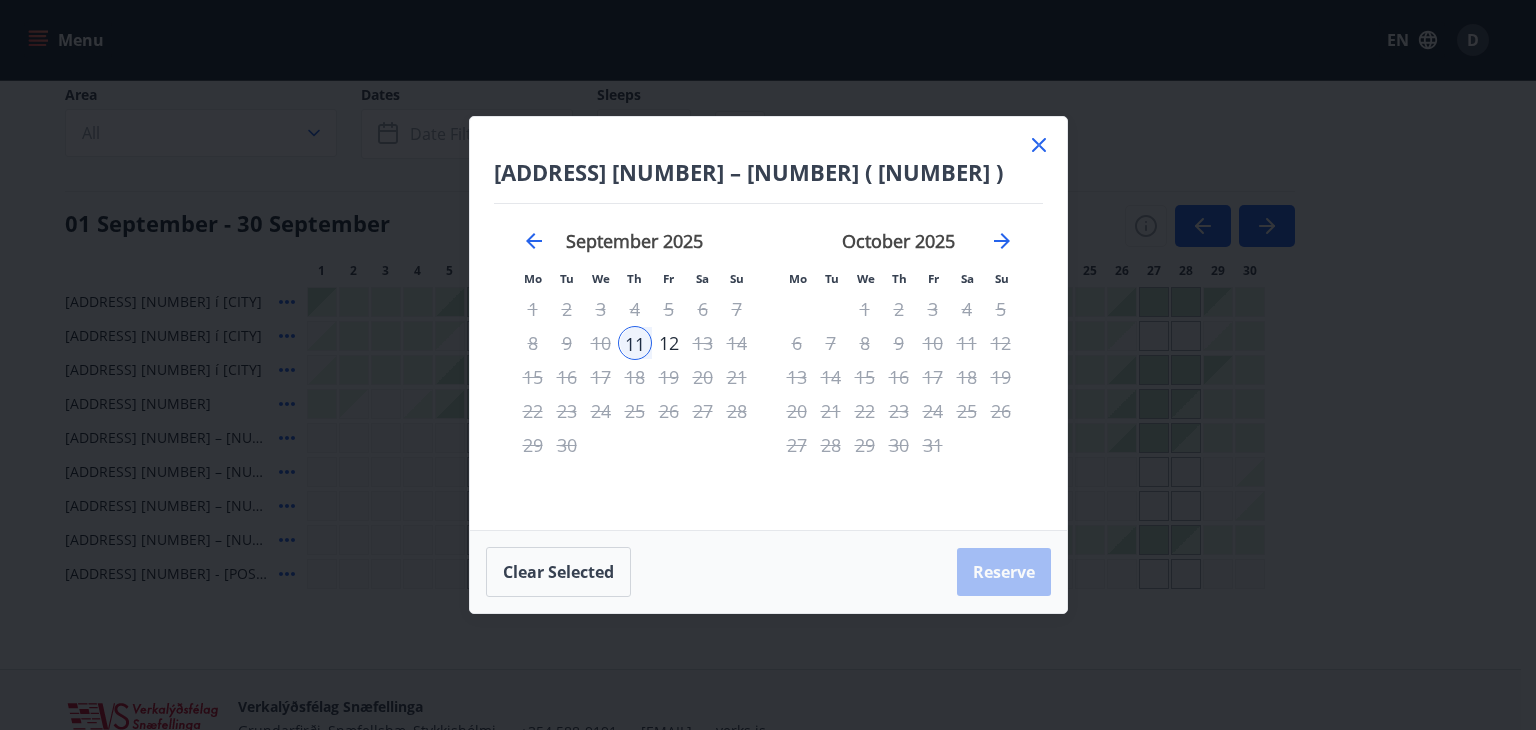 click on "9" at bounding box center (567, 343) 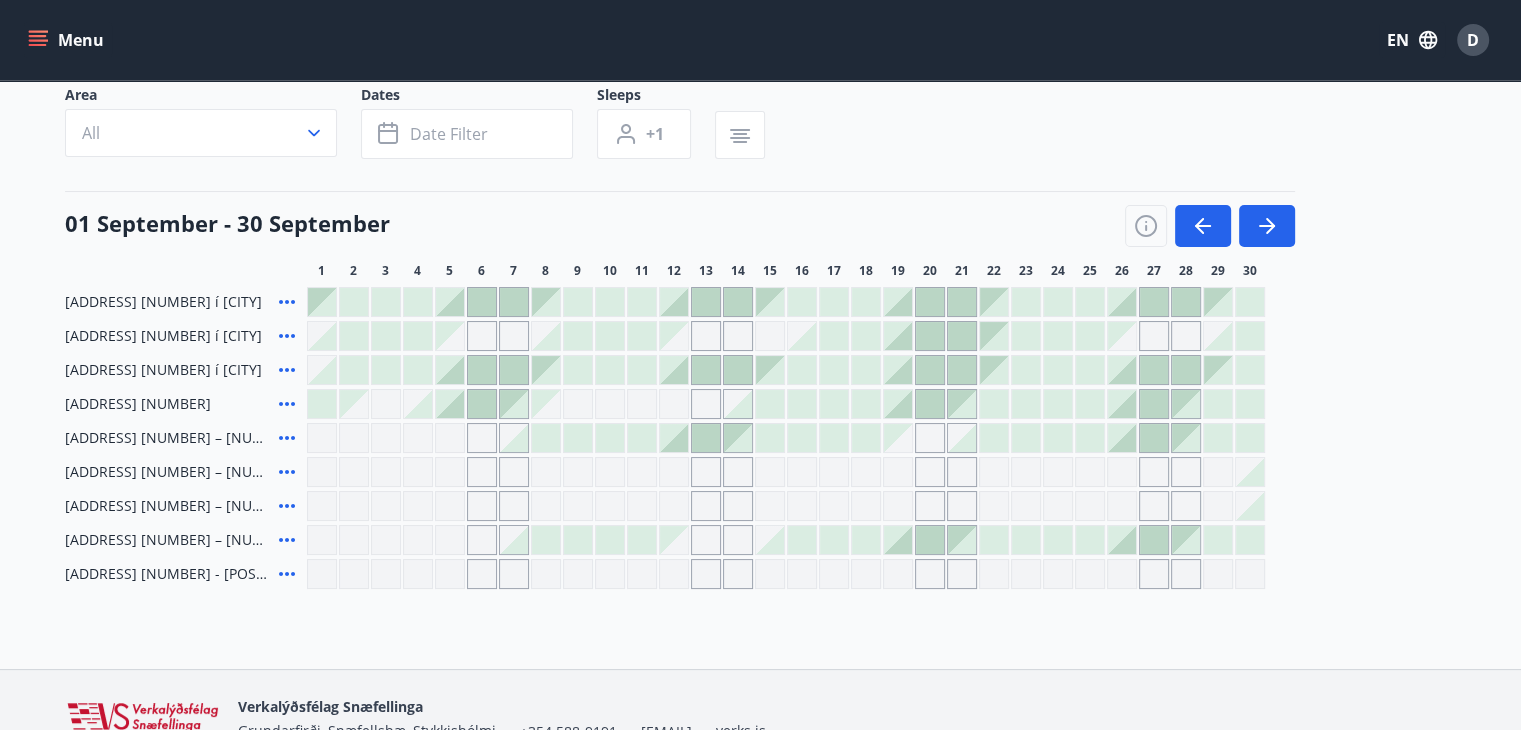 click at bounding box center (546, 540) 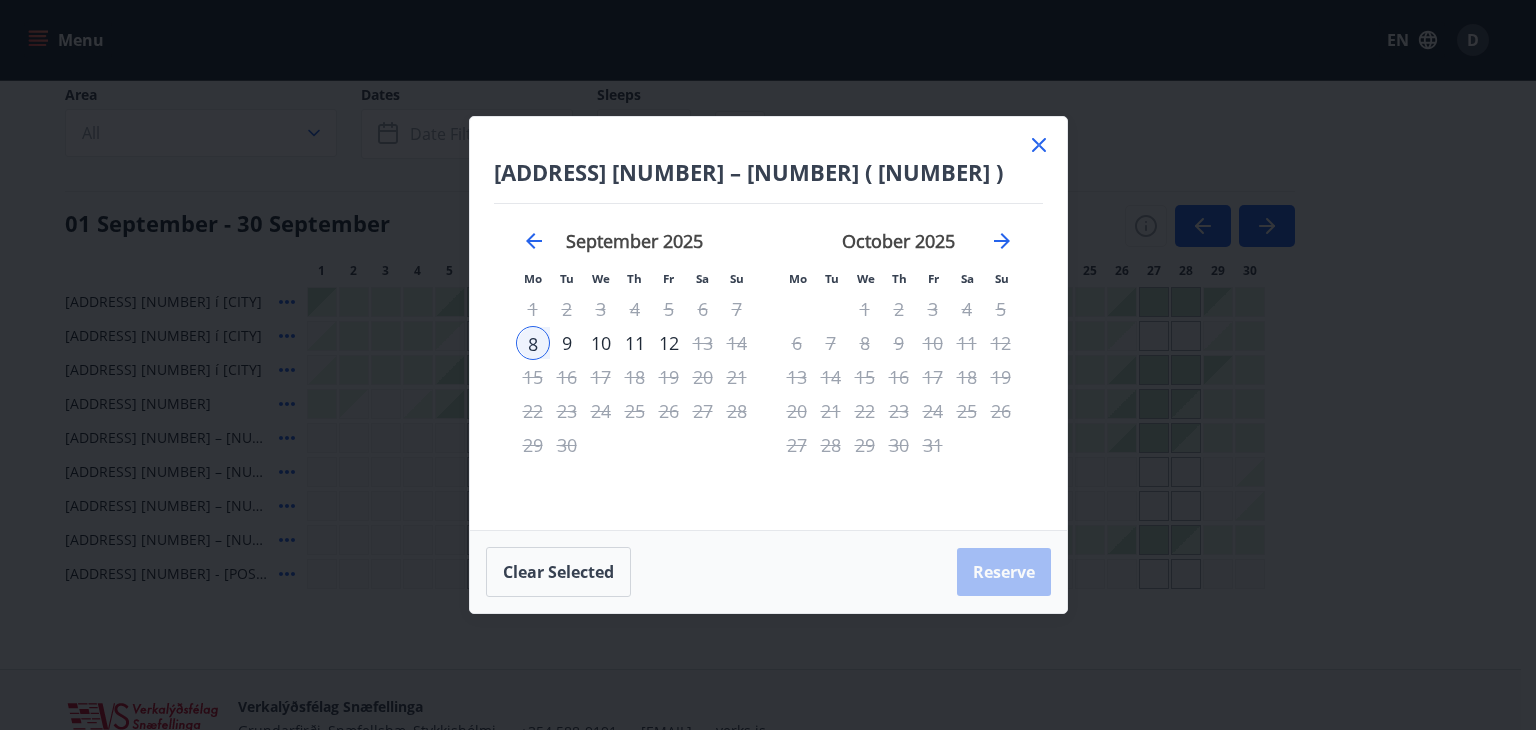click on "9" at bounding box center (567, 343) 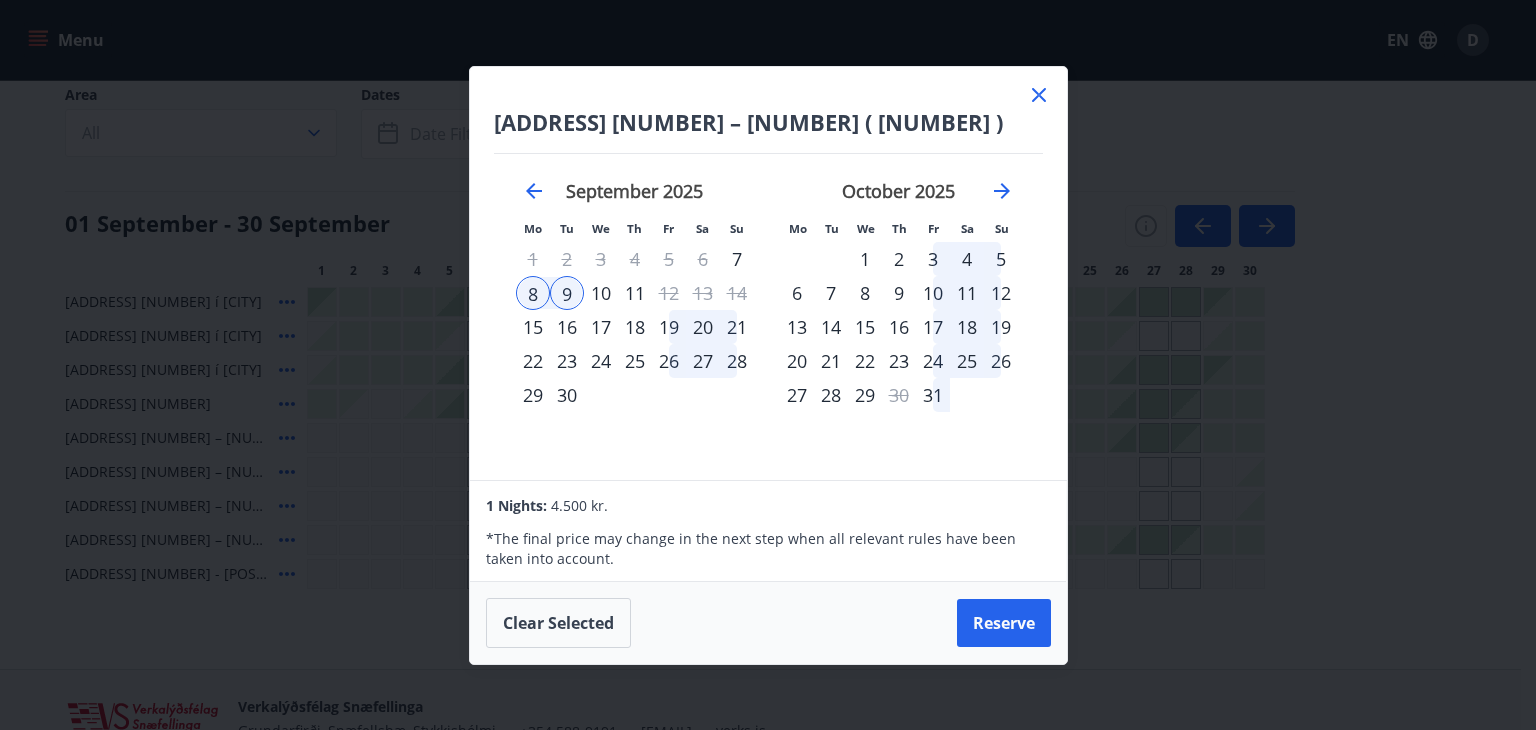 click on "8" at bounding box center [533, 293] 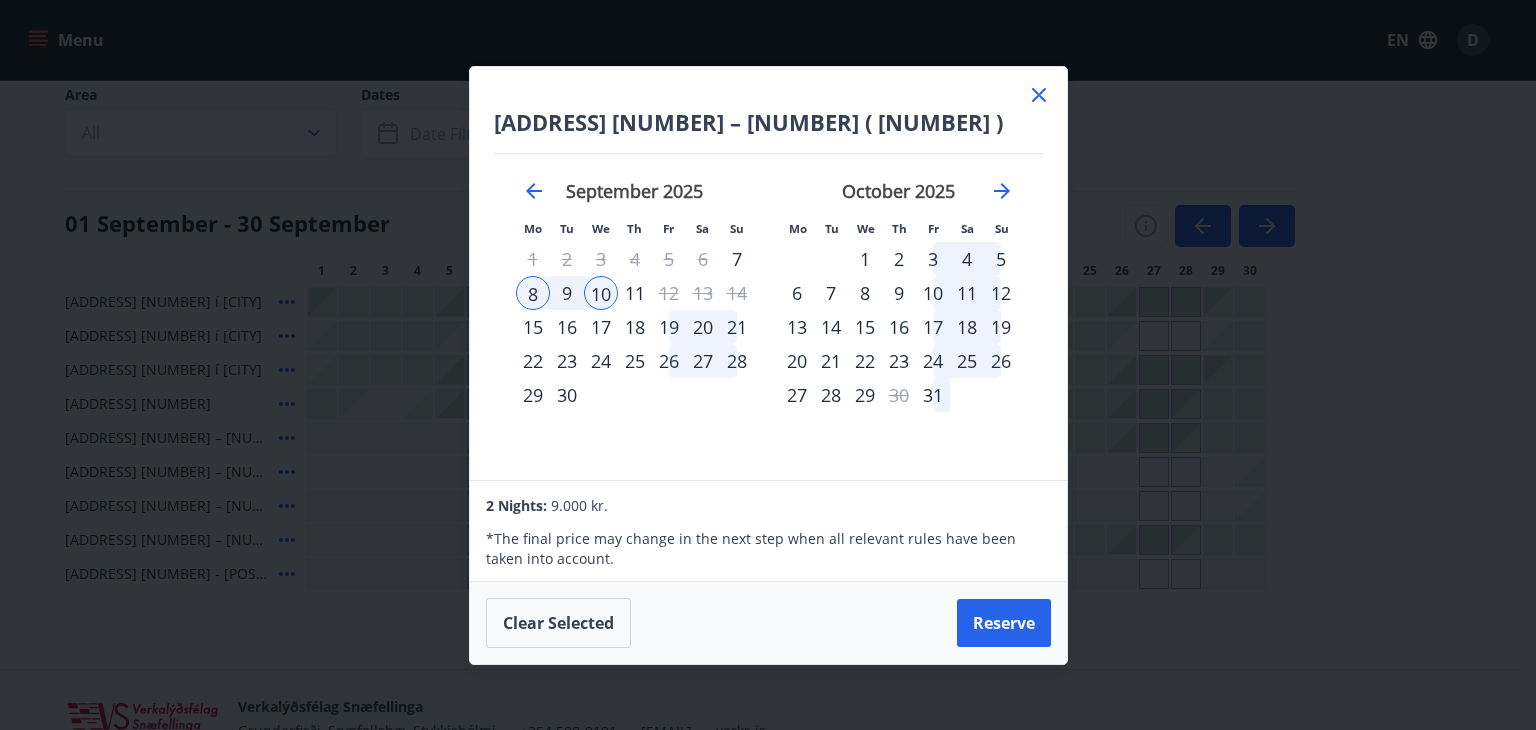 drag, startPoint x: 525, startPoint y: 294, endPoint x: 570, endPoint y: 297, distance: 45.099888 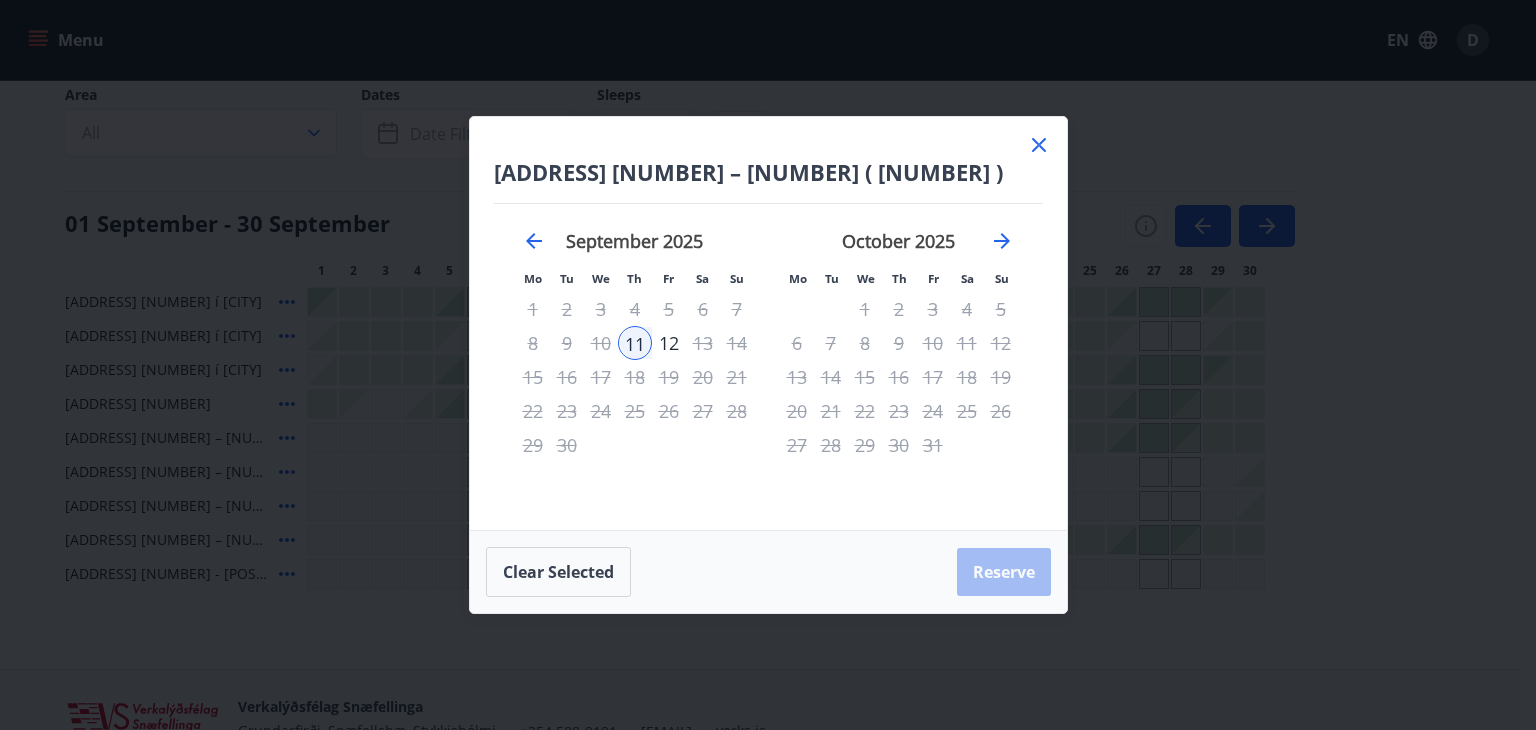 click on "9" at bounding box center [567, 343] 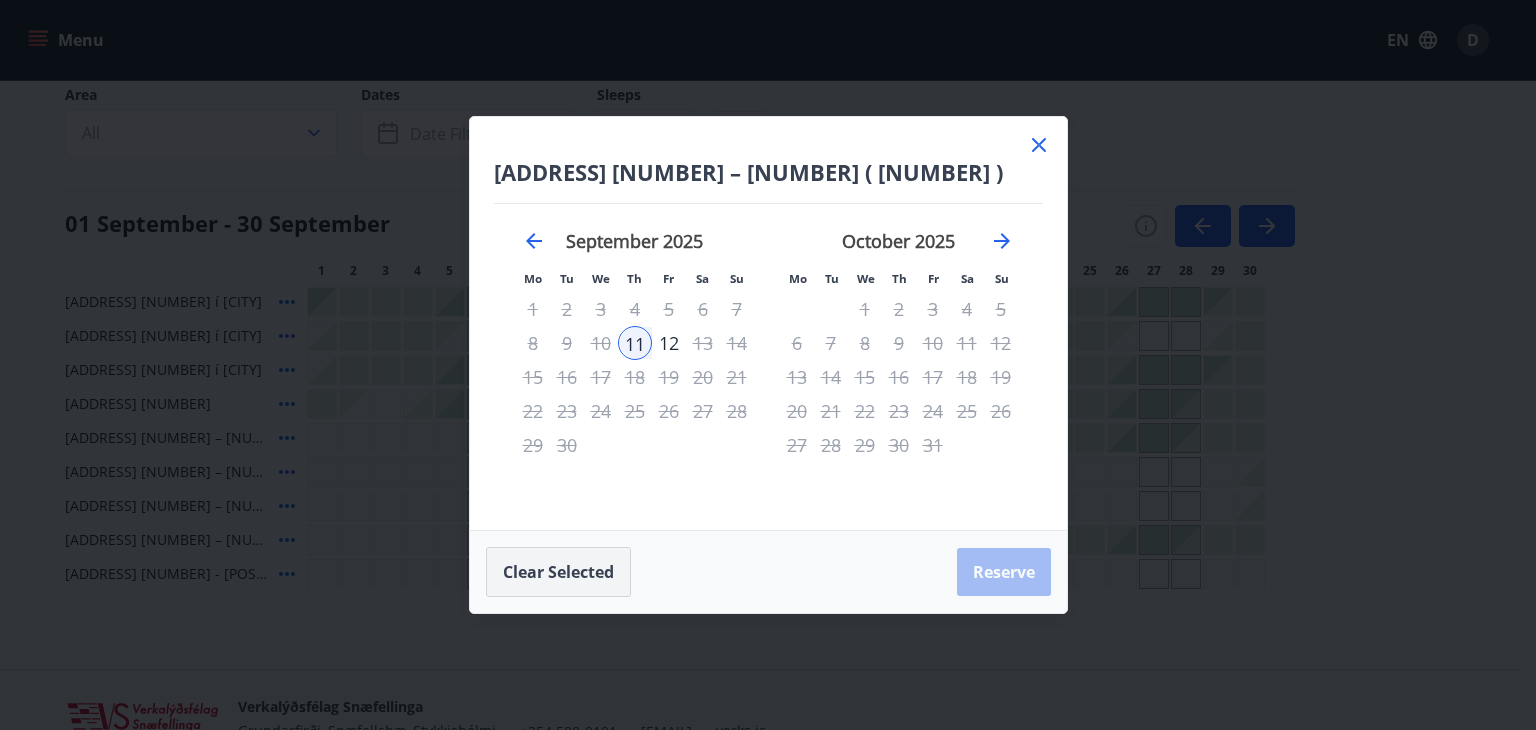 click on "Clear selected" at bounding box center [558, 572] 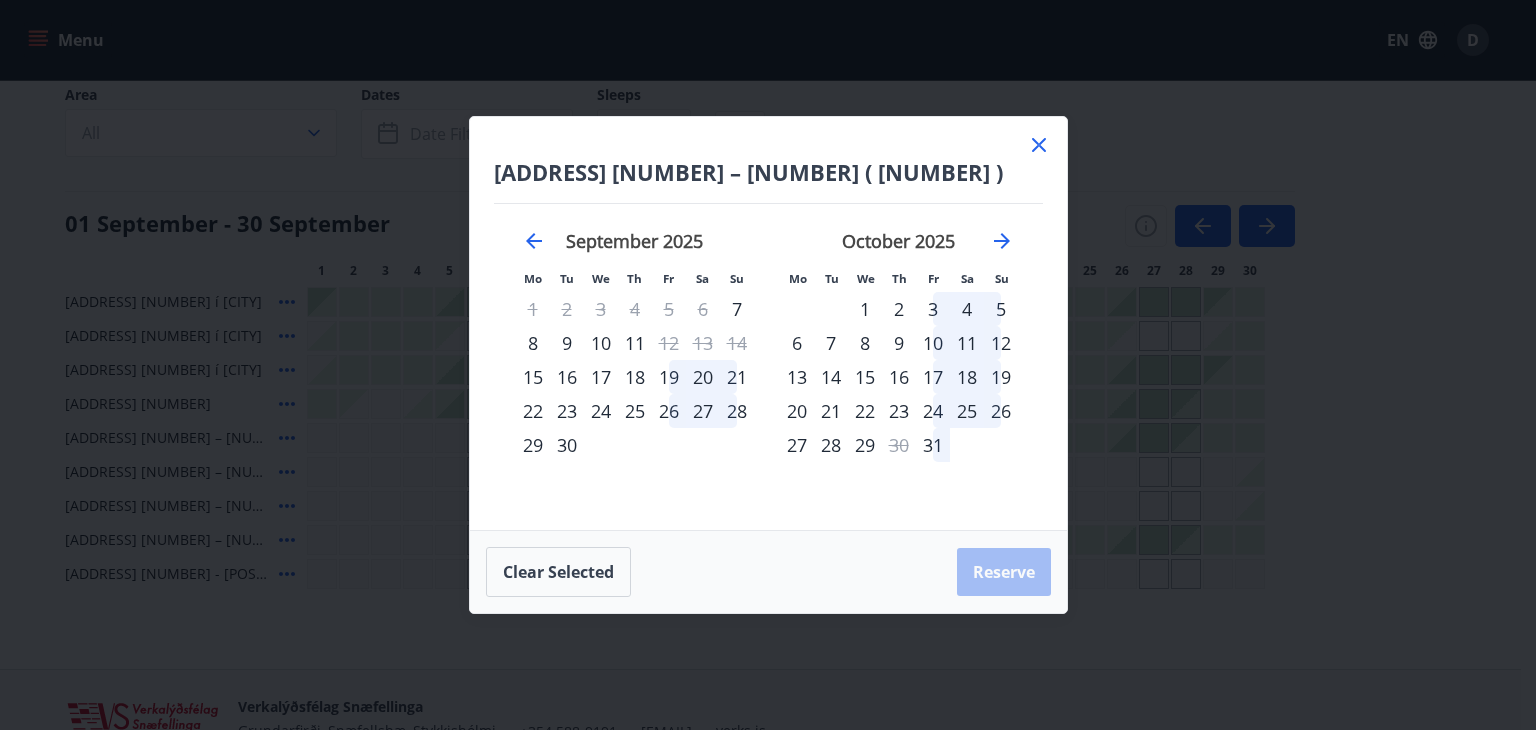 drag, startPoint x: 564, startPoint y: 341, endPoint x: 620, endPoint y: 334, distance: 56.435802 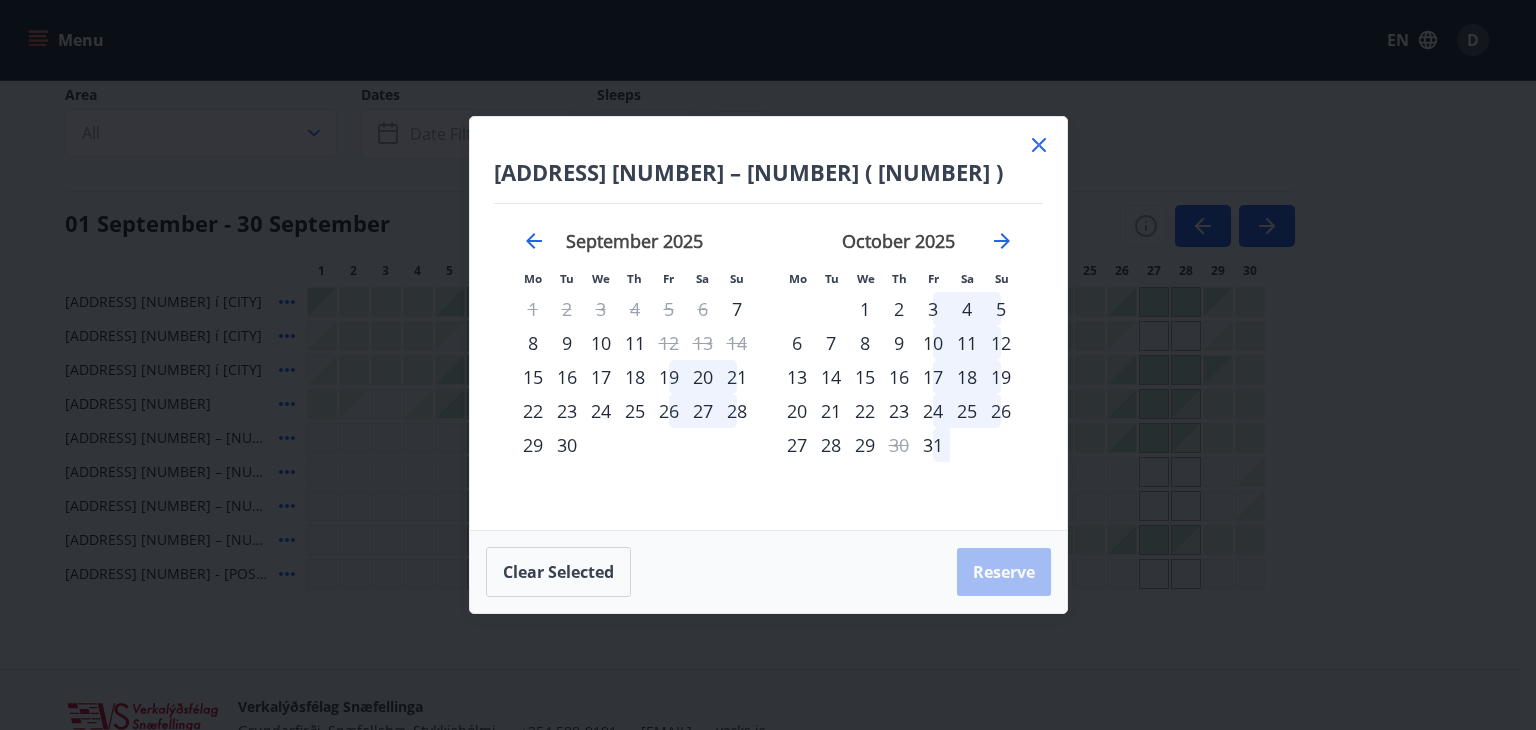 click on "9" at bounding box center [567, 343] 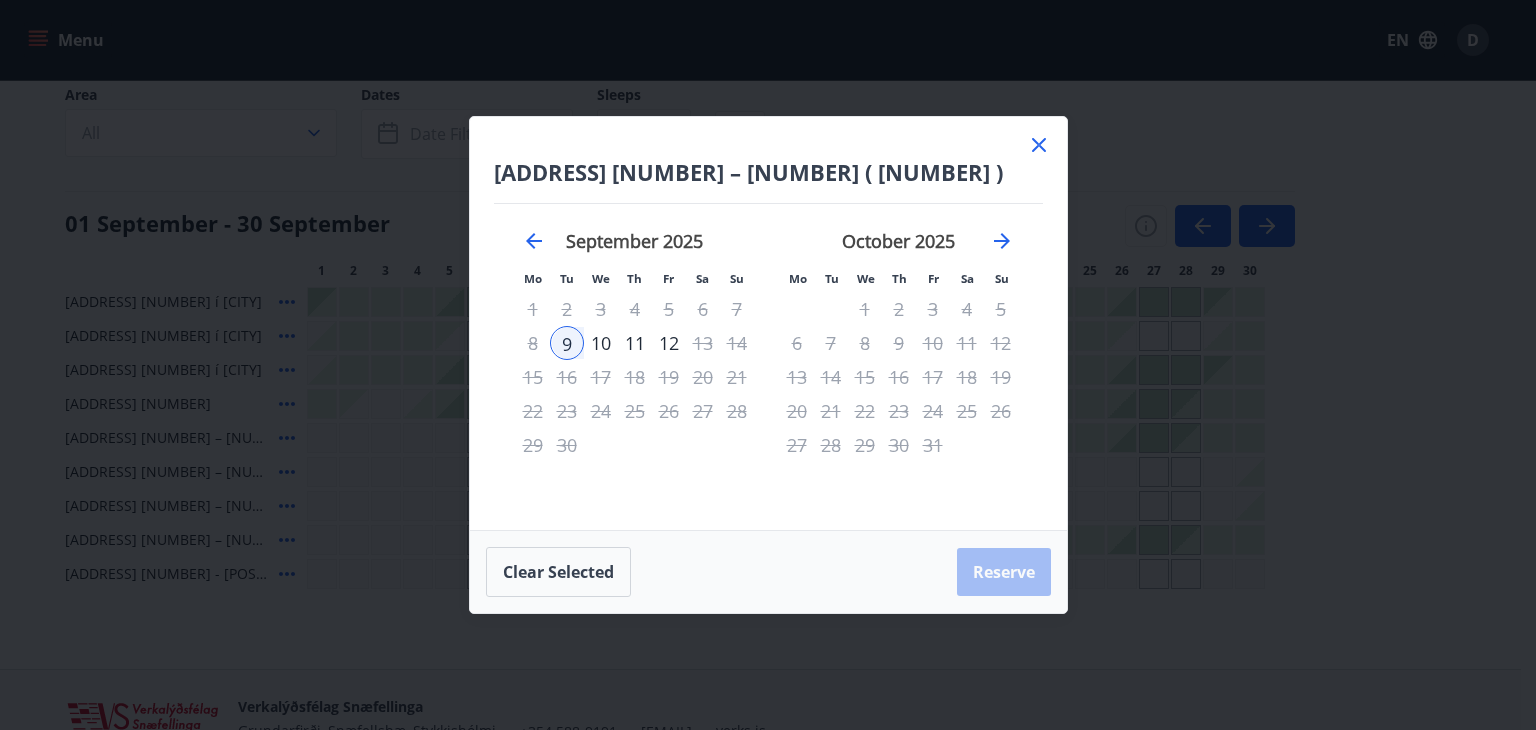 drag, startPoint x: 576, startPoint y: 346, endPoint x: 624, endPoint y: 341, distance: 48.259712 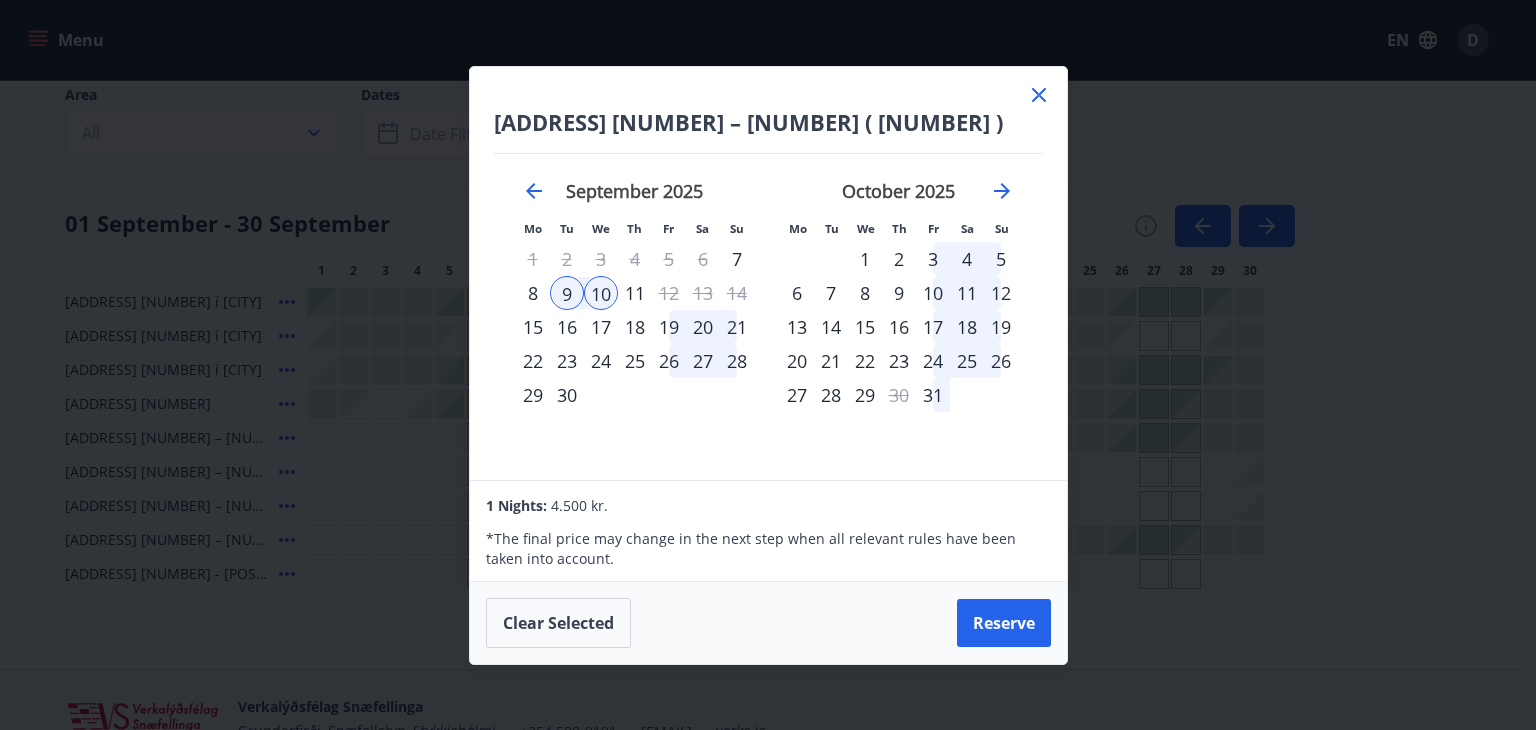 click on "11" at bounding box center [635, 293] 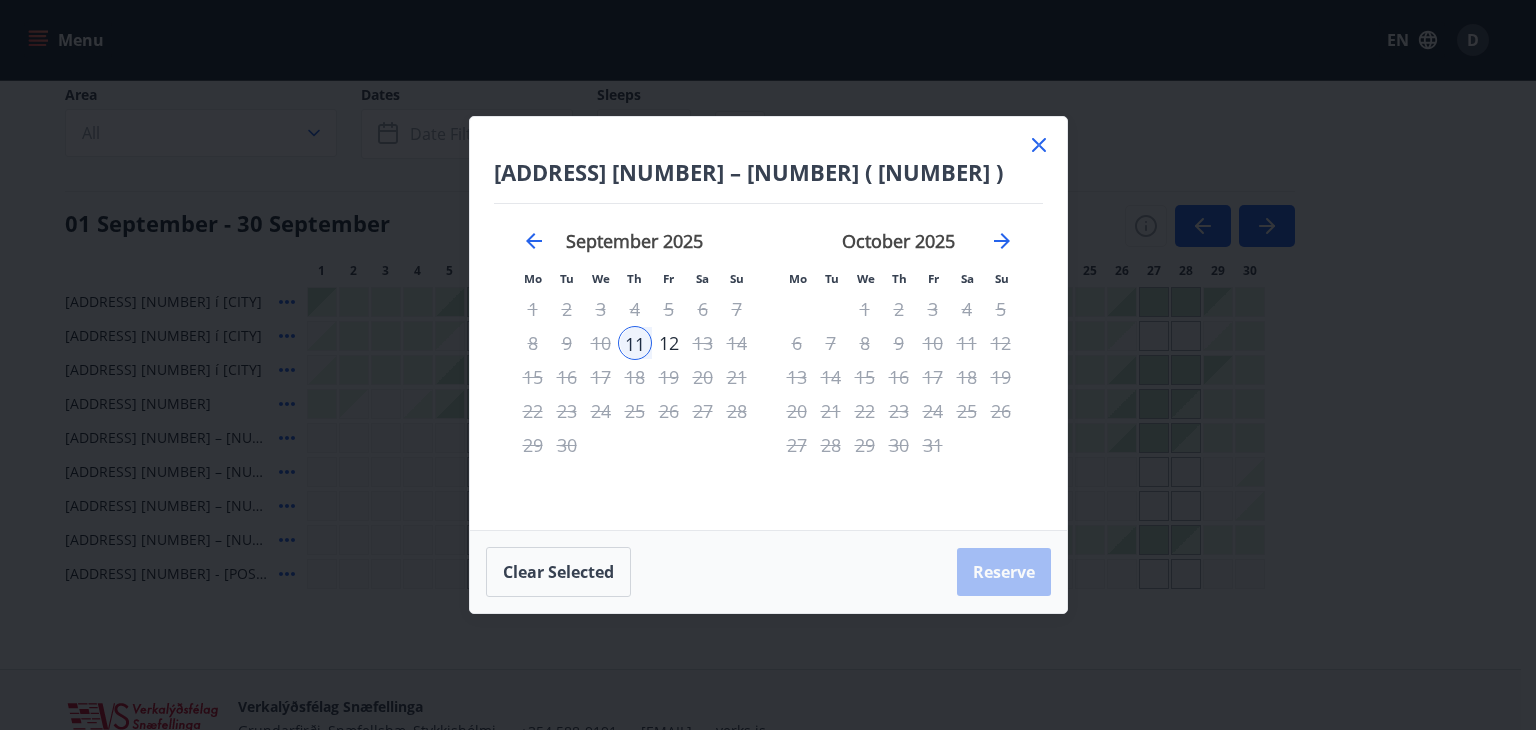 click 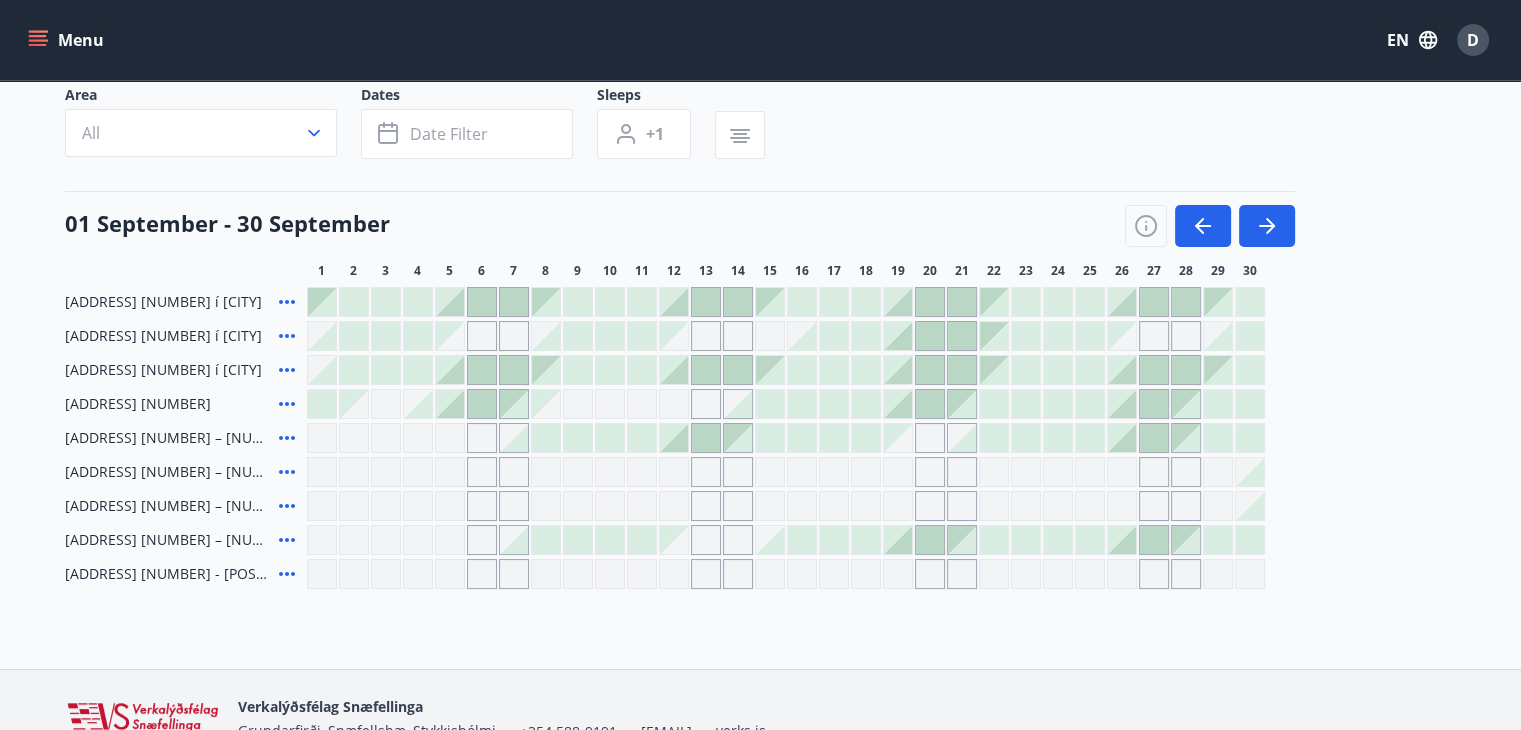 click at bounding box center [546, 540] 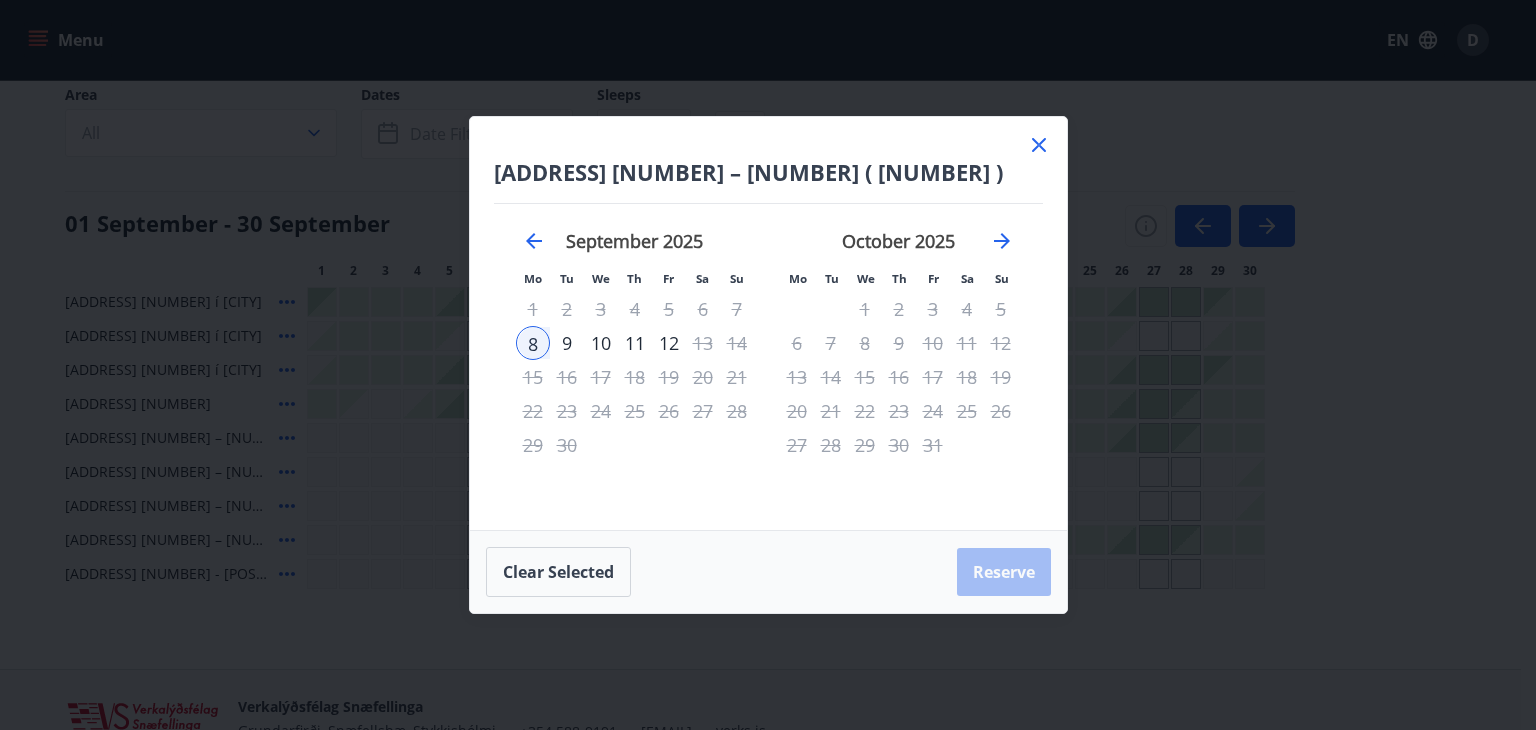 click on "9" at bounding box center [567, 343] 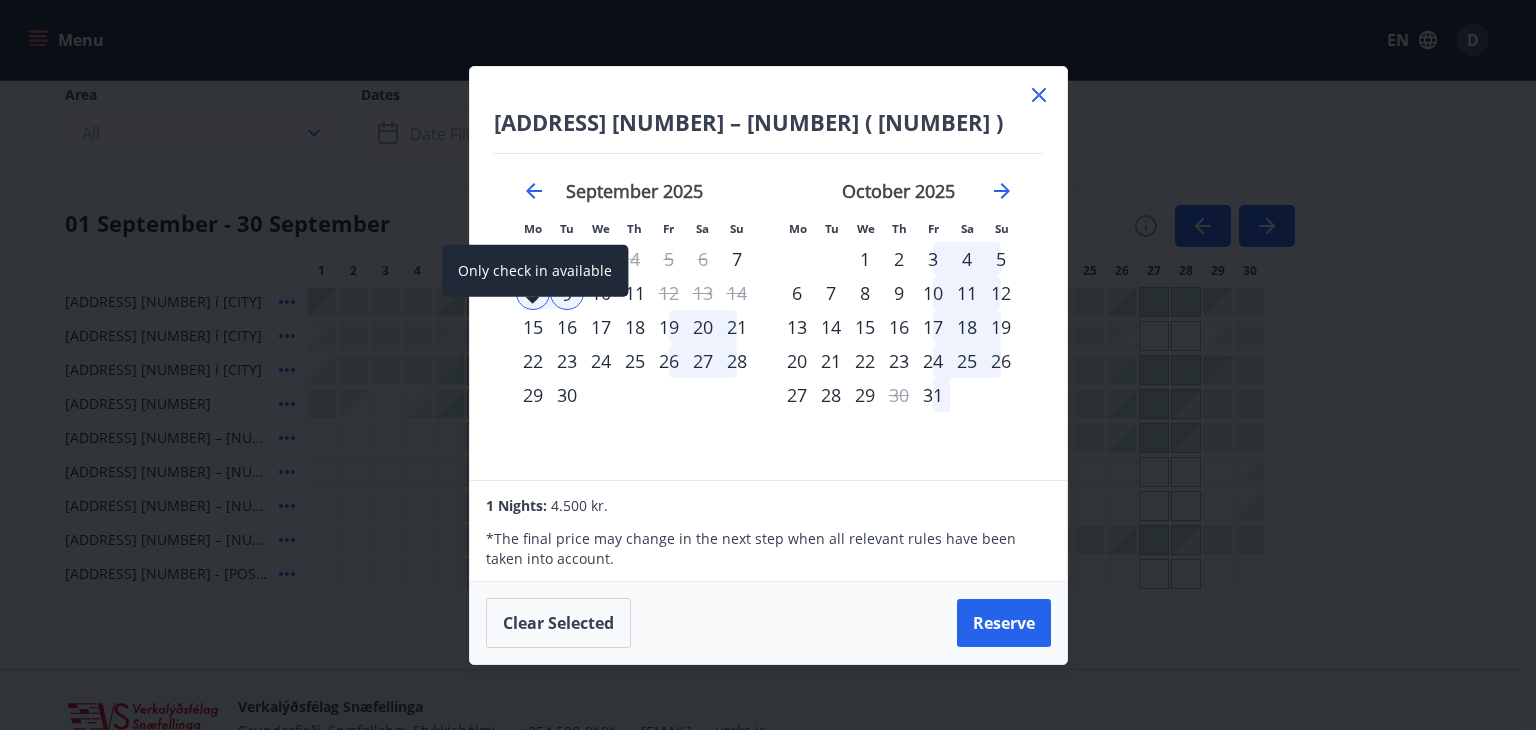 click at bounding box center (533, 302) 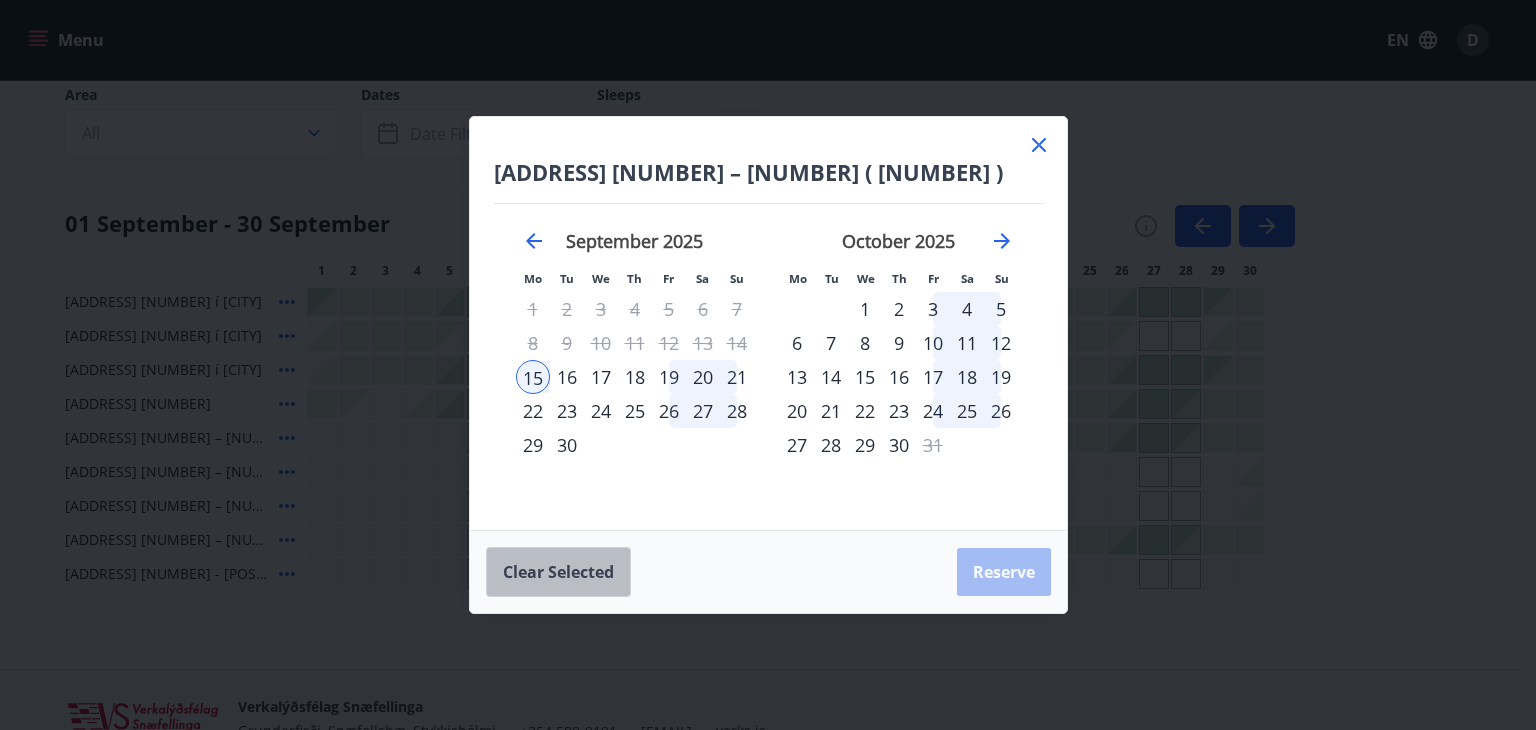 click on "Clear selected" at bounding box center [558, 572] 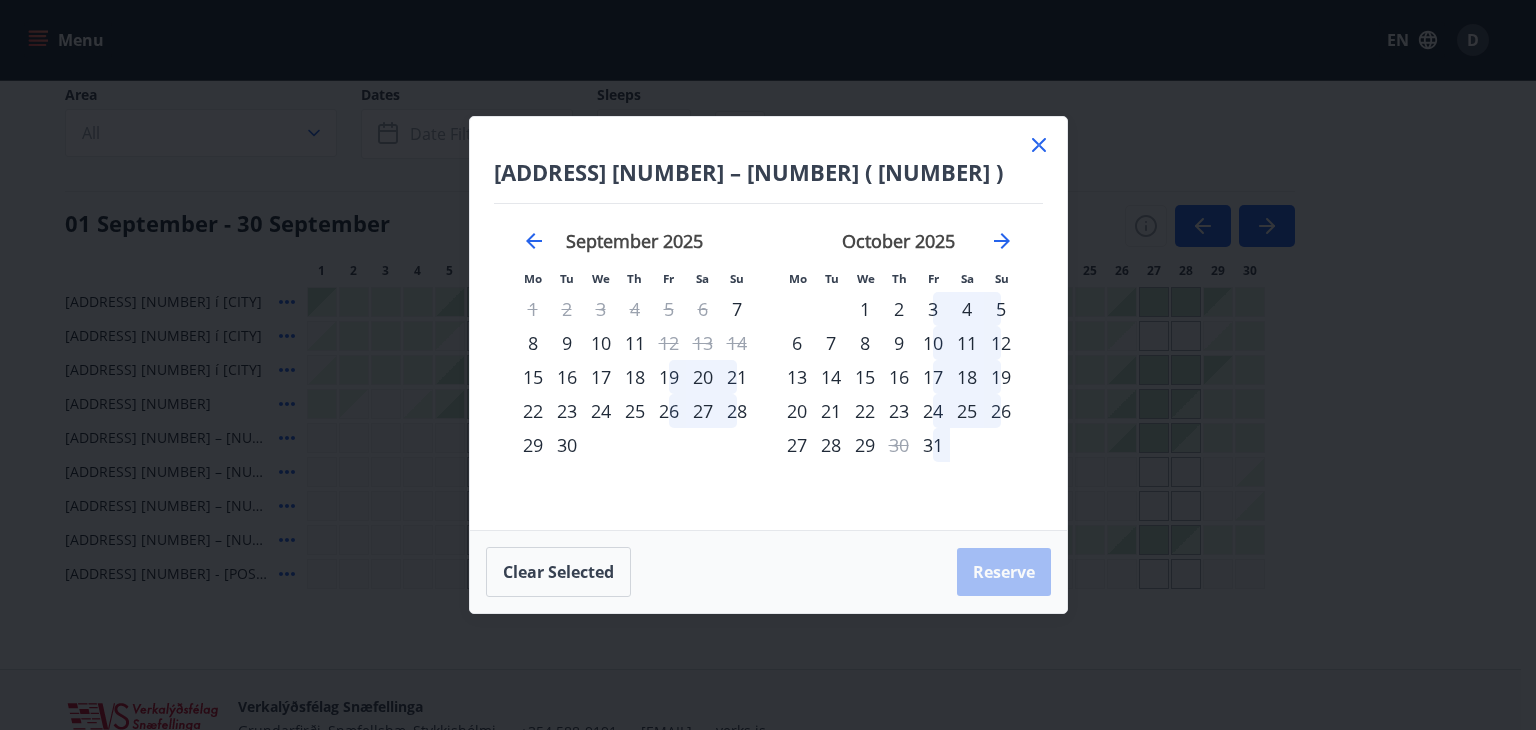 click 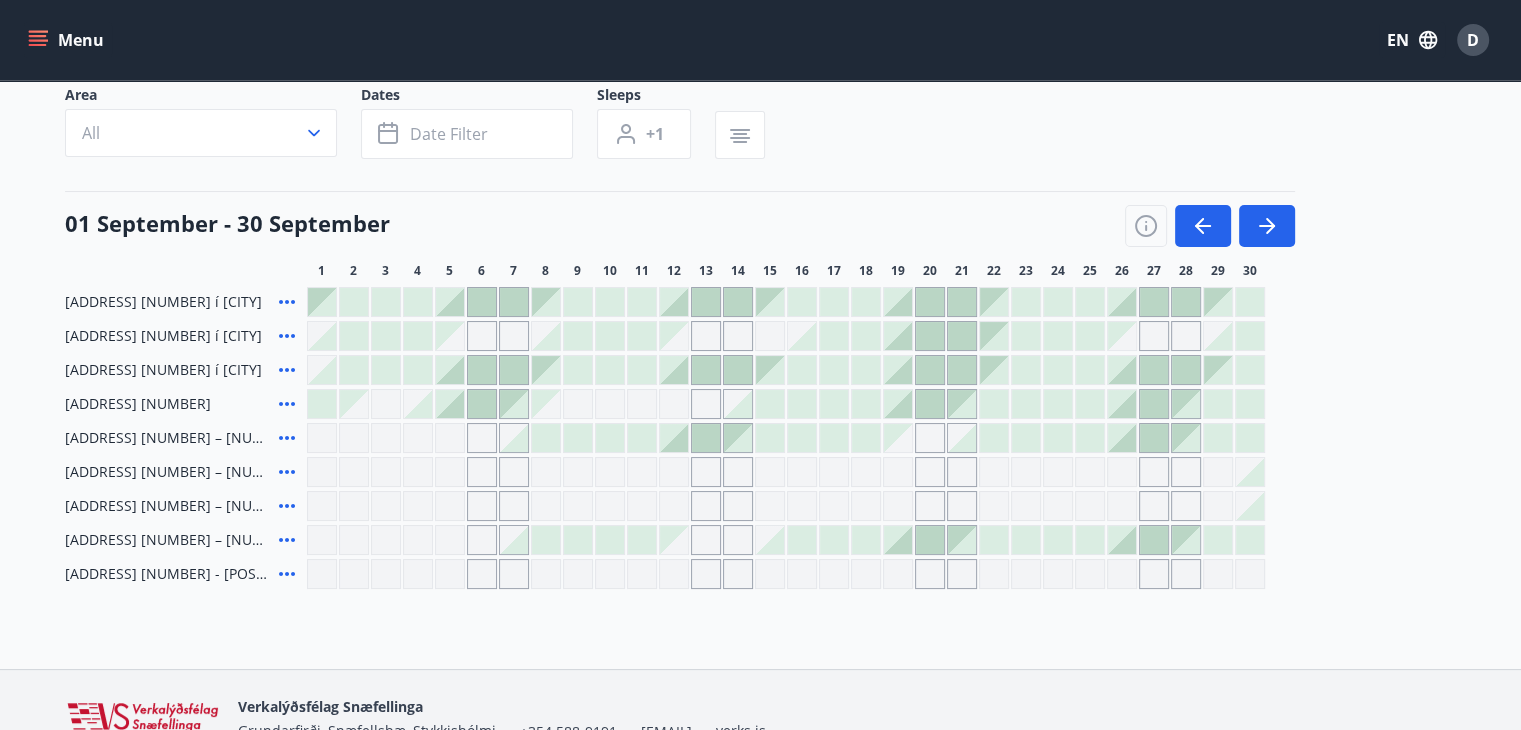 click at bounding box center [578, 438] 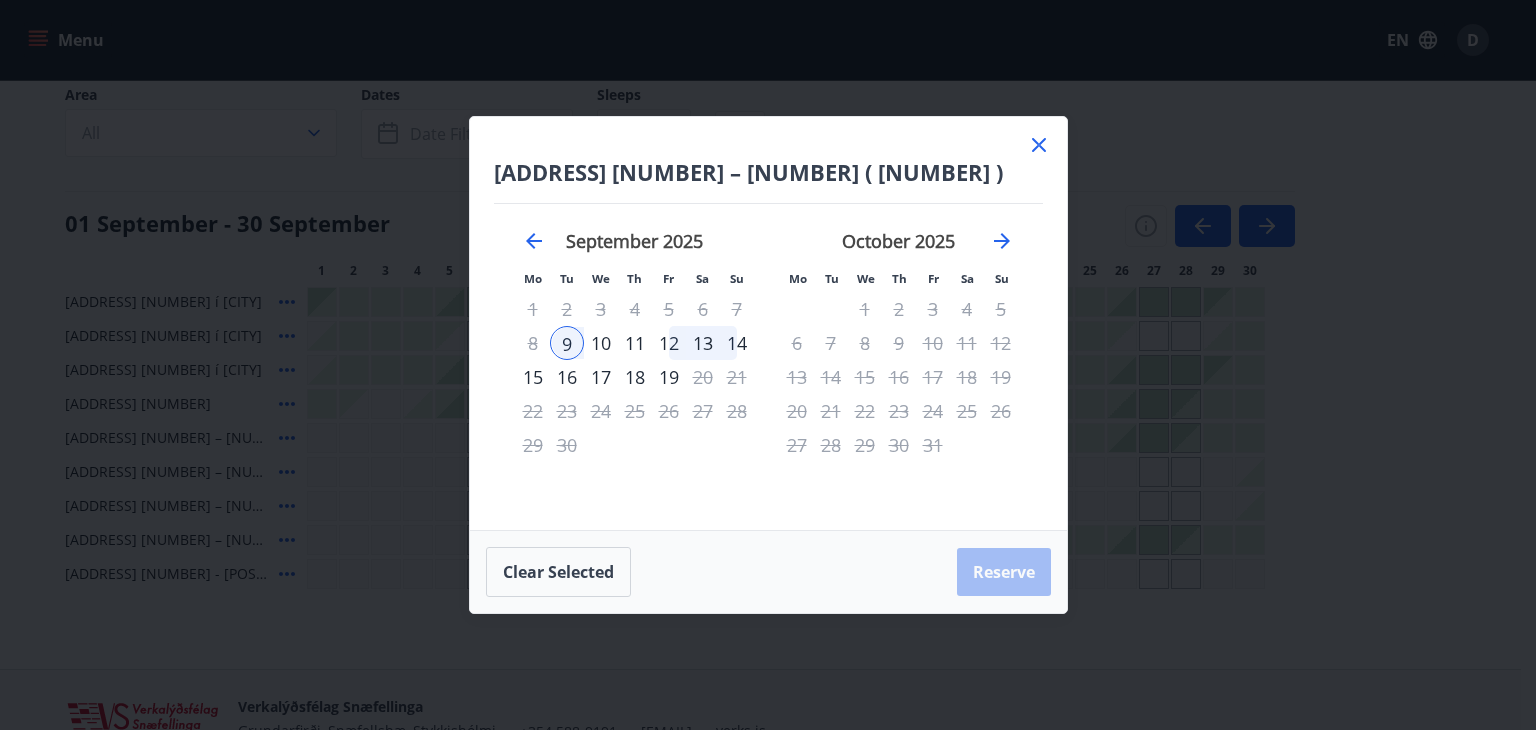 drag, startPoint x: 583, startPoint y: 346, endPoint x: 634, endPoint y: 342, distance: 51.156624 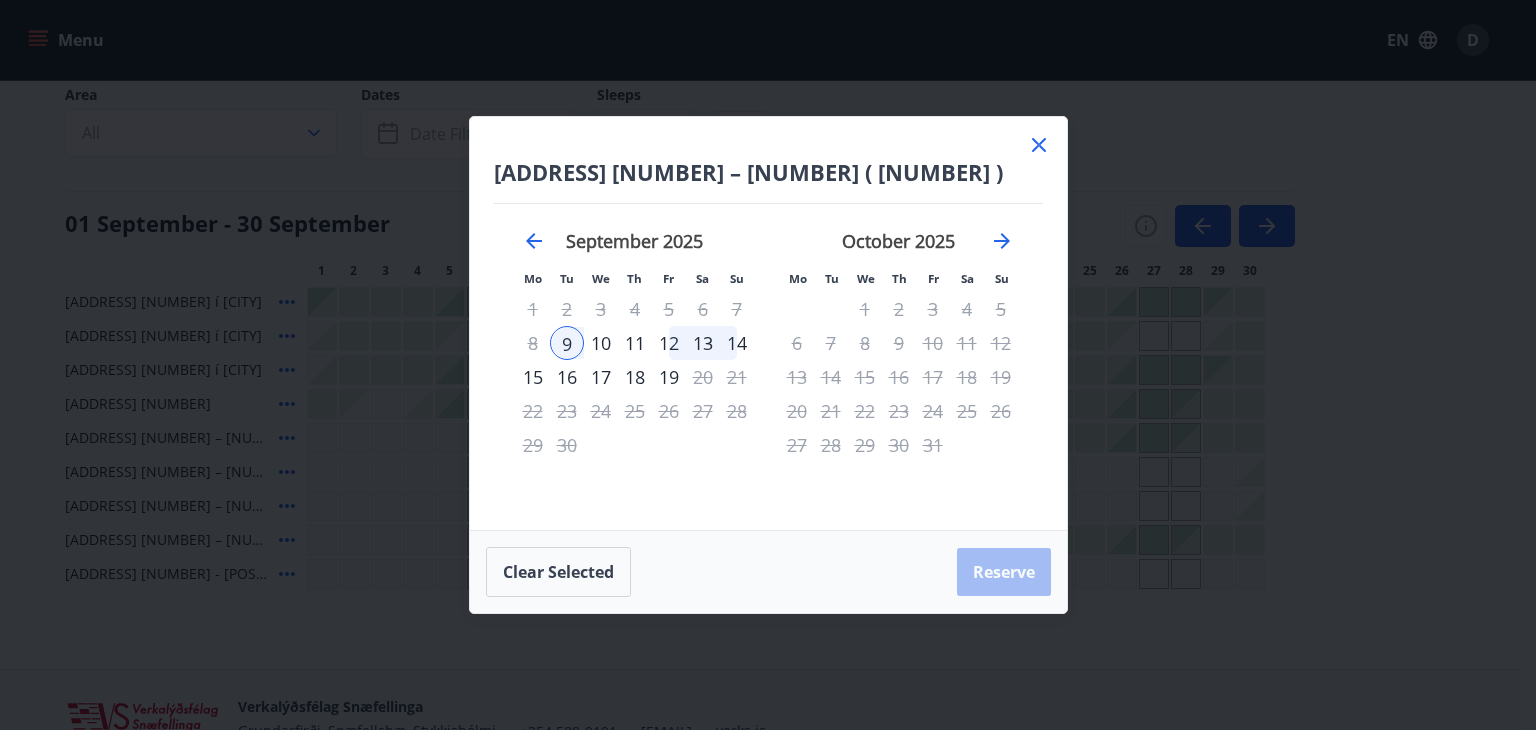 drag, startPoint x: 573, startPoint y: 343, endPoint x: 628, endPoint y: 344, distance: 55.00909 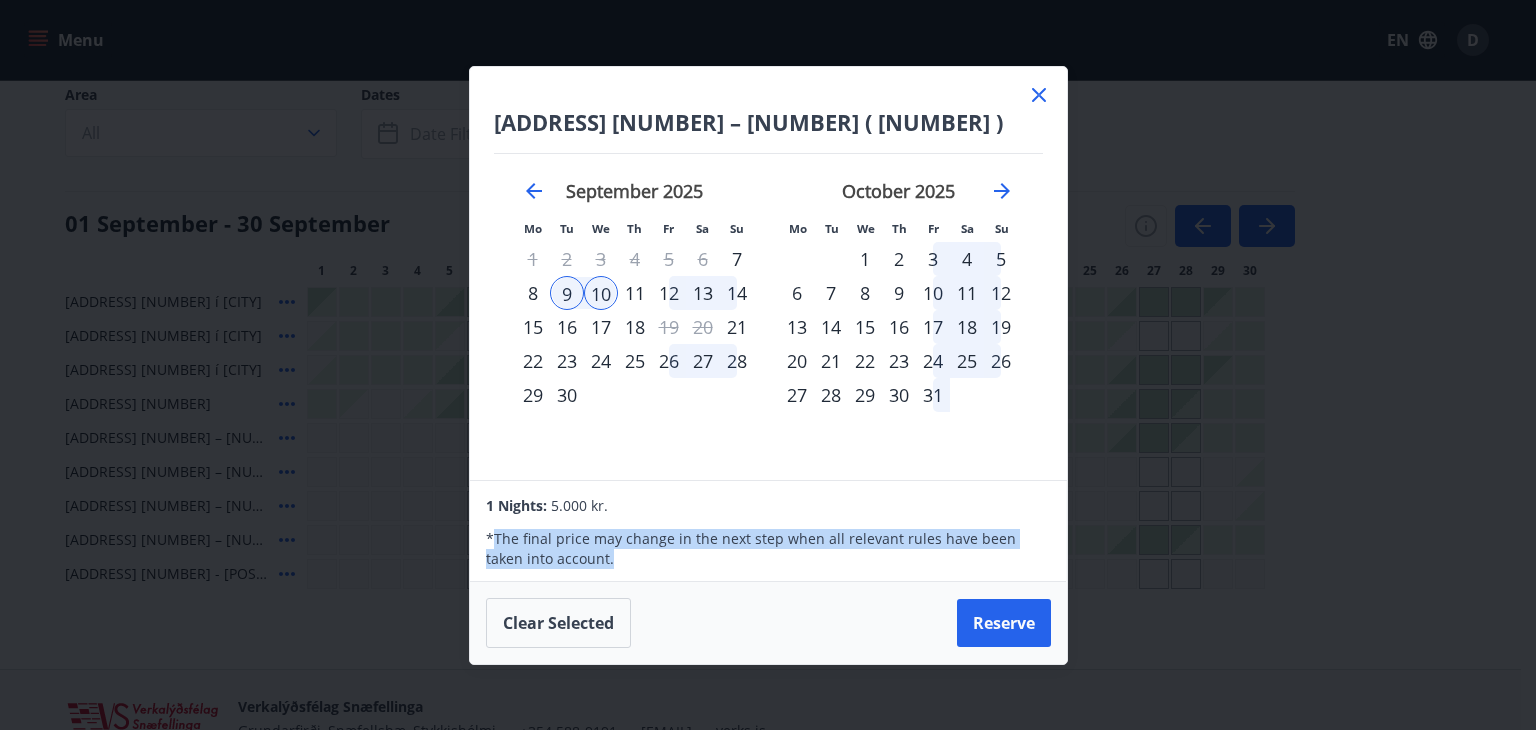 drag, startPoint x: 496, startPoint y: 543, endPoint x: 611, endPoint y: 561, distance: 116.40017 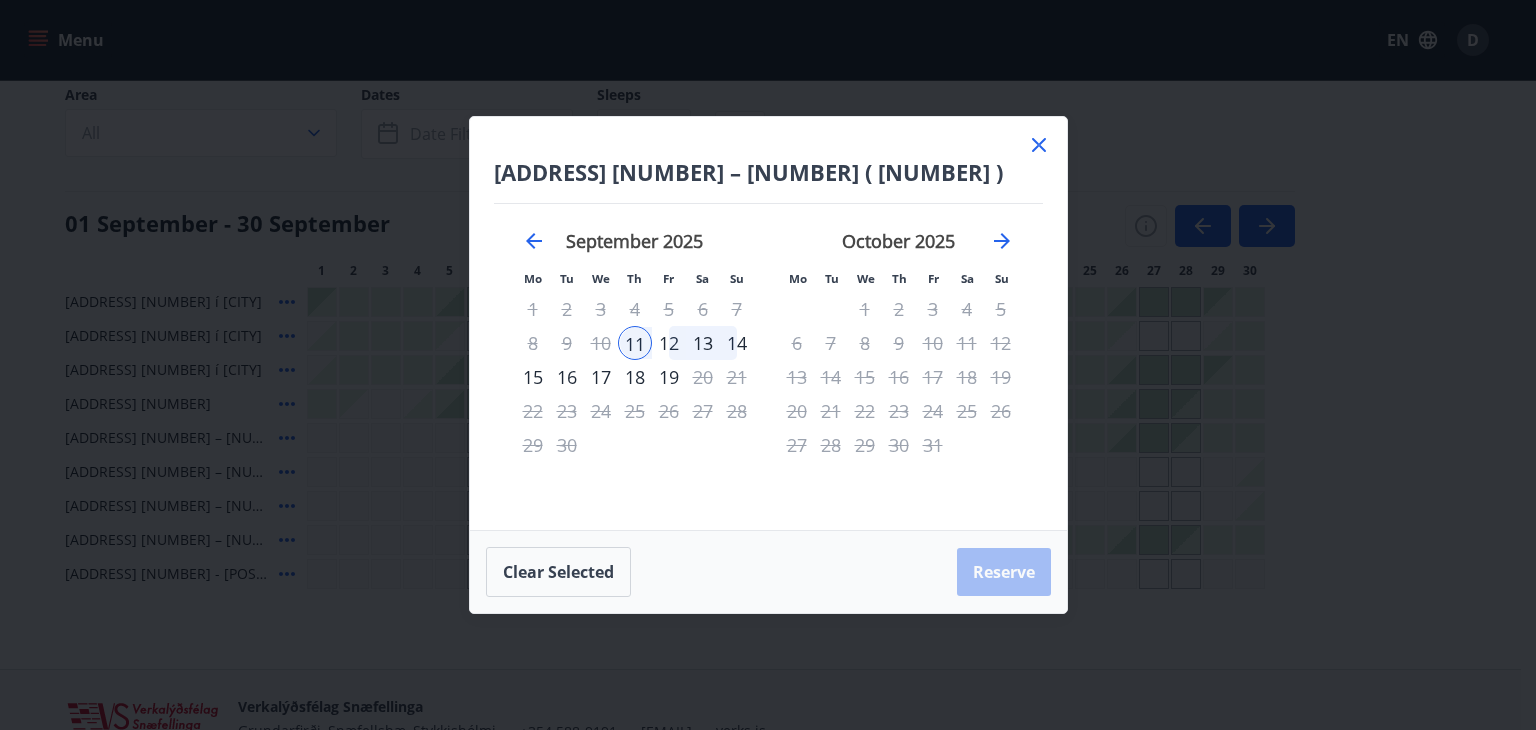 drag, startPoint x: 630, startPoint y: 339, endPoint x: 549, endPoint y: 339, distance: 81 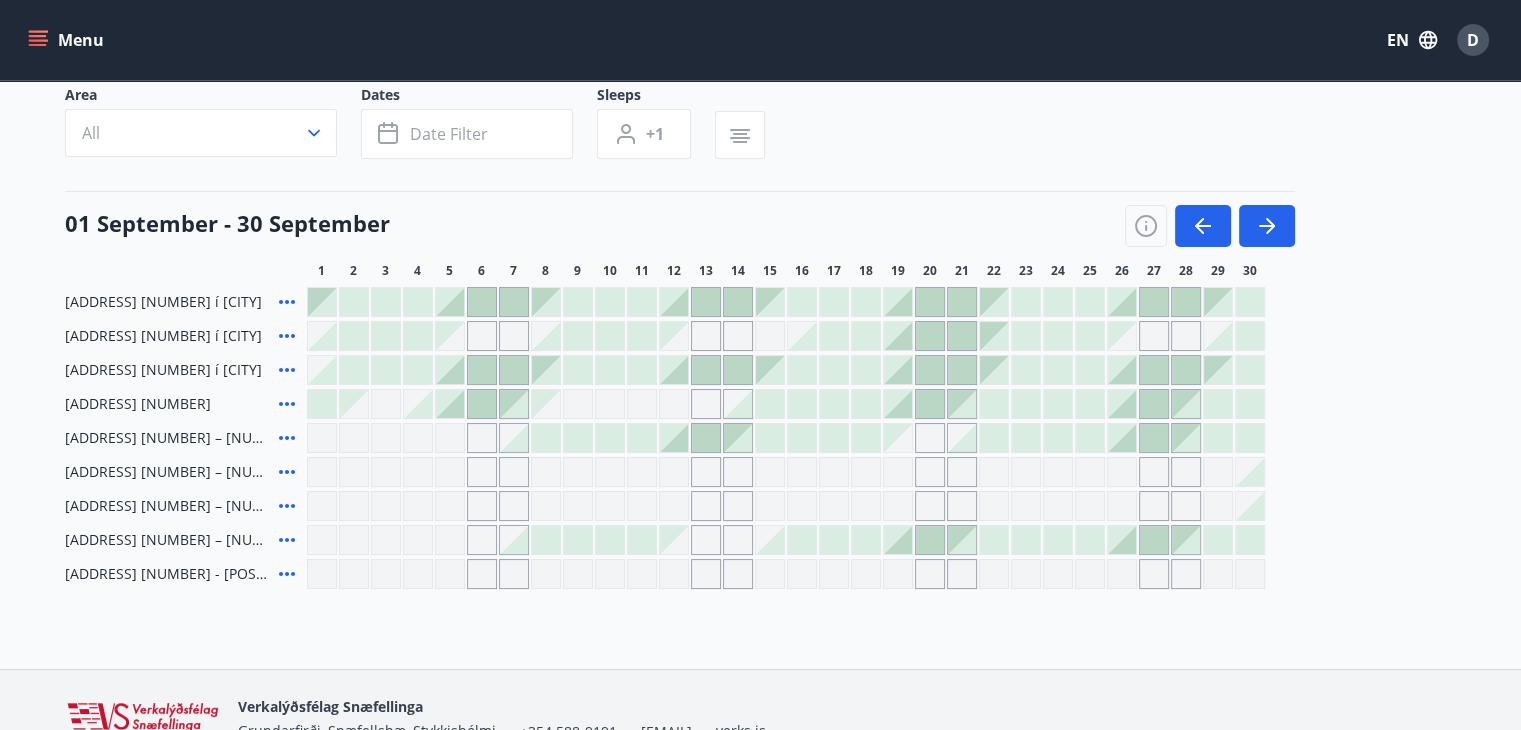 click at bounding box center [578, 438] 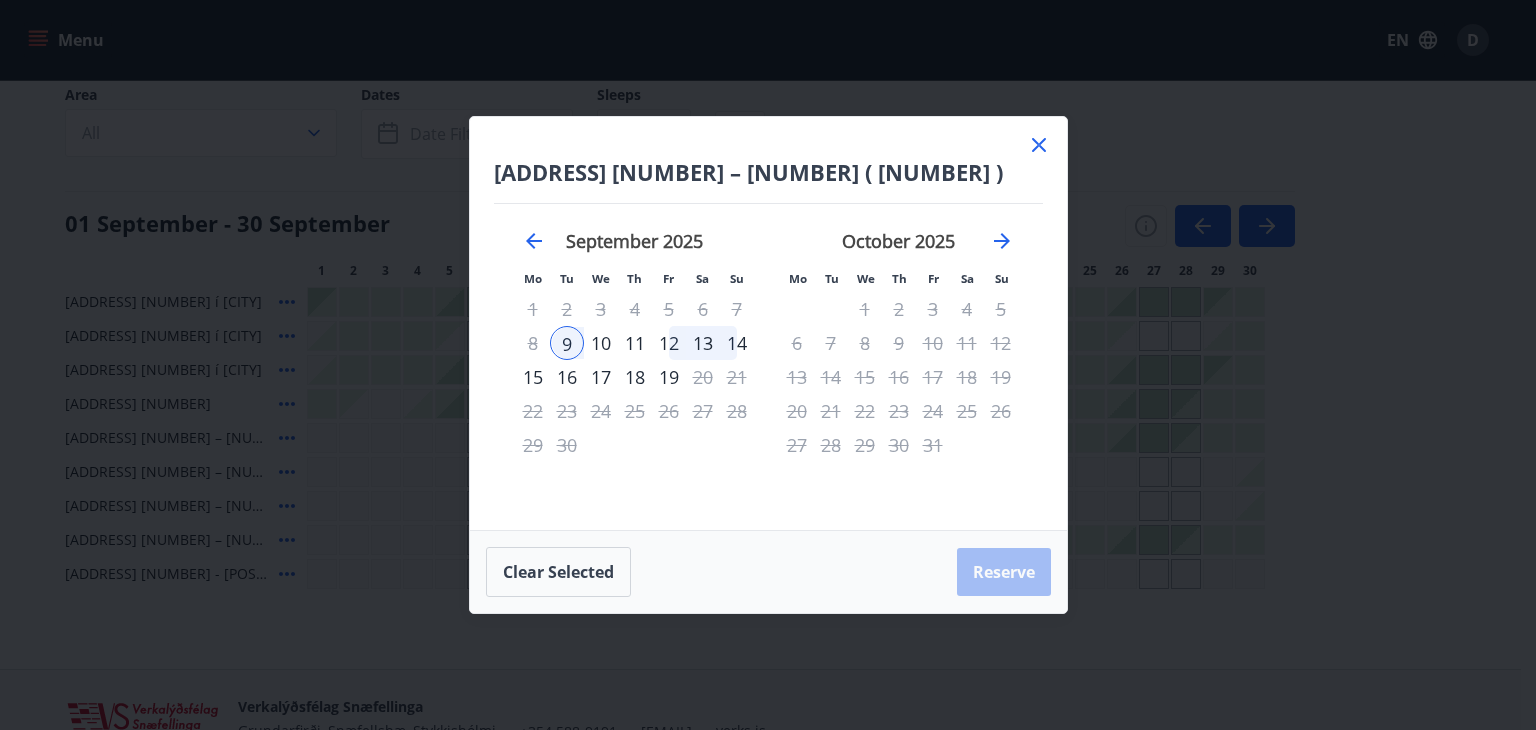 drag, startPoint x: 590, startPoint y: 345, endPoint x: 624, endPoint y: 345, distance: 34 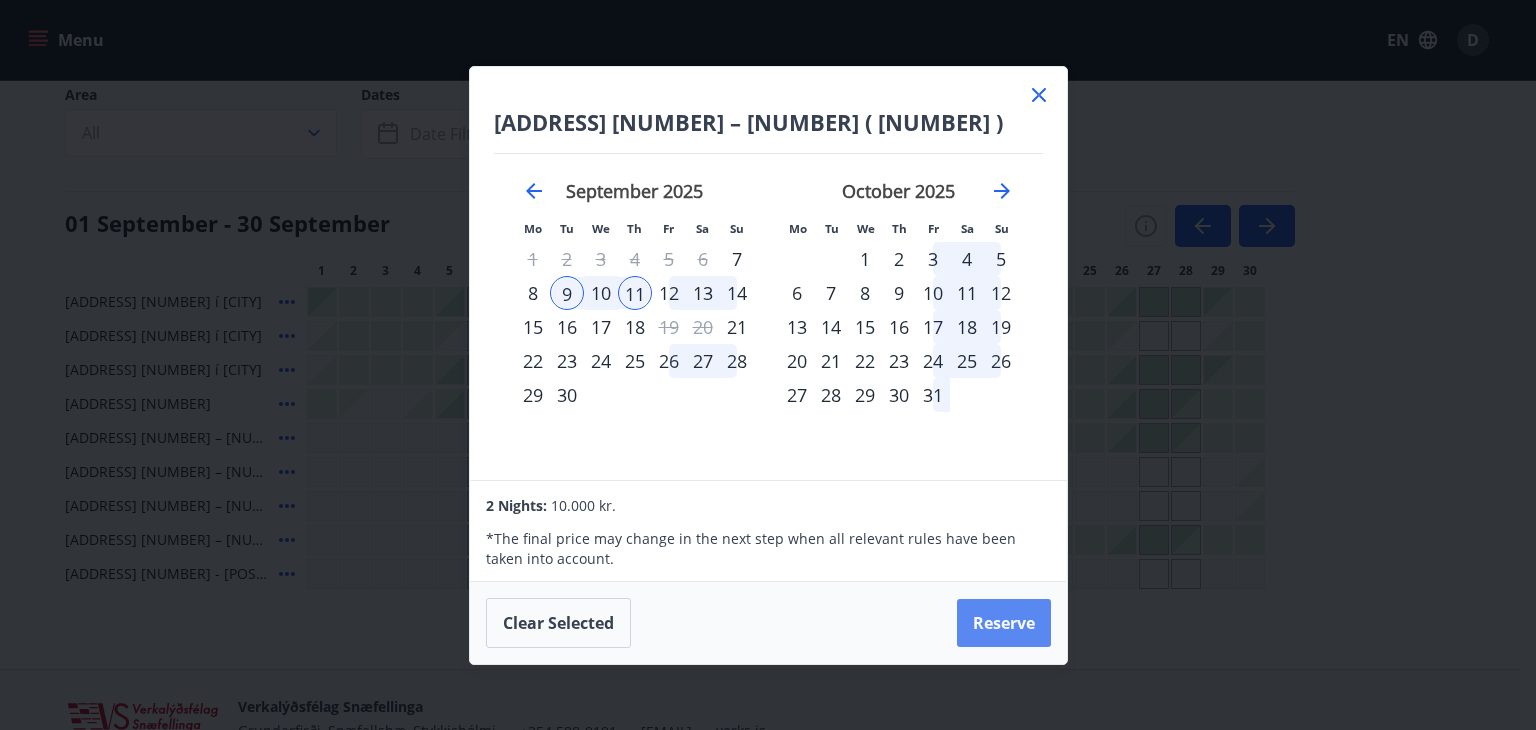 click on "Reserve" at bounding box center (1004, 623) 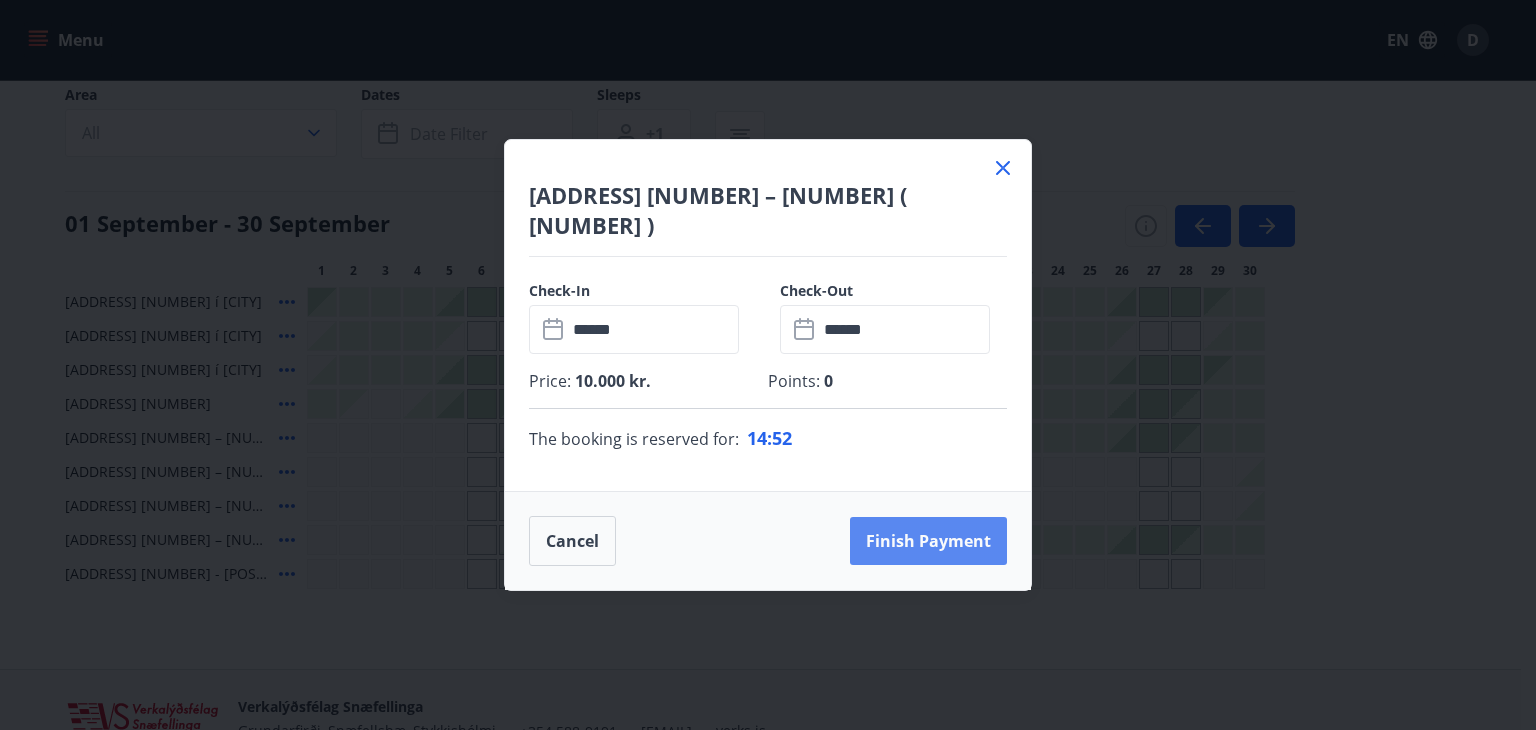 click on "Finish payment" at bounding box center [928, 541] 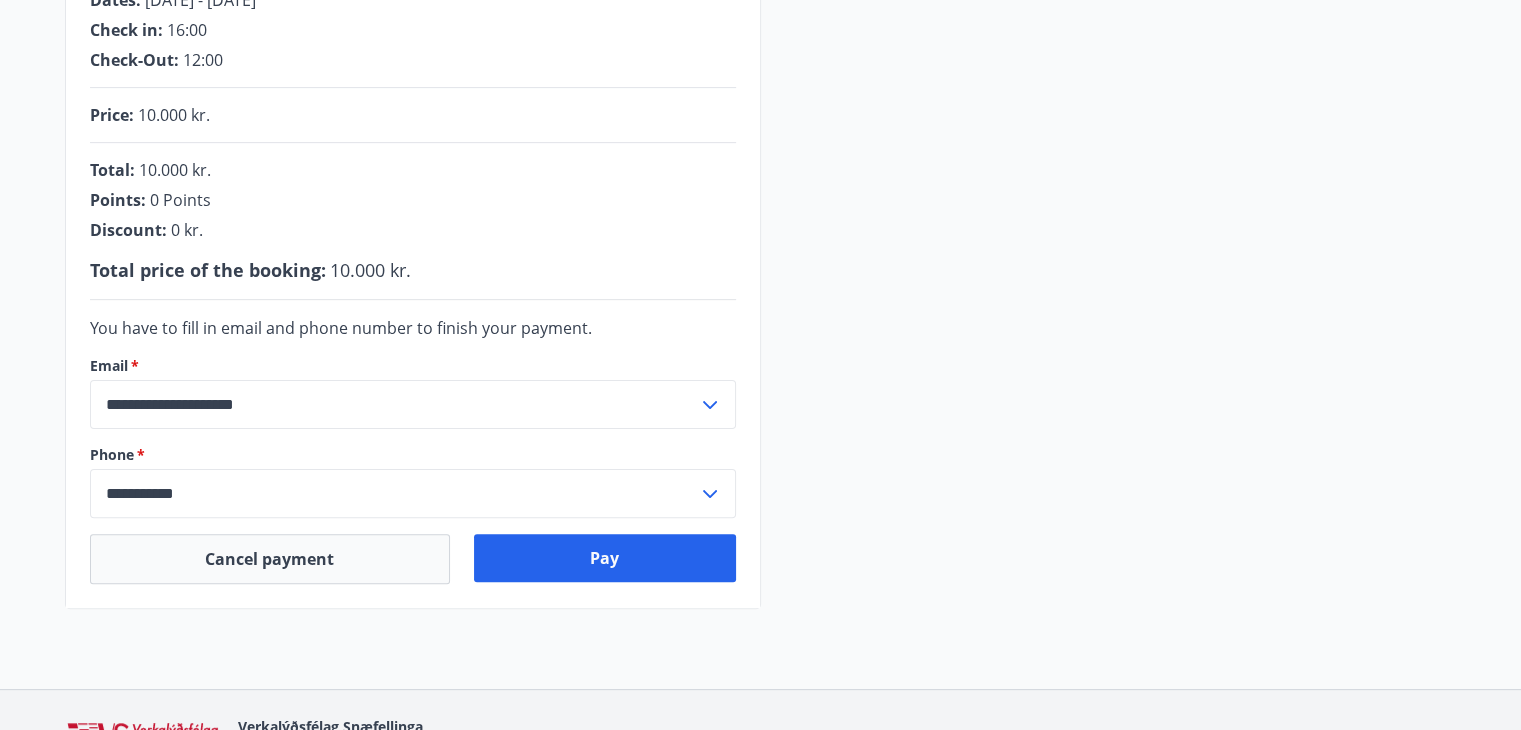 scroll, scrollTop: 500, scrollLeft: 0, axis: vertical 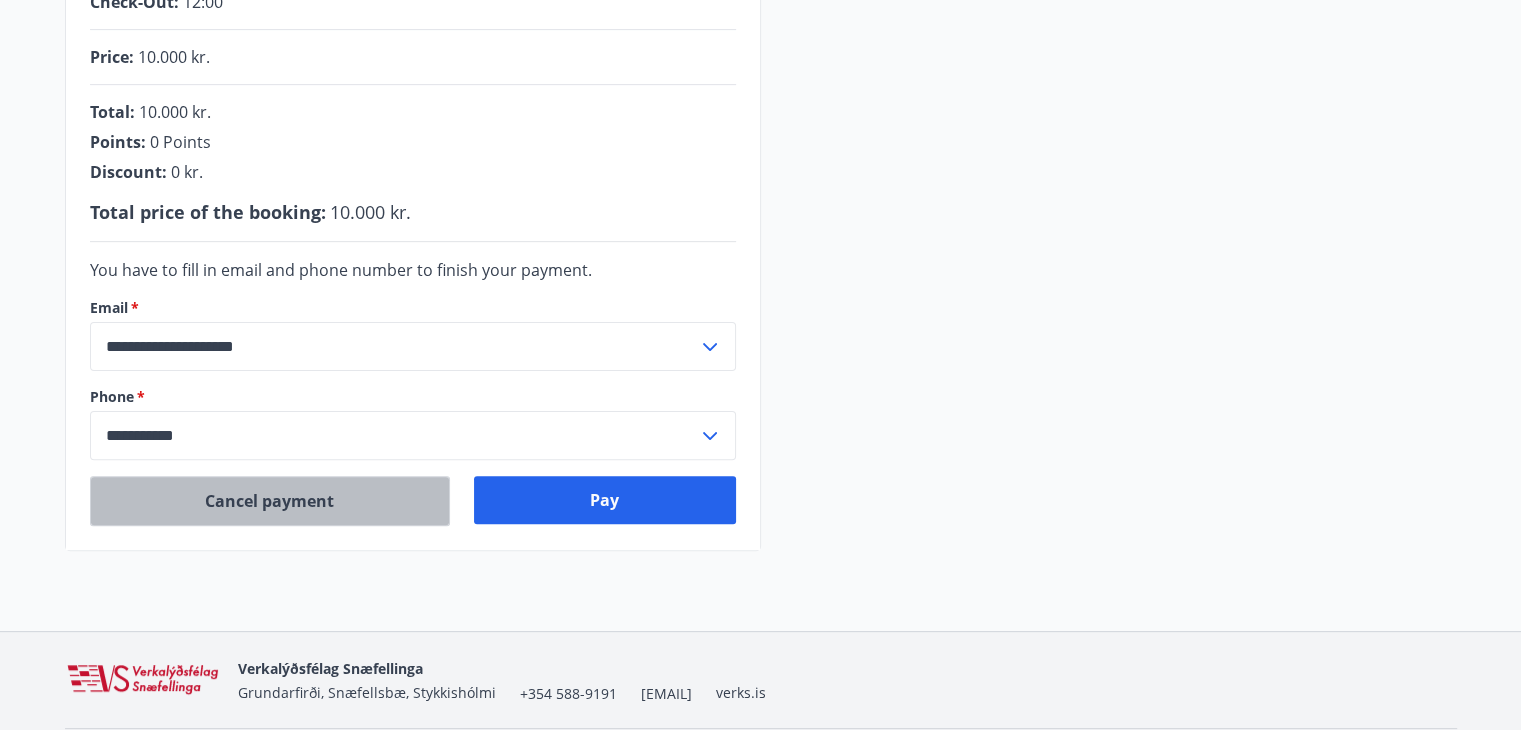 click on "Cancel payment" at bounding box center (270, 501) 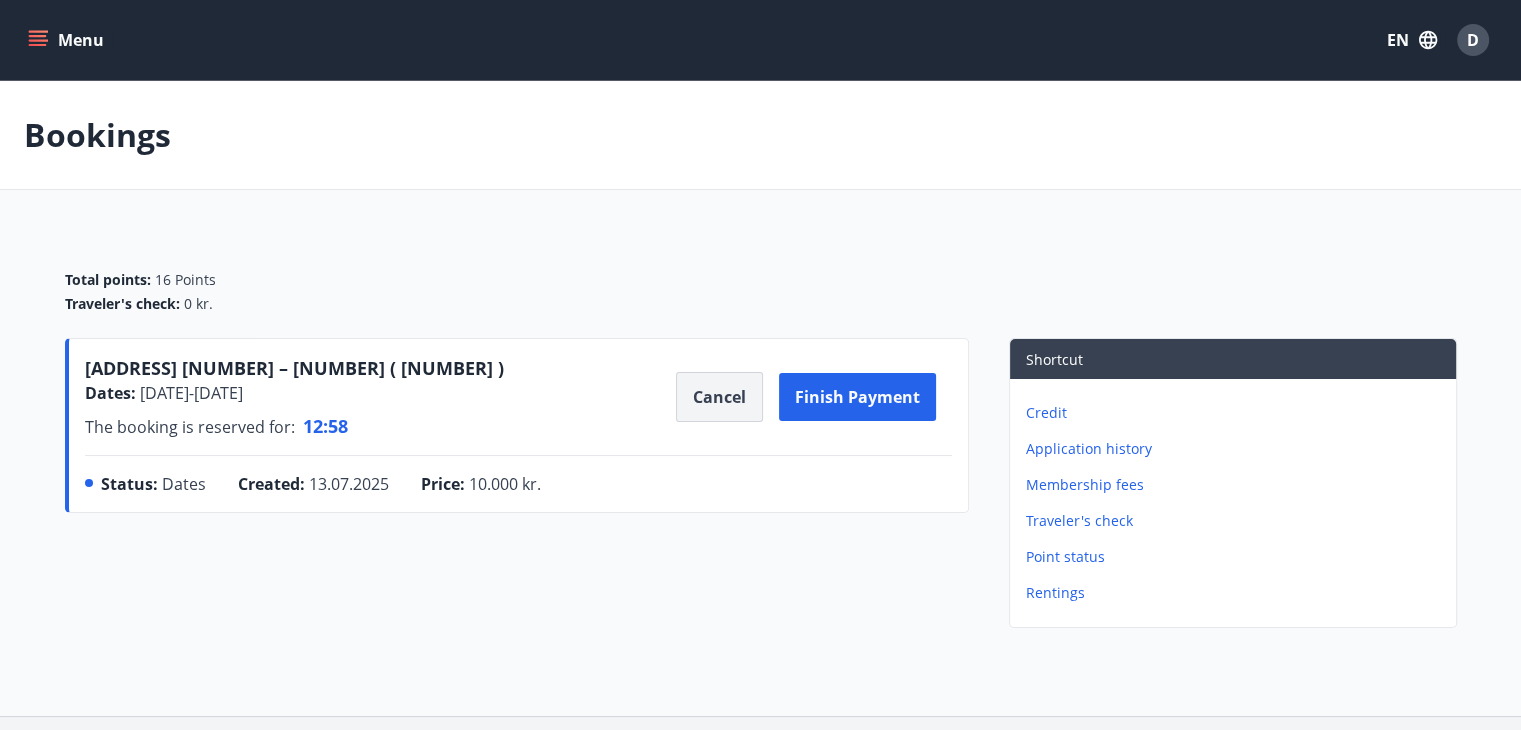 click on "Cancel" at bounding box center (719, 397) 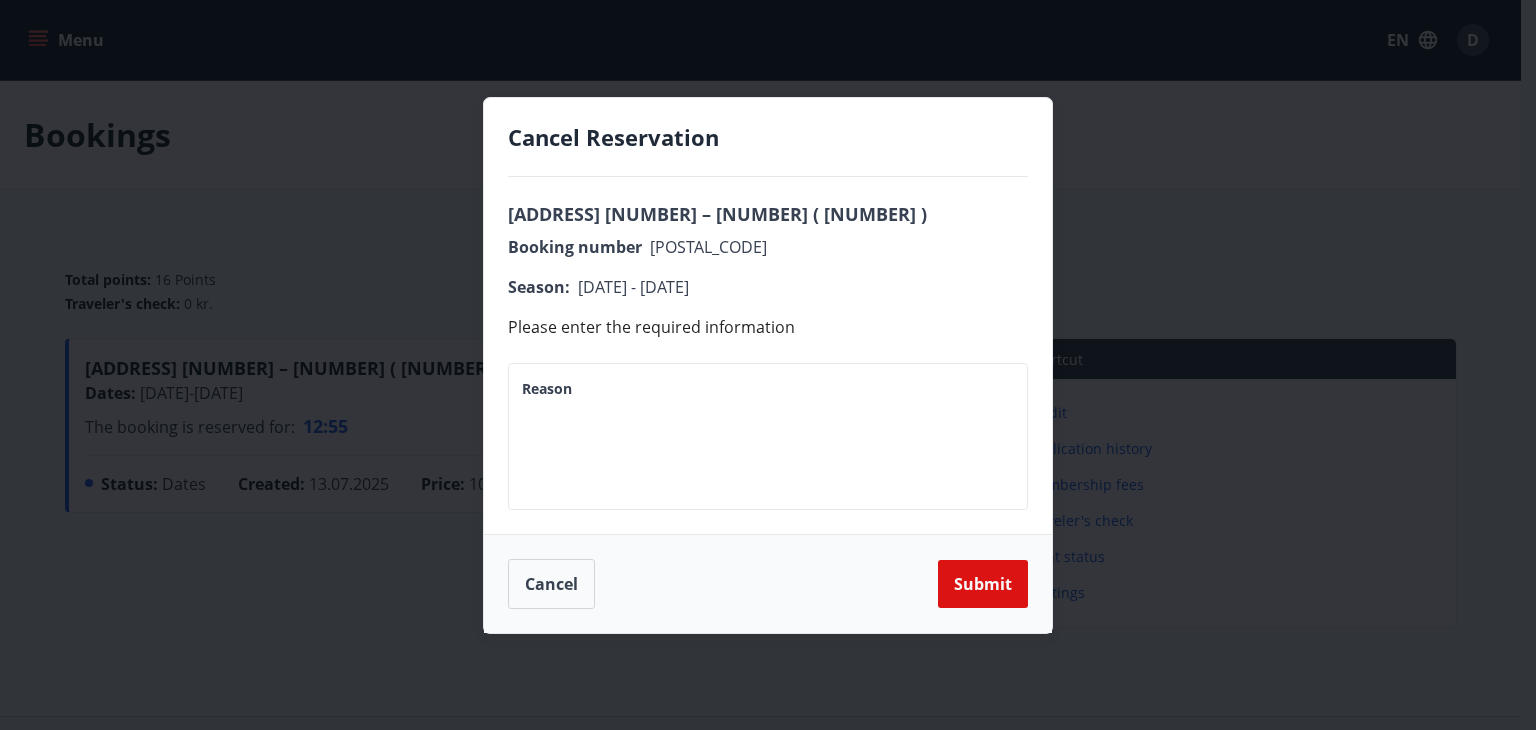 click on "Reason" at bounding box center (768, 436) 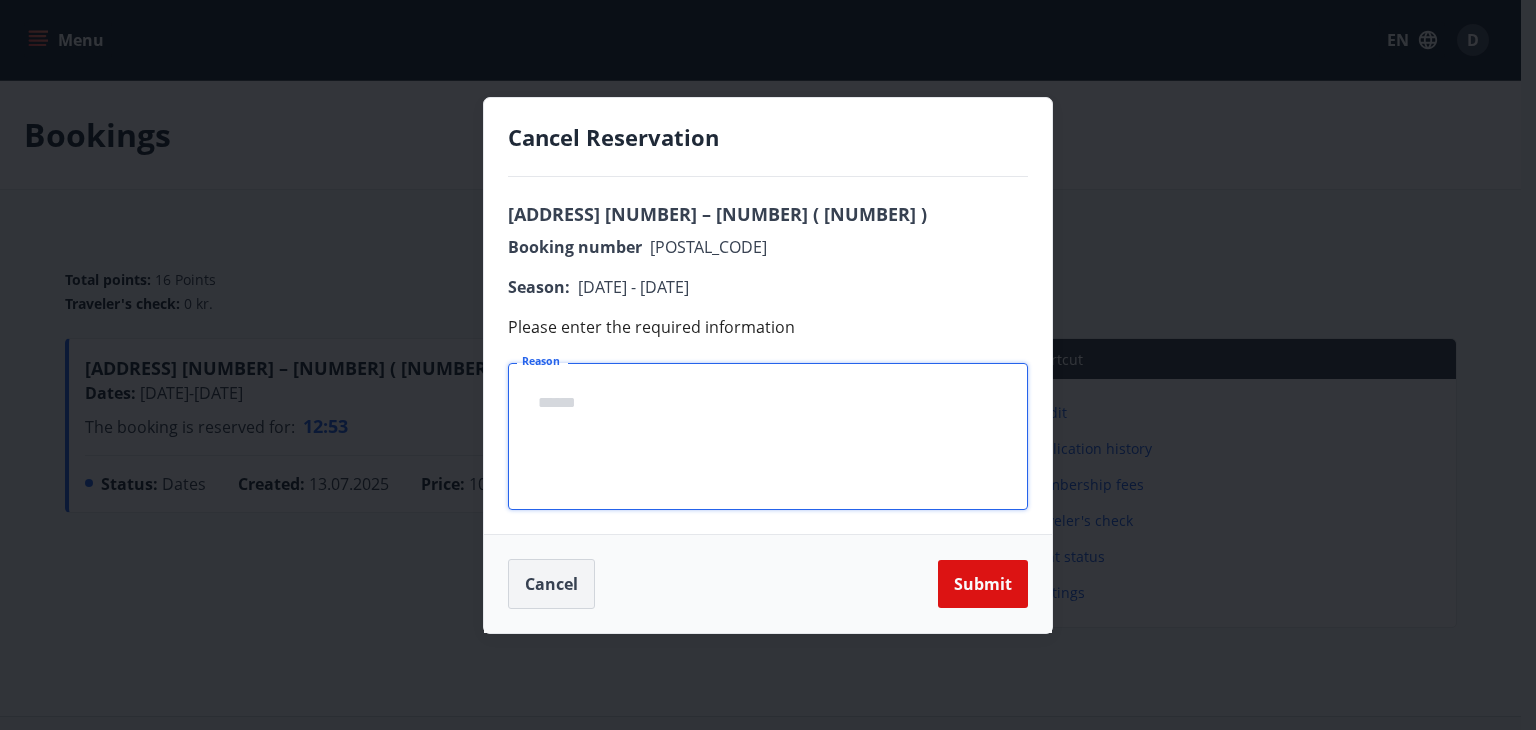 click on "Cancel" at bounding box center (551, 584) 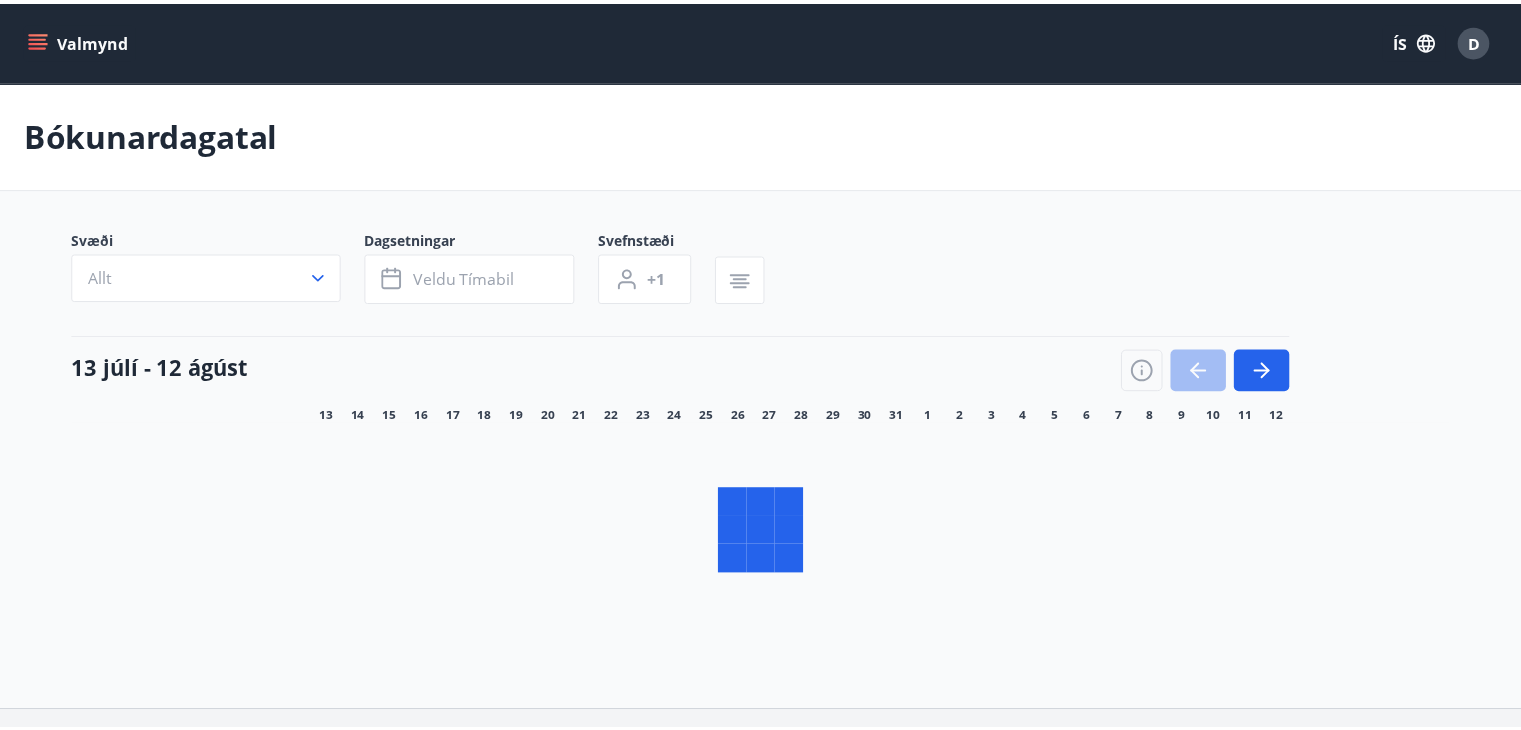 scroll, scrollTop: 0, scrollLeft: 0, axis: both 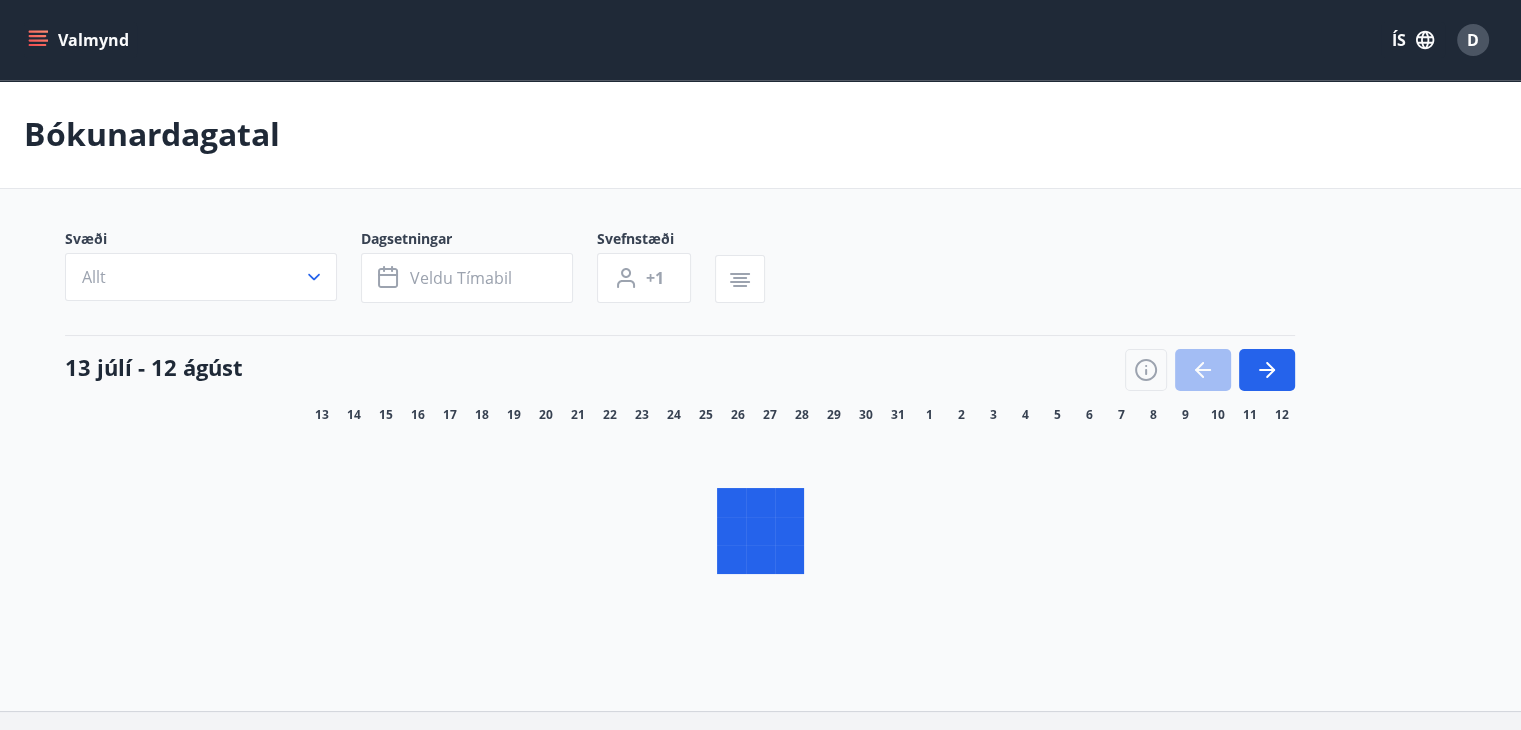 click 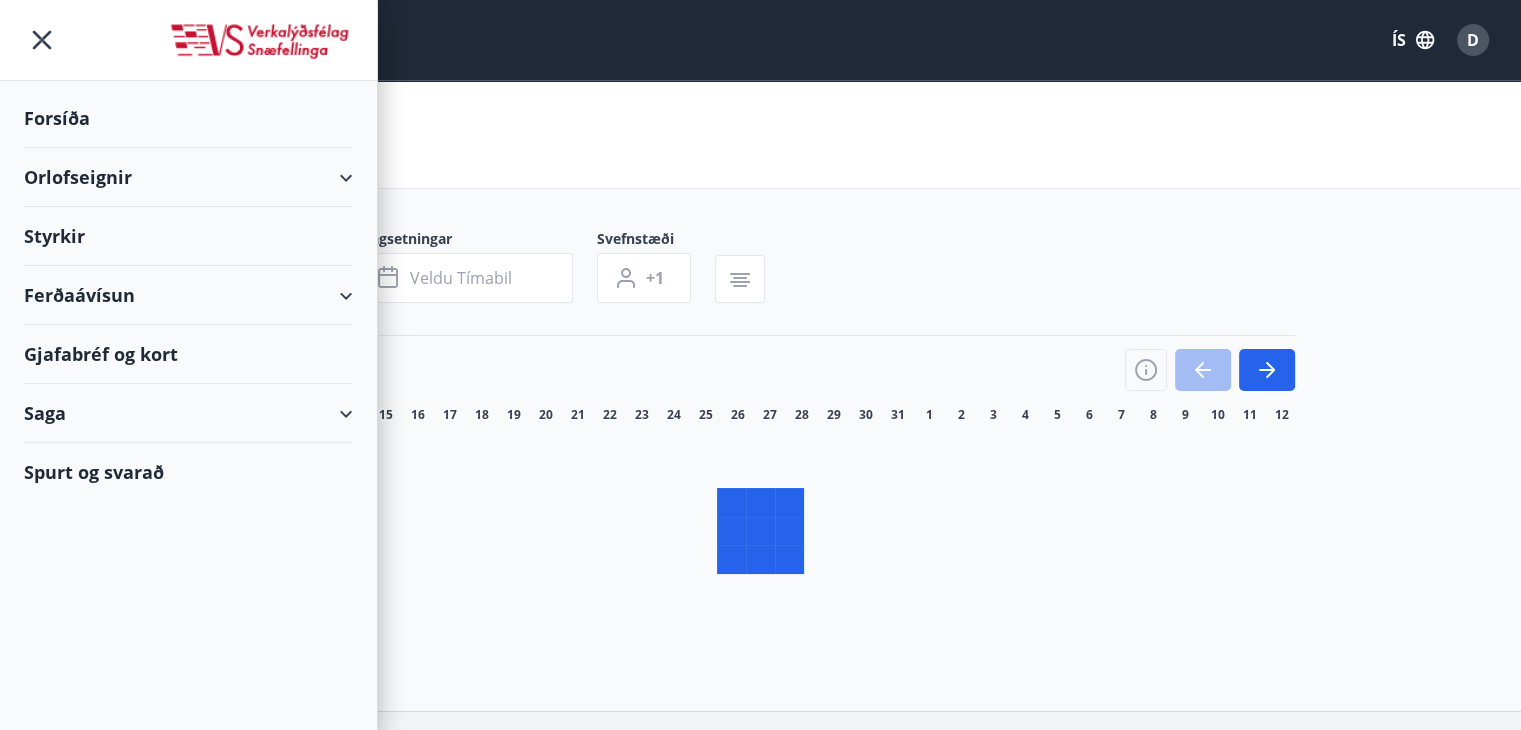 click on "ÍS" at bounding box center (1413, 40) 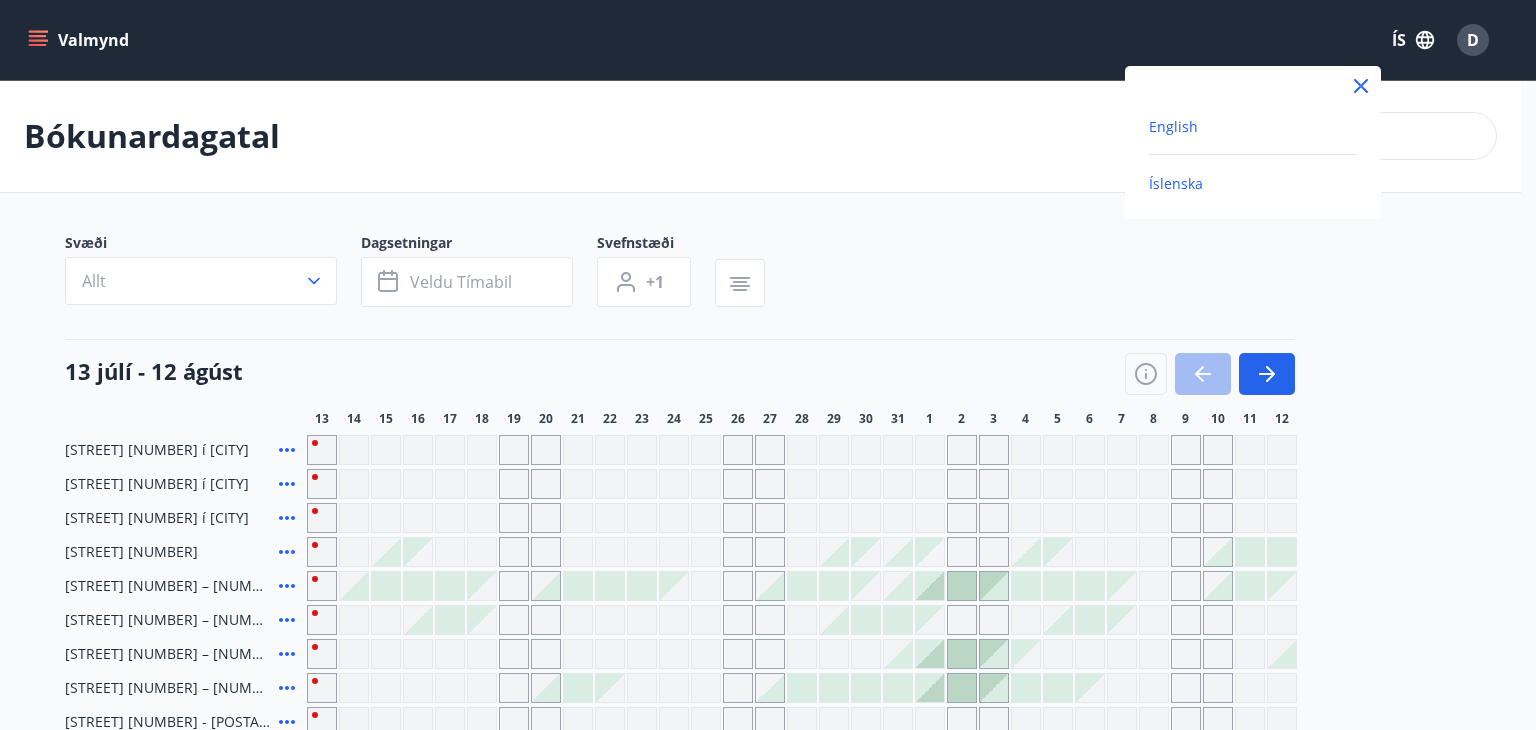 click on "English" at bounding box center (1173, 126) 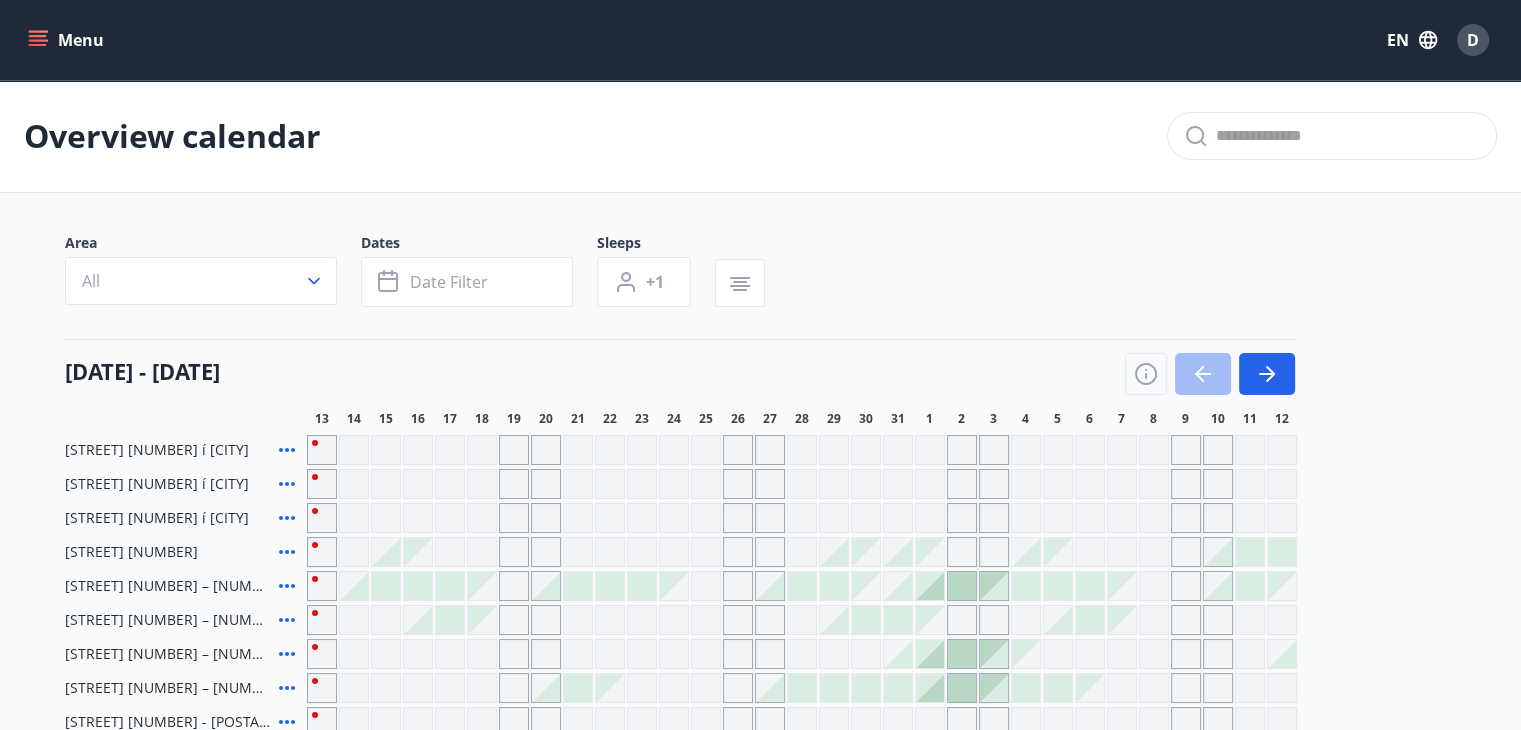 click 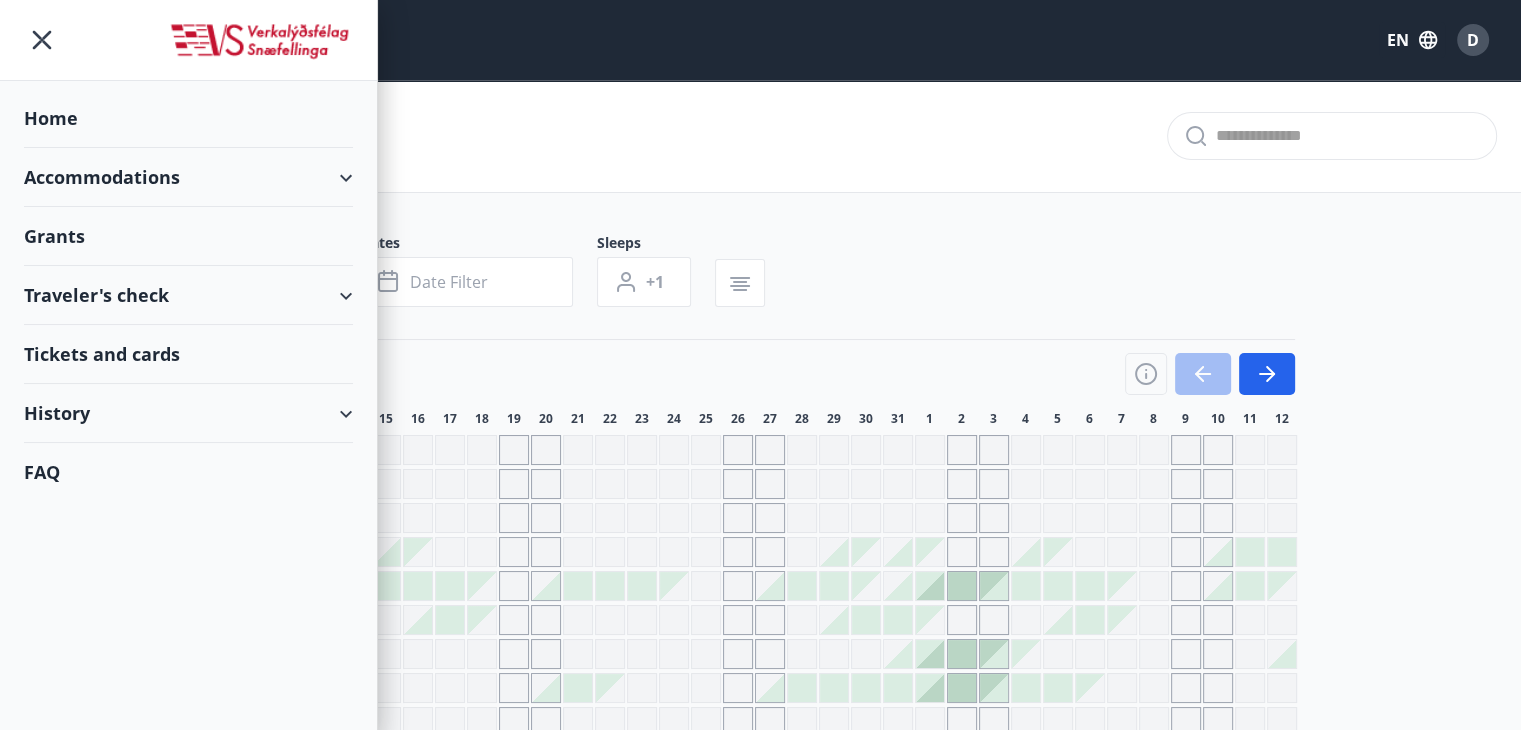 click on "Accommodations" at bounding box center (188, 177) 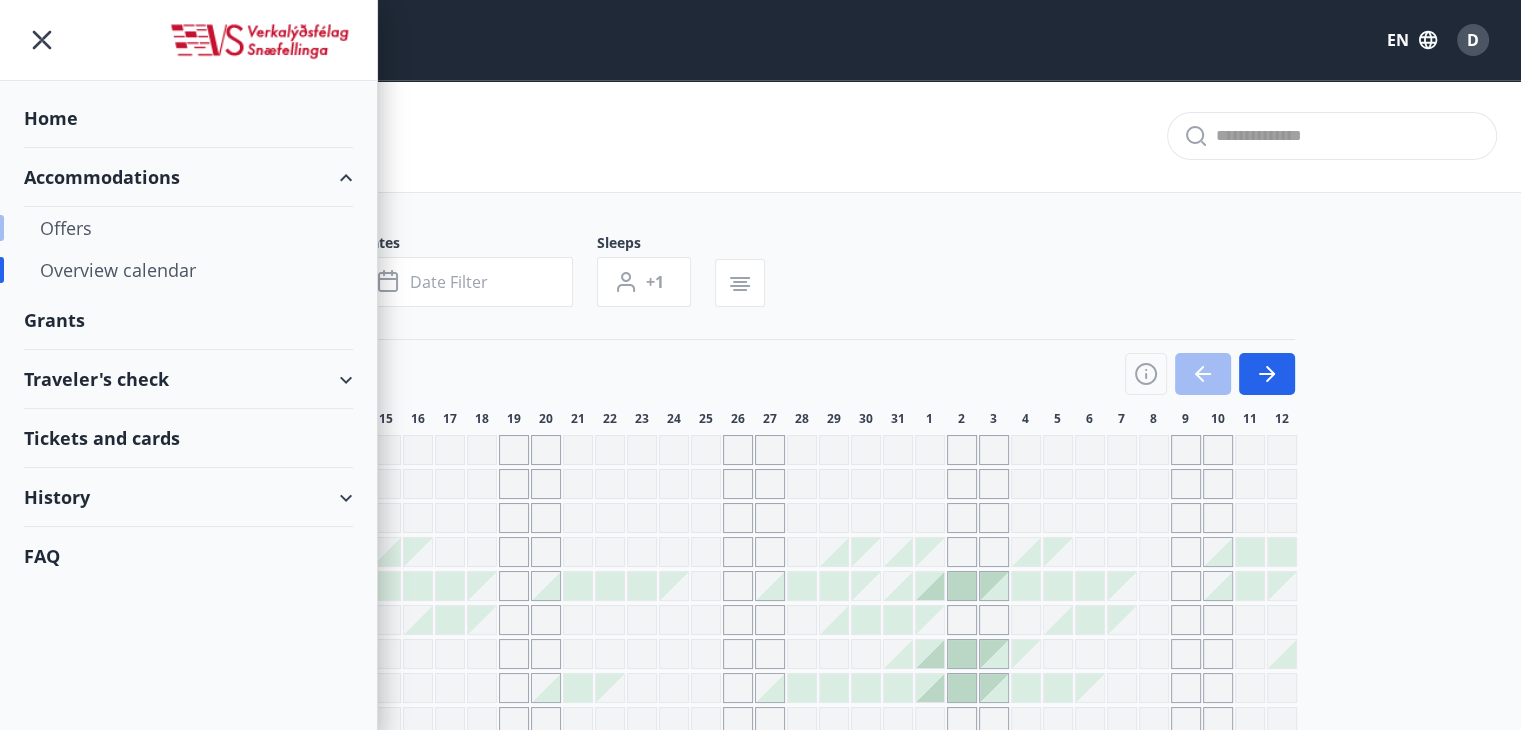 click on "Offers" at bounding box center (188, 228) 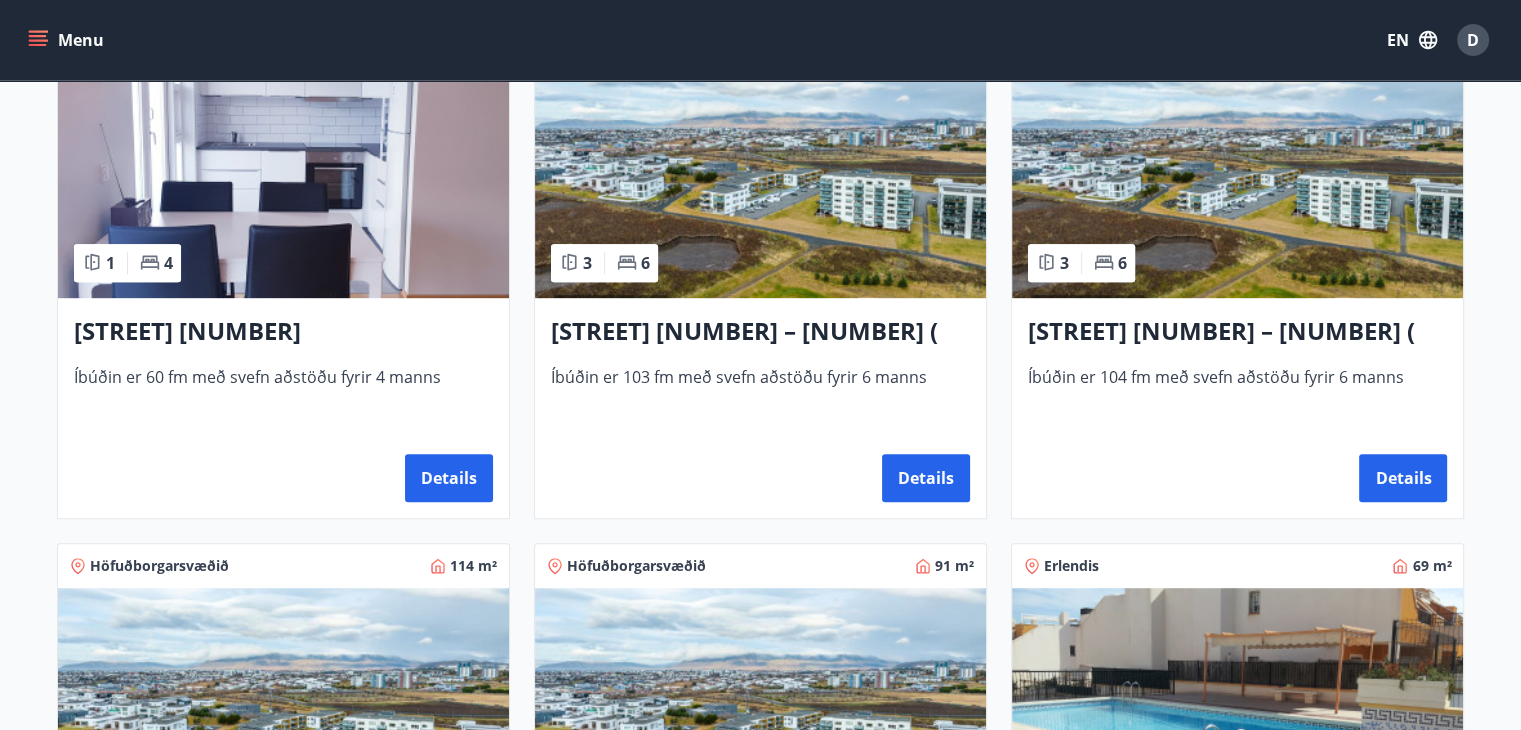 scroll, scrollTop: 1400, scrollLeft: 0, axis: vertical 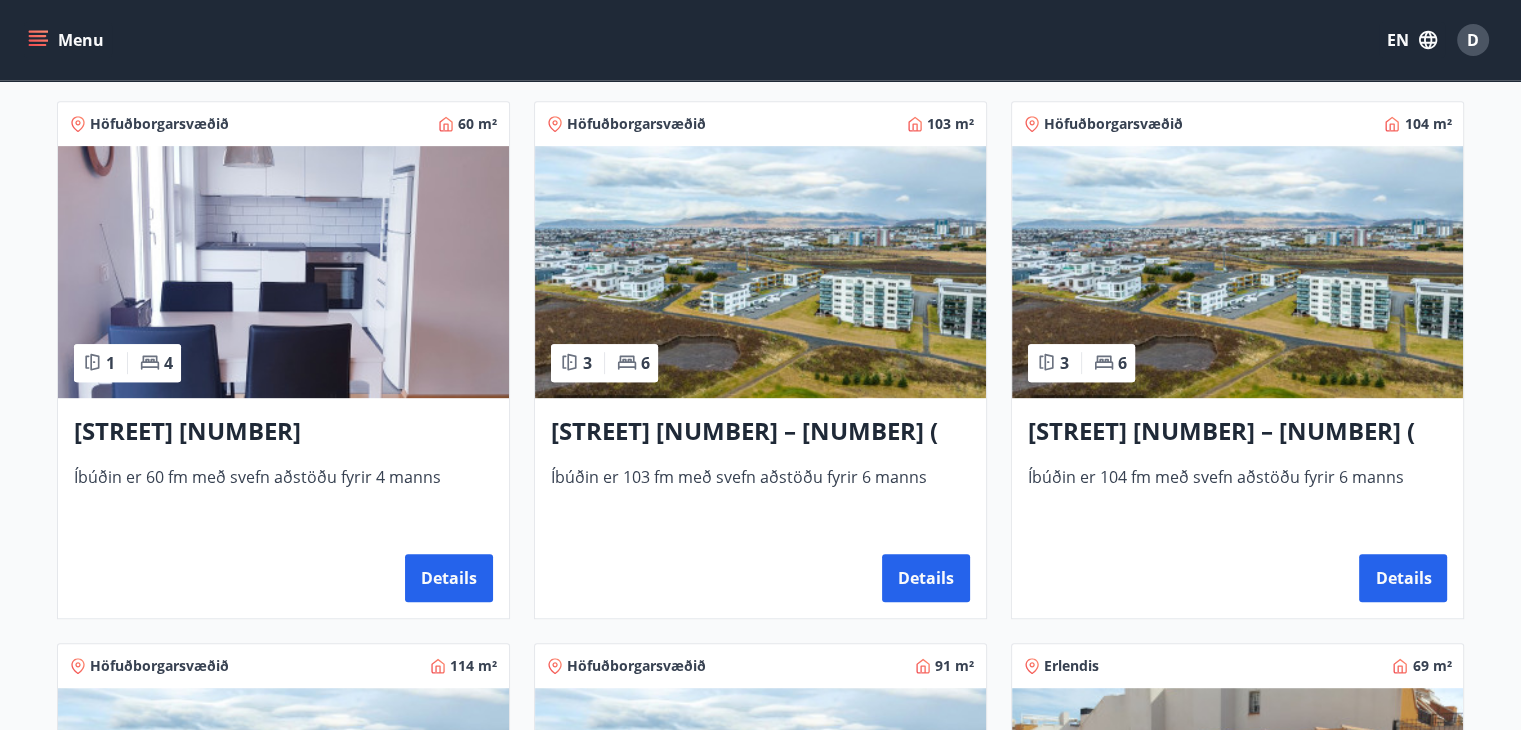 click on "[STREET_NUMBER] [STREET_NAME] – [STREET_NUMBER] ( [UNIT_NUMBER] )" at bounding box center (760, 432) 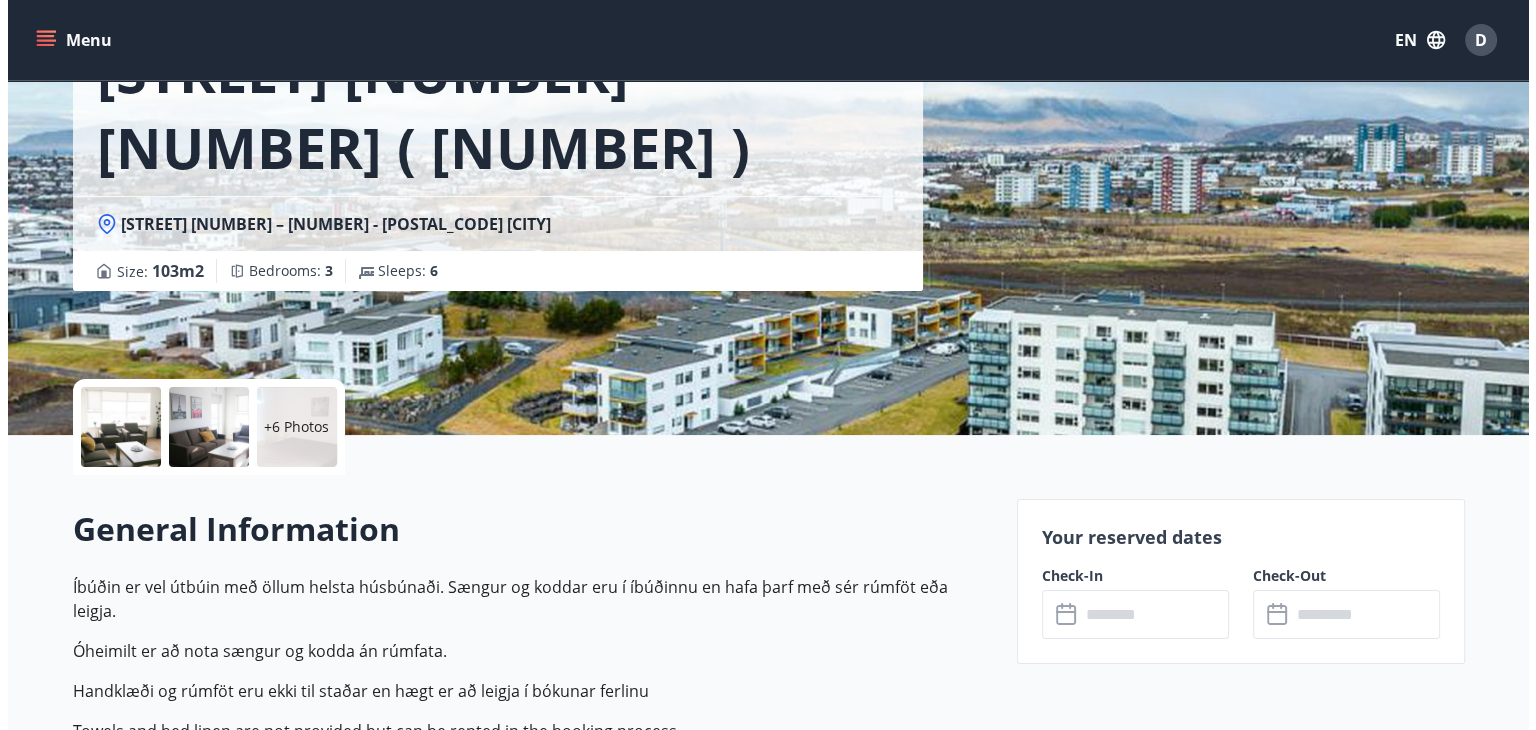 scroll, scrollTop: 300, scrollLeft: 0, axis: vertical 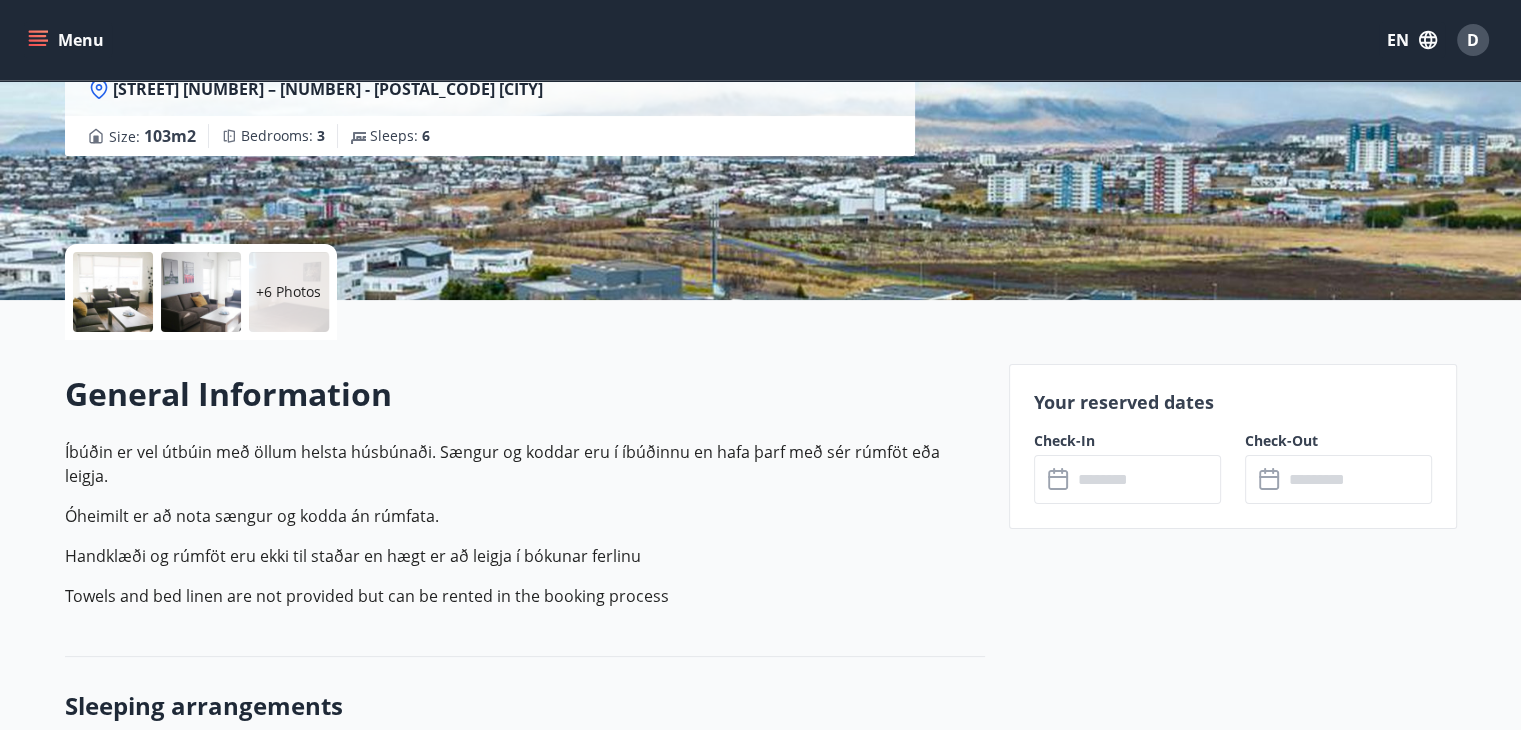 click at bounding box center (113, 292) 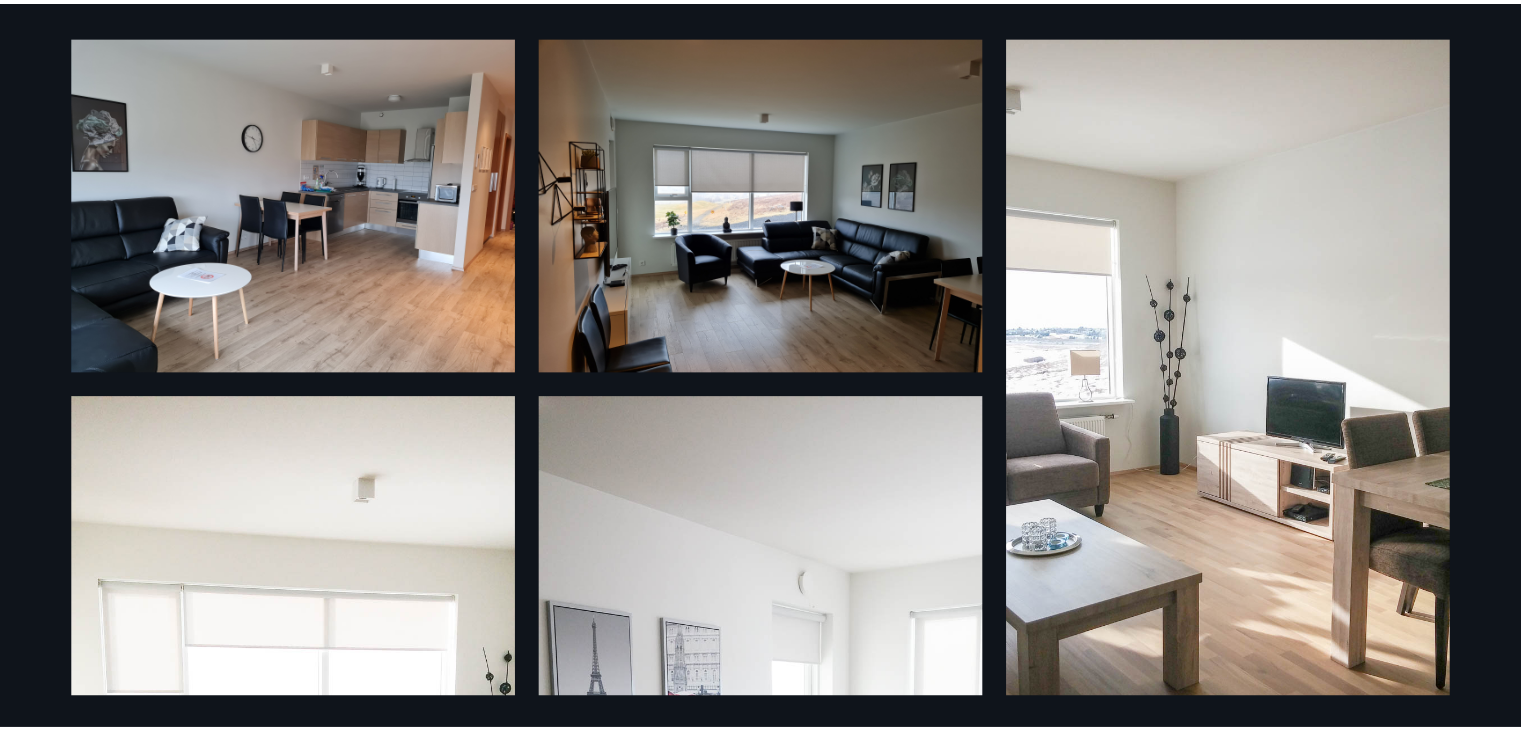 scroll, scrollTop: 0, scrollLeft: 0, axis: both 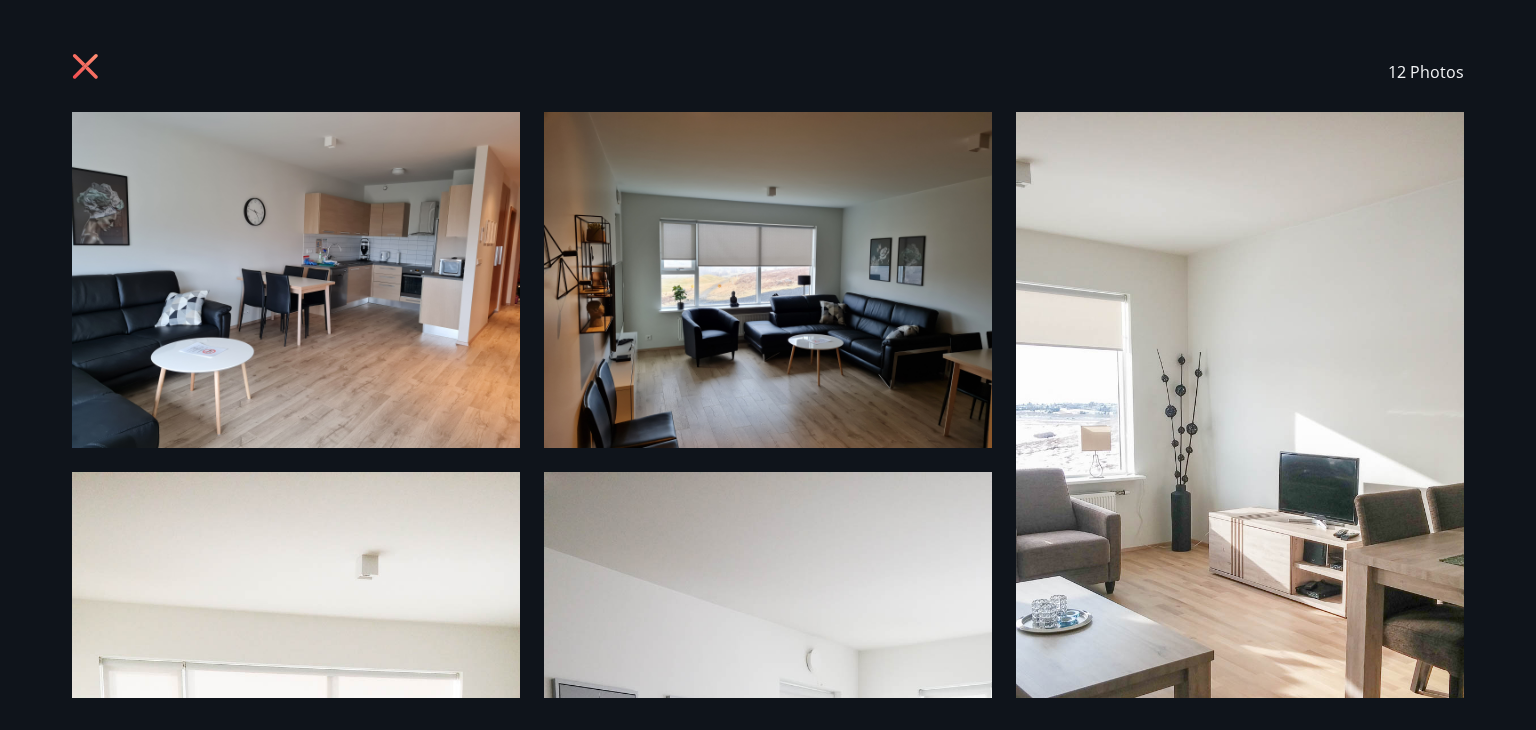 click 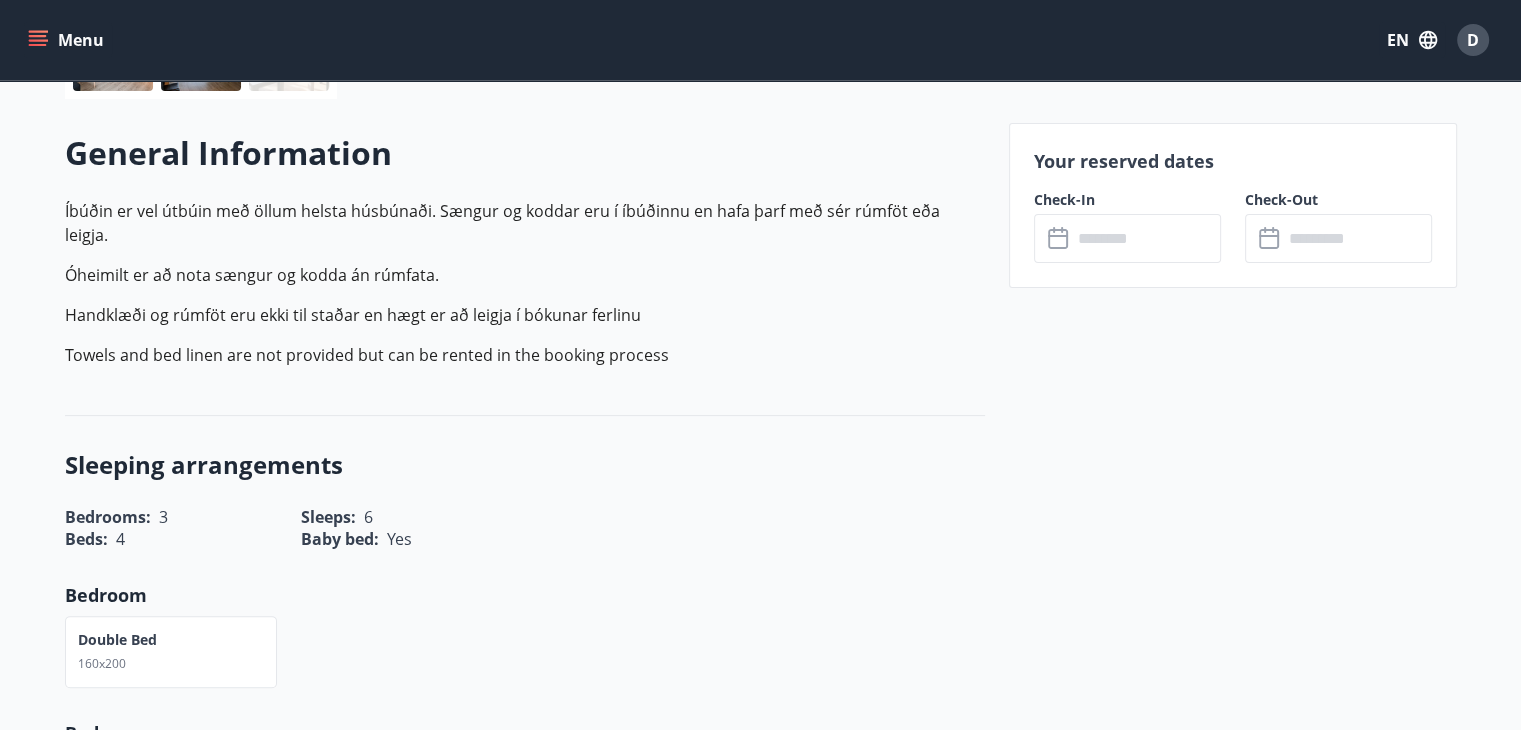 scroll, scrollTop: 700, scrollLeft: 0, axis: vertical 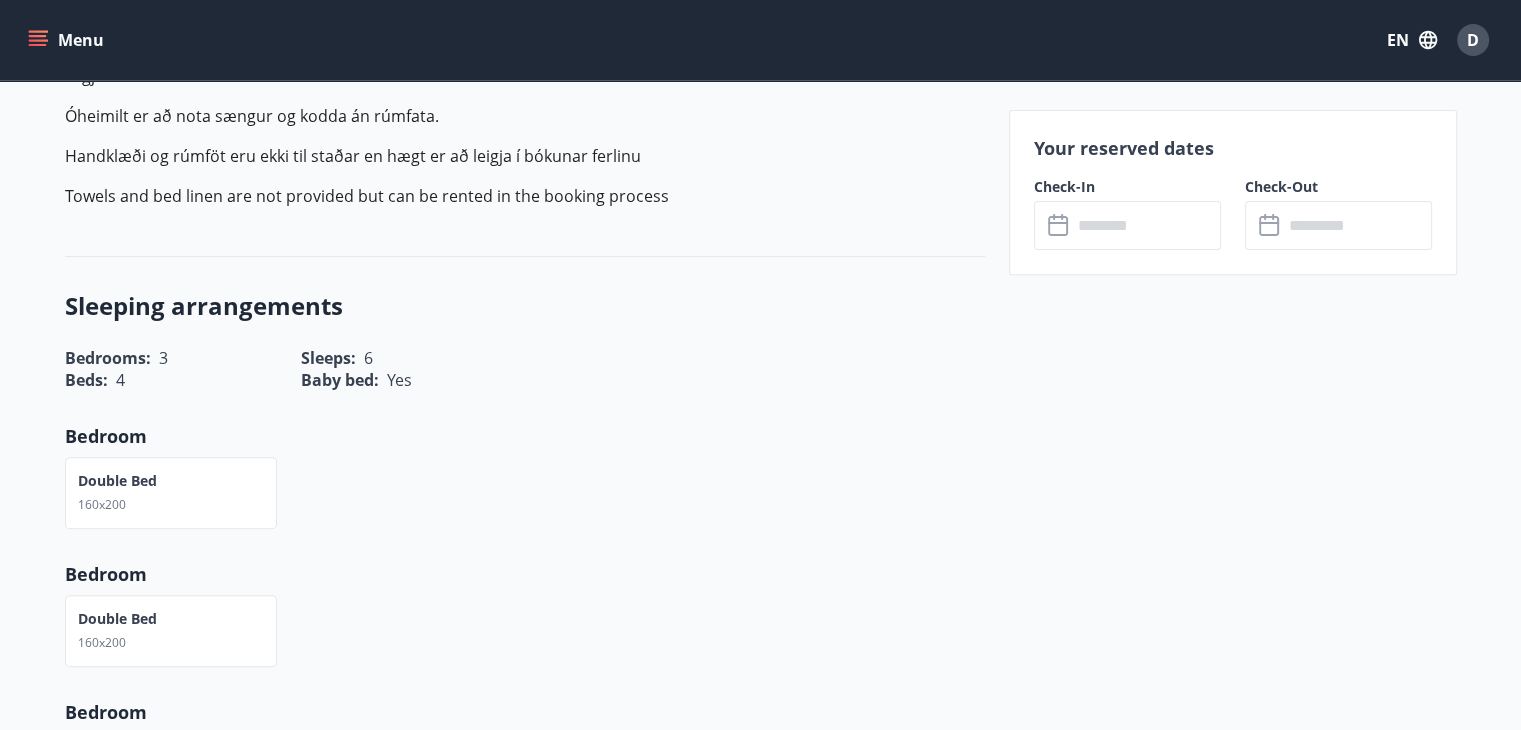 click at bounding box center [1146, 225] 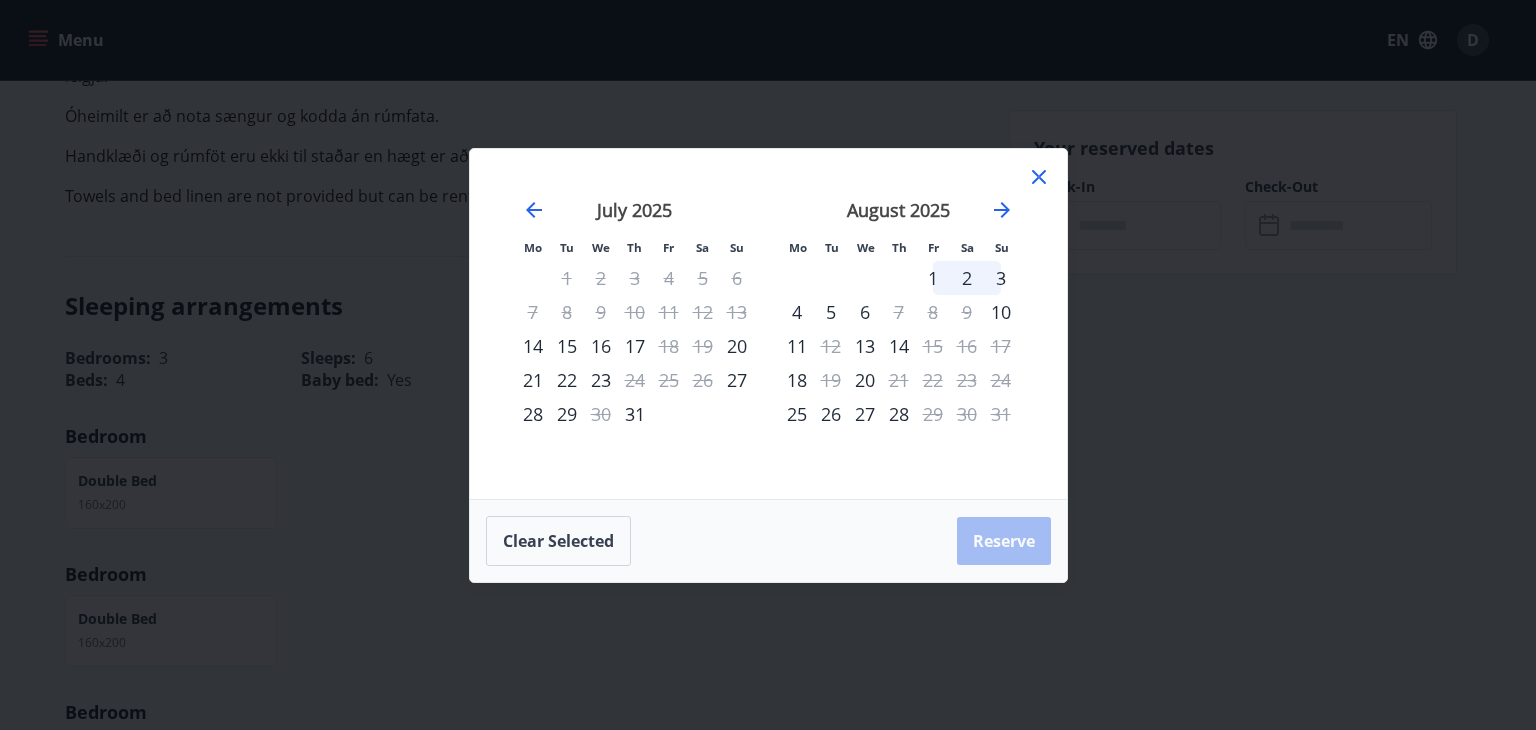 click 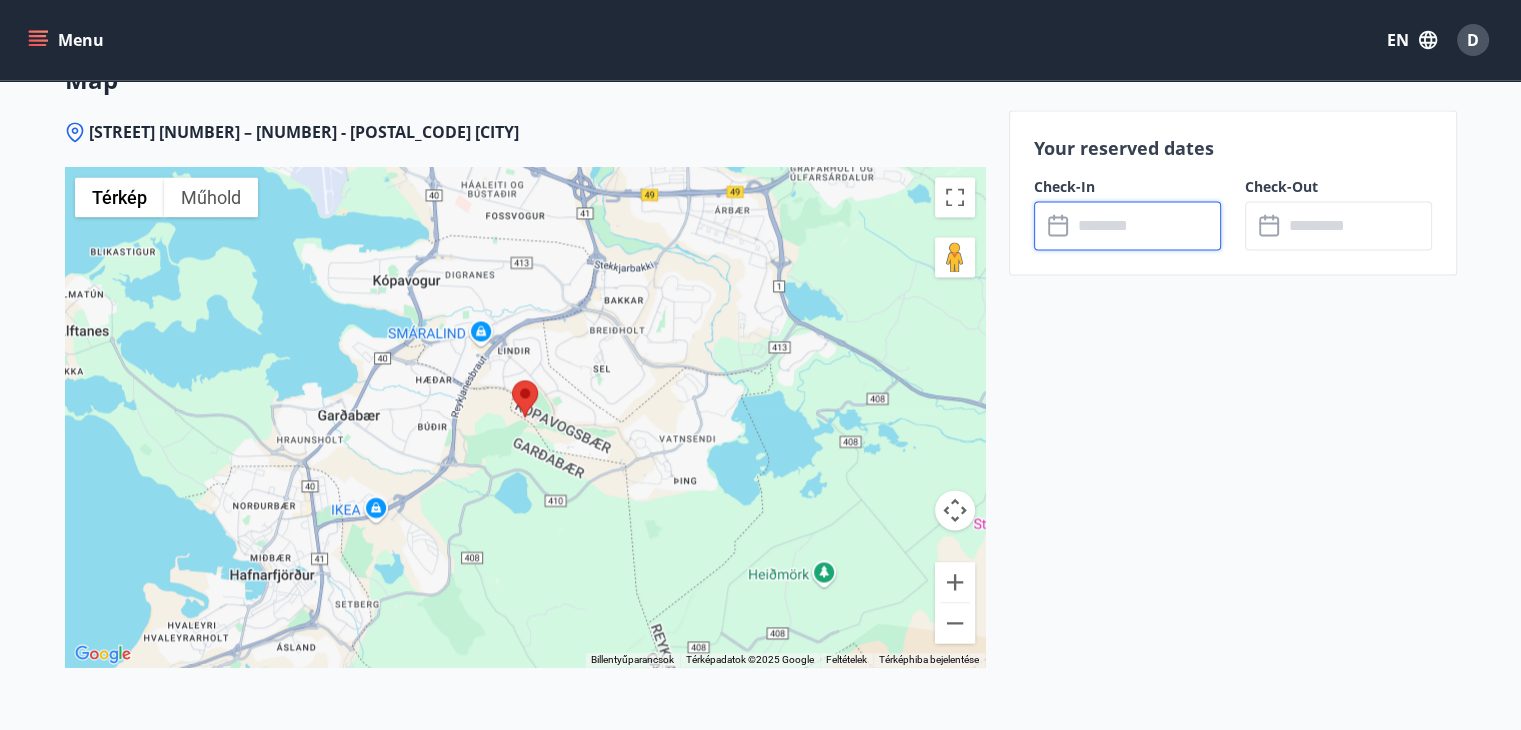 scroll, scrollTop: 2900, scrollLeft: 0, axis: vertical 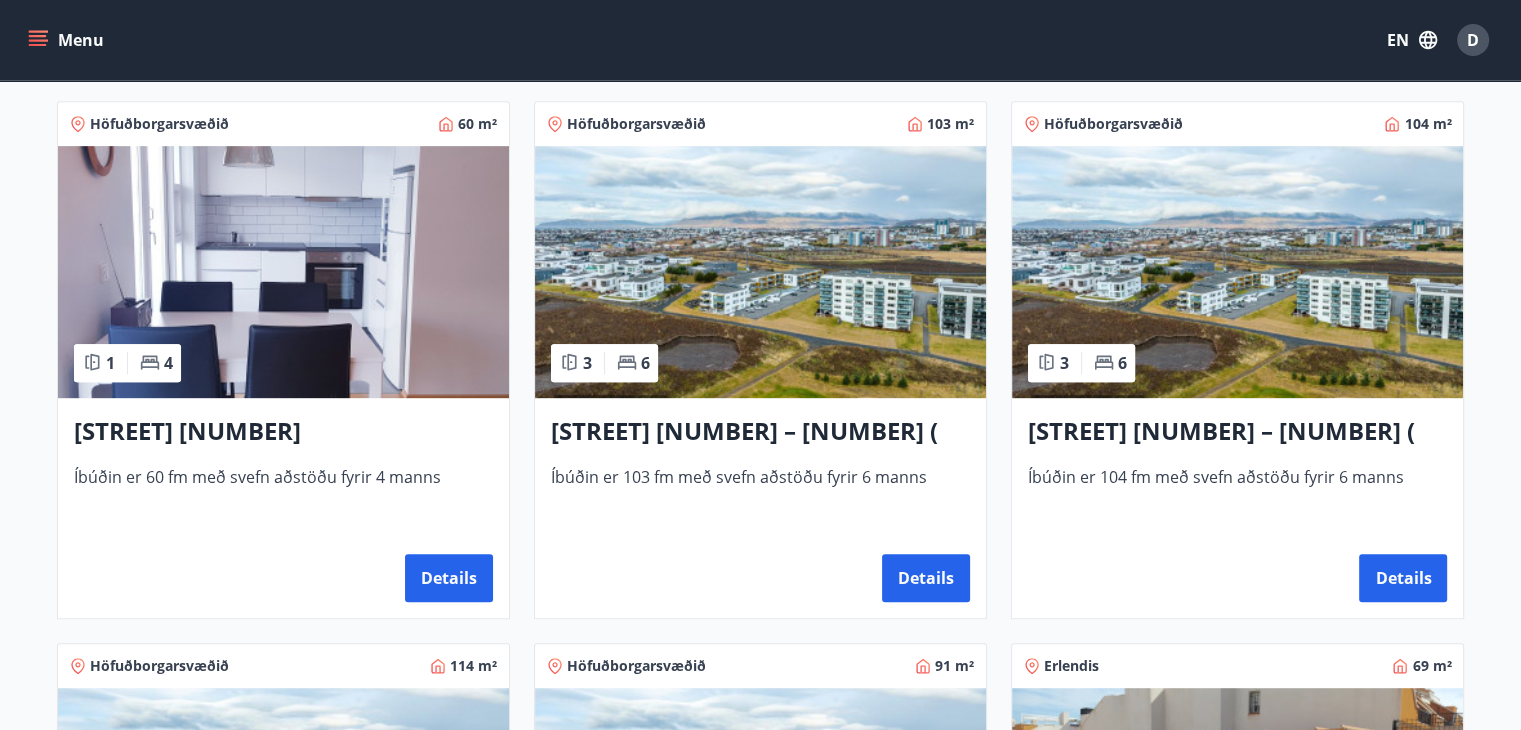 drag, startPoint x: 454, startPoint y: 265, endPoint x: 329, endPoint y: 441, distance: 215.87265 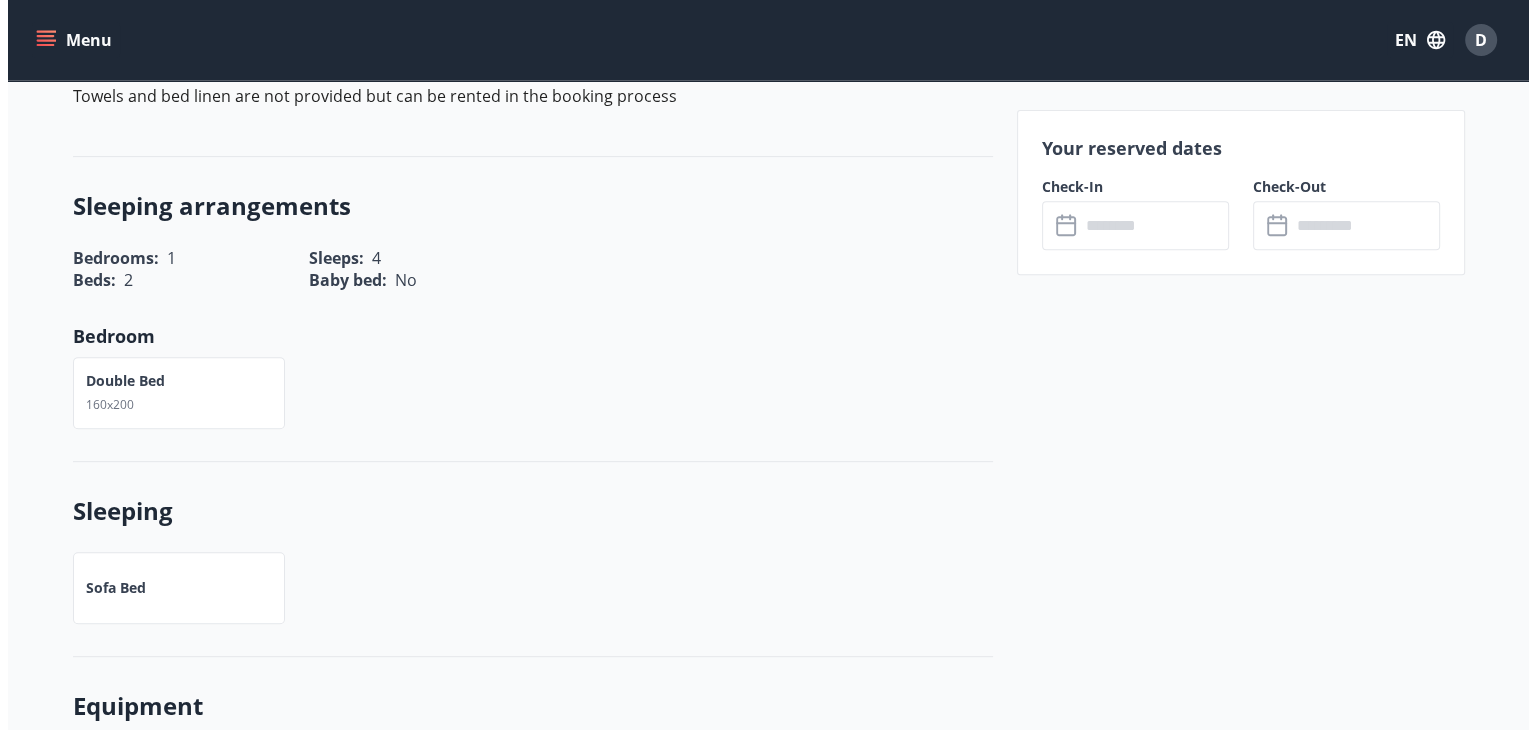 scroll, scrollTop: 0, scrollLeft: 0, axis: both 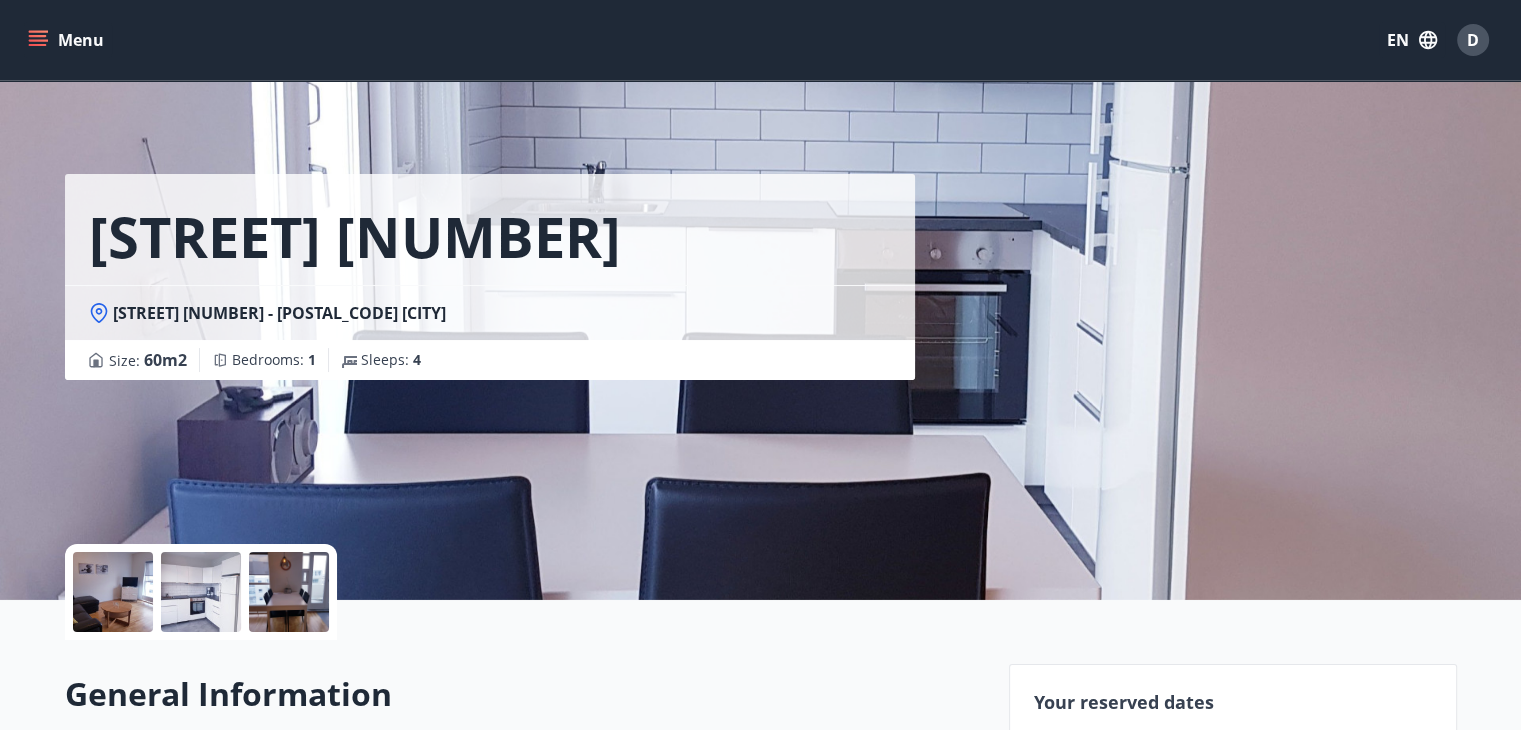 click on "Klapparstígur 1 Klapparstígur 1 - 101 Reykjavík Size : 60 m2 Bedrooms : 1 Sleeps : 4" at bounding box center (761, 300) 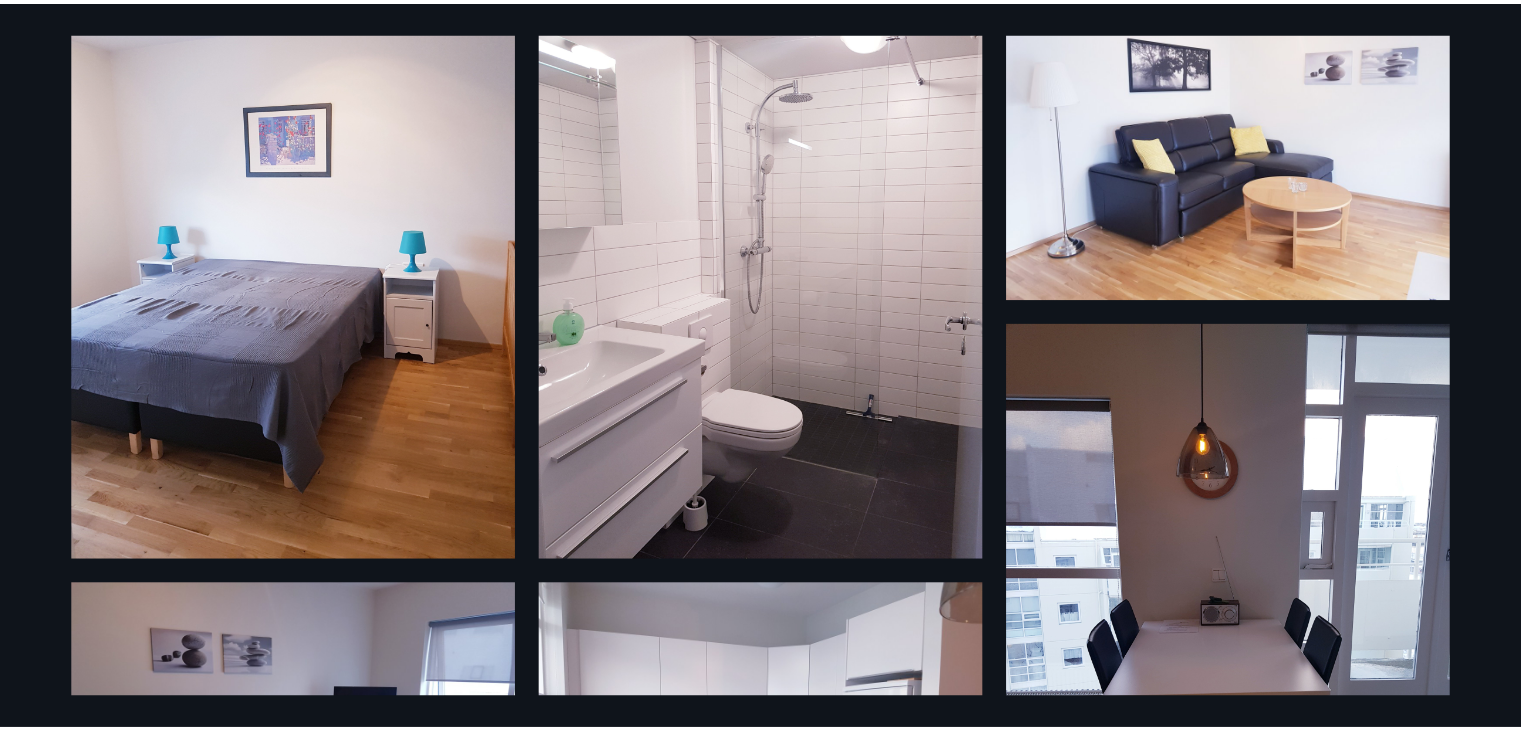 scroll, scrollTop: 0, scrollLeft: 0, axis: both 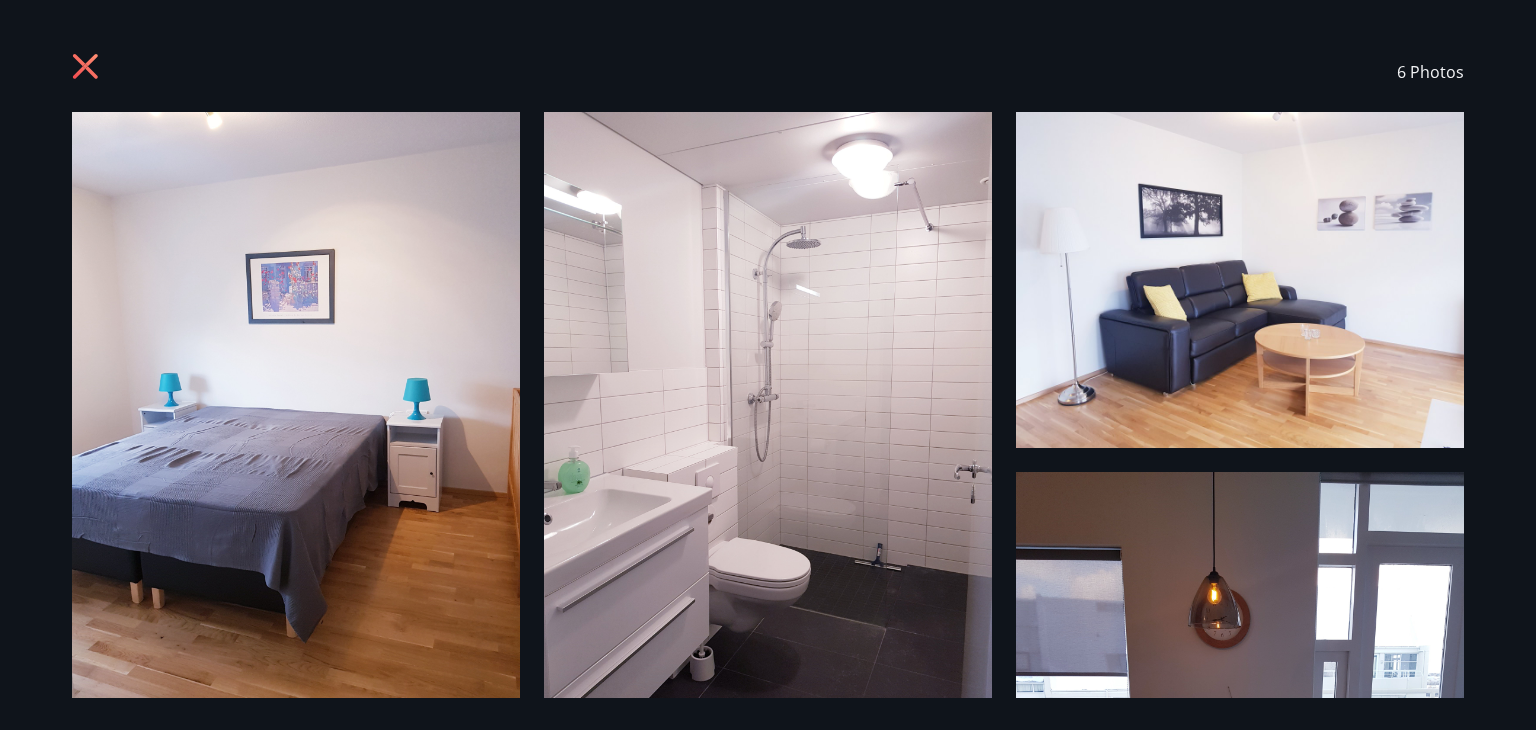 click 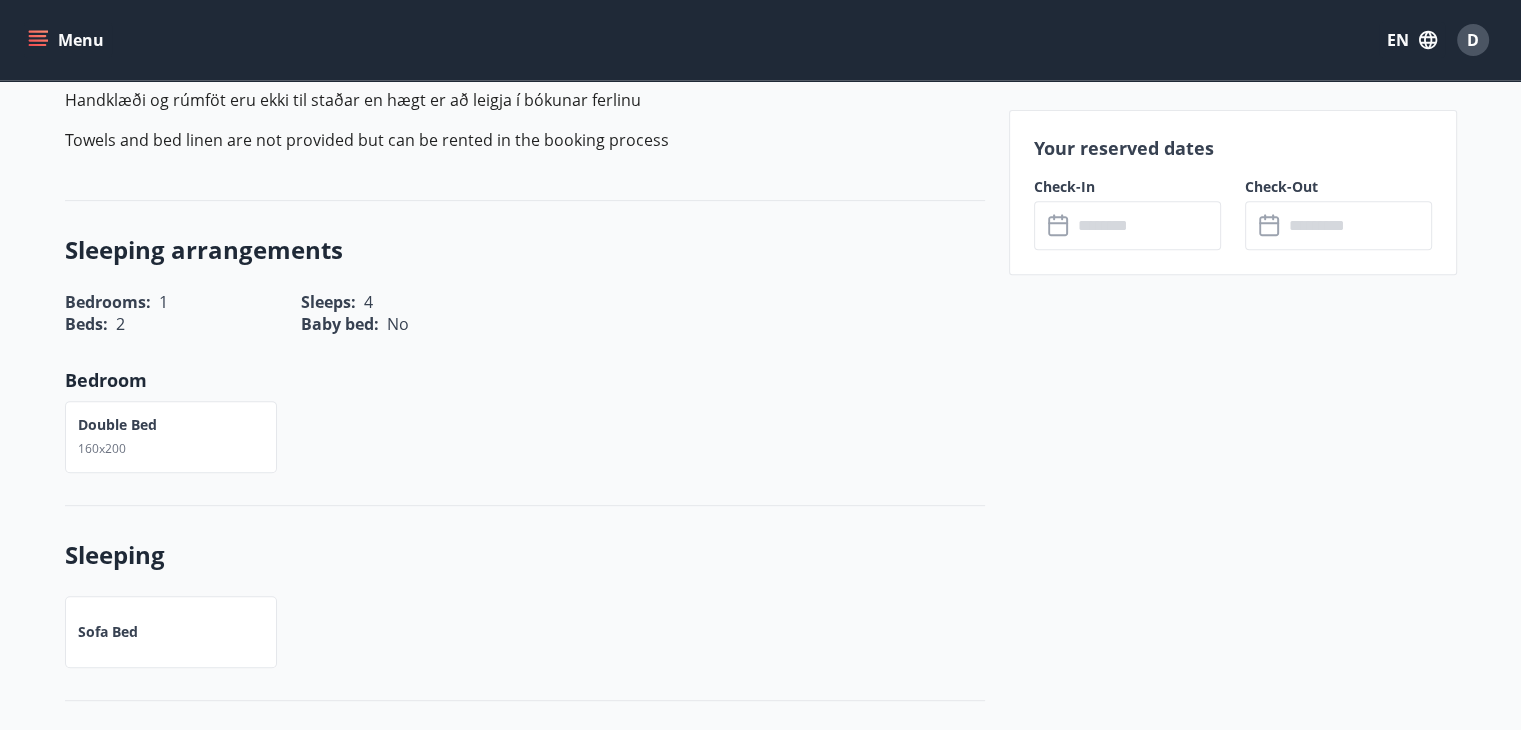 scroll, scrollTop: 600, scrollLeft: 0, axis: vertical 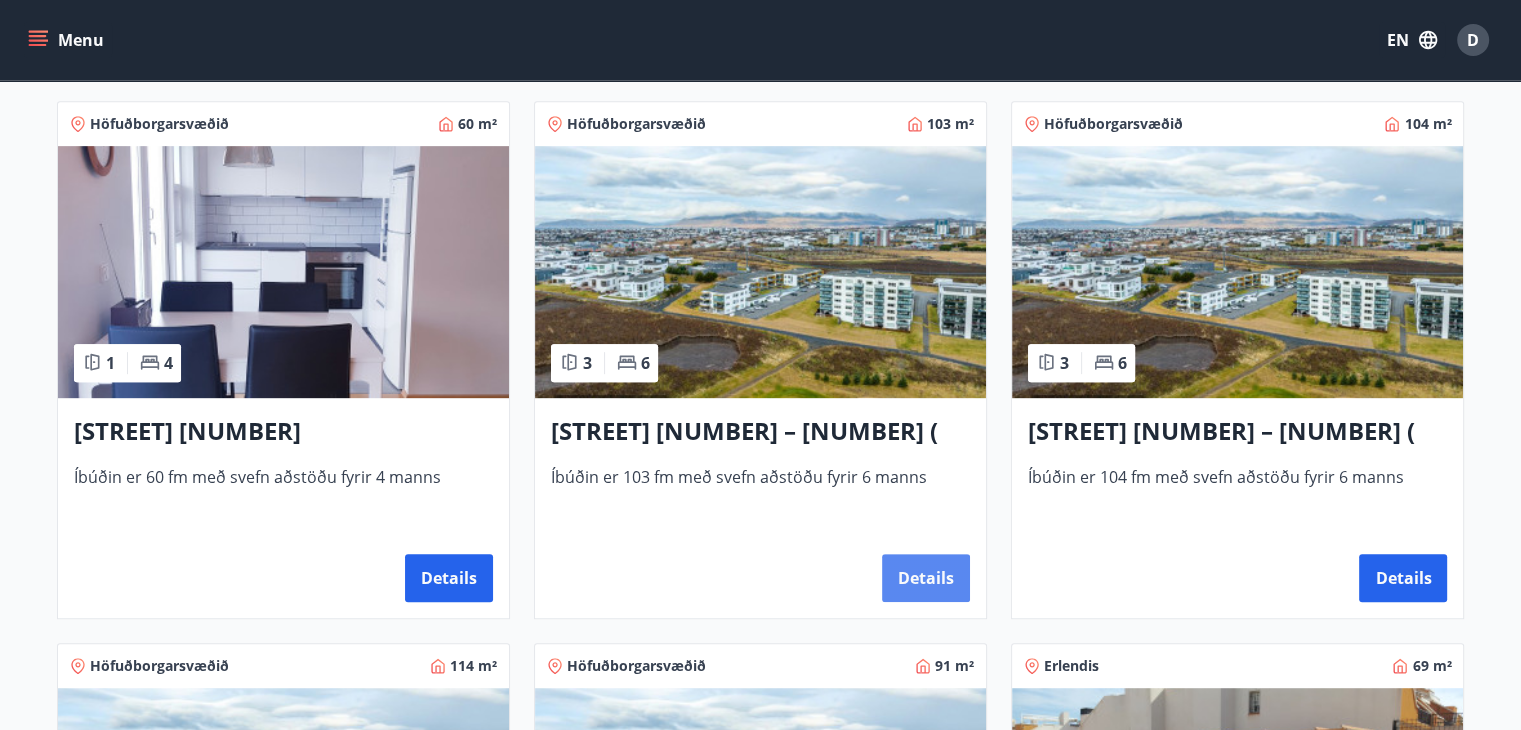 click on "Details" at bounding box center (926, 578) 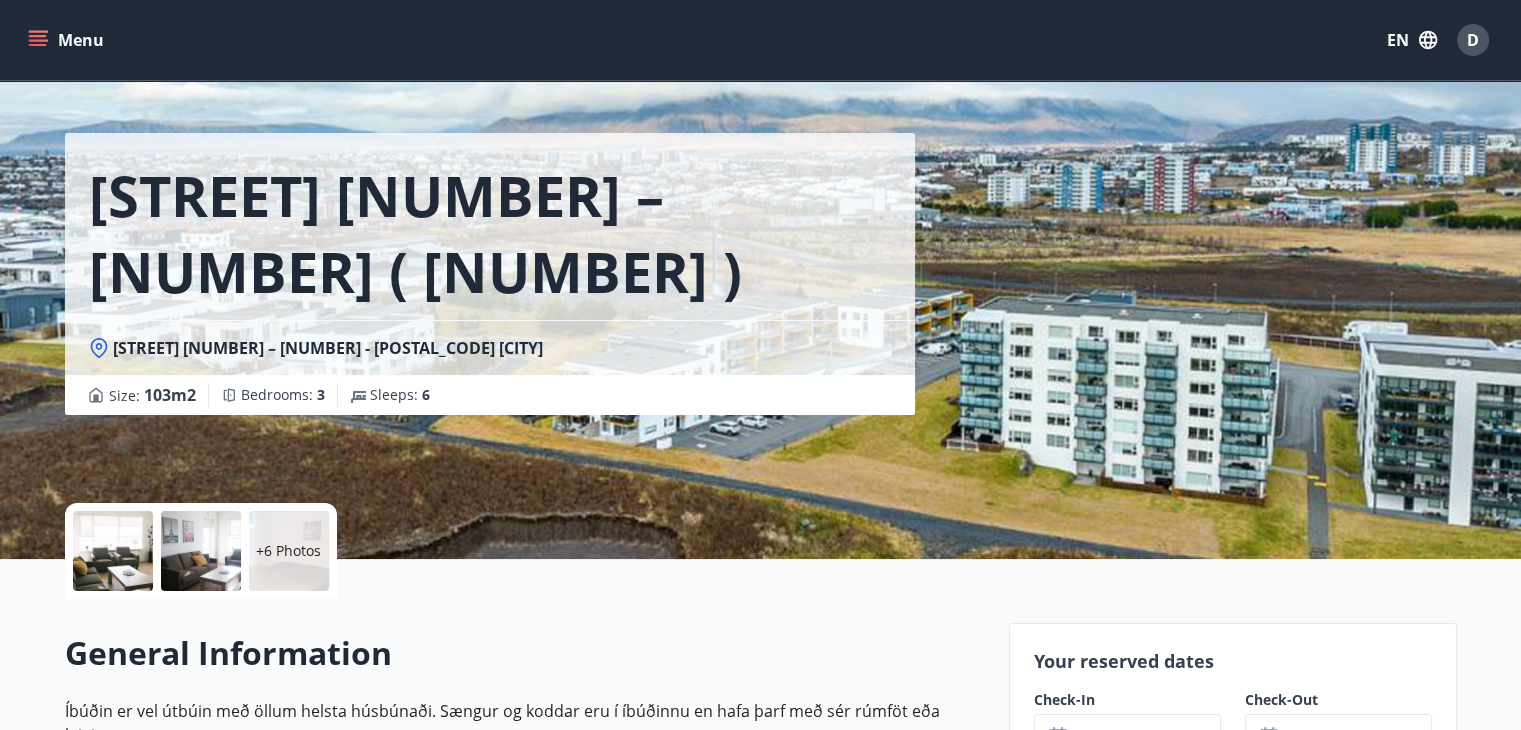 scroll, scrollTop: 0, scrollLeft: 0, axis: both 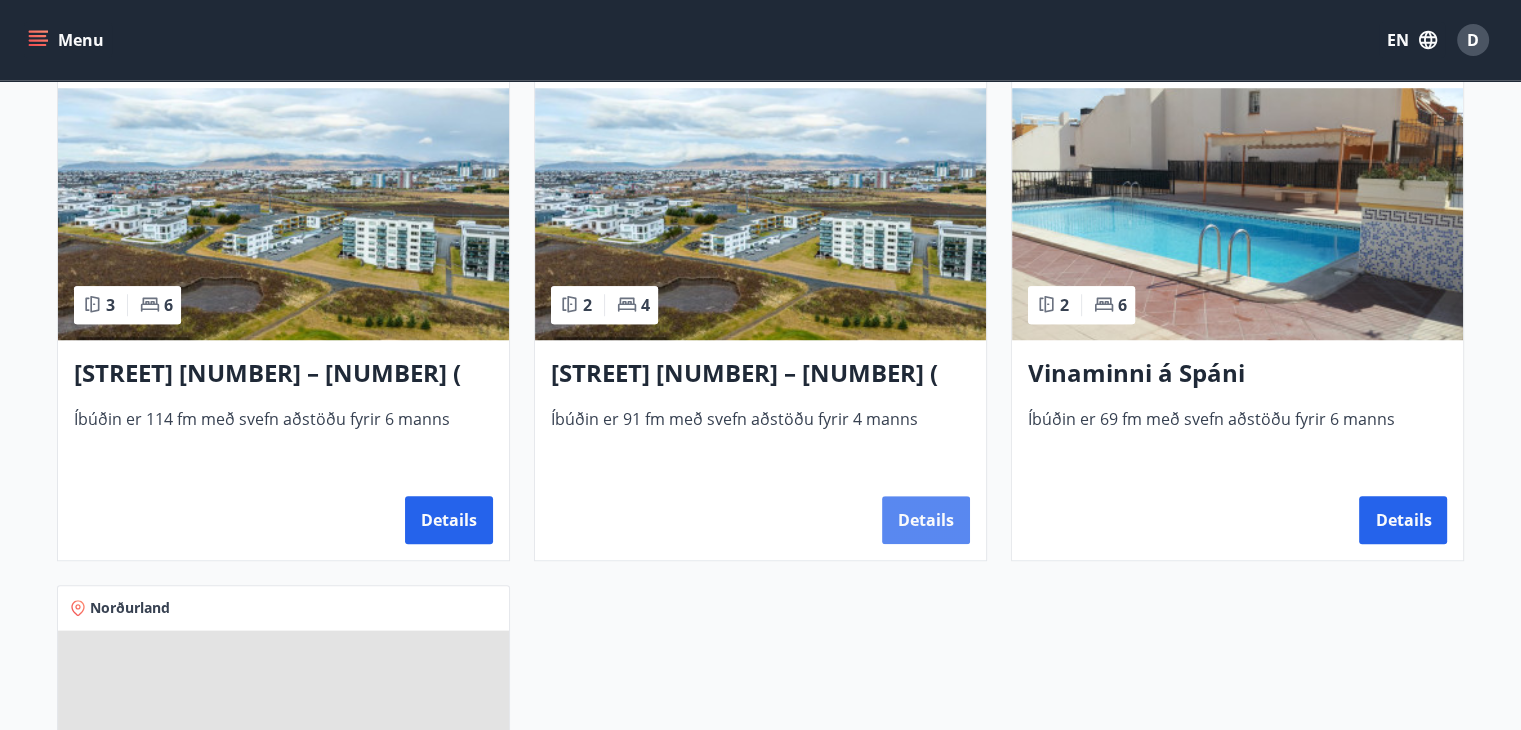 click on "Details" at bounding box center [926, 520] 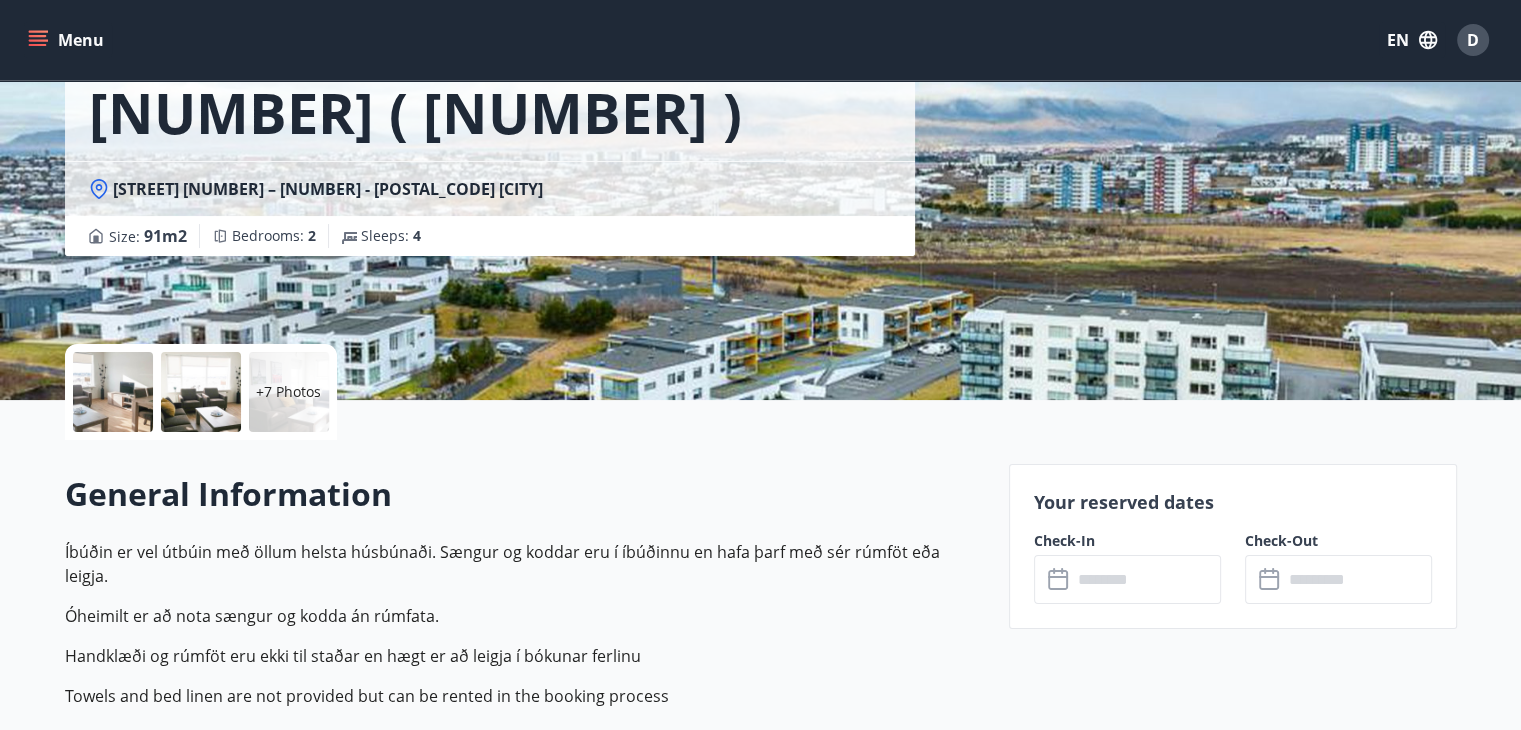 scroll, scrollTop: 500, scrollLeft: 0, axis: vertical 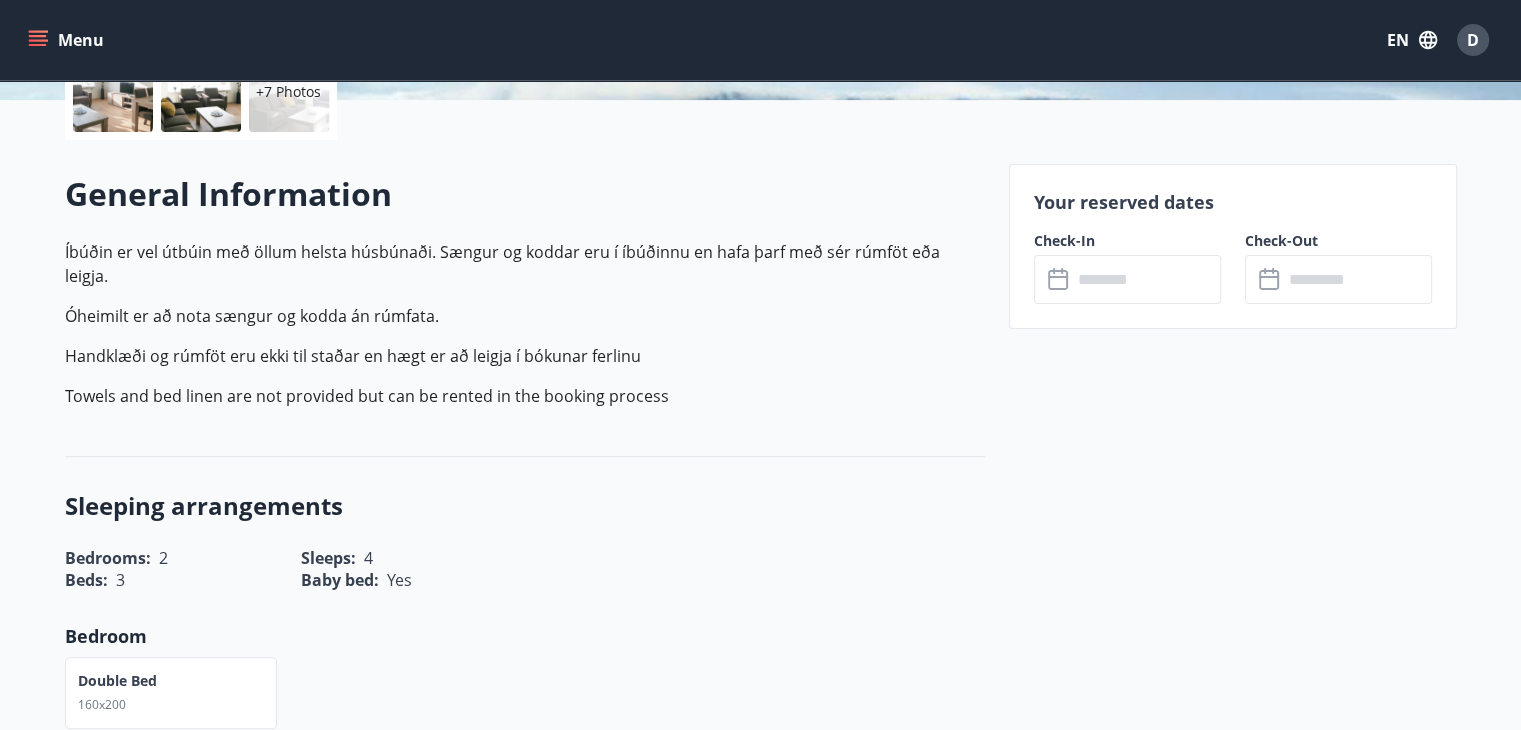 click at bounding box center (1146, 279) 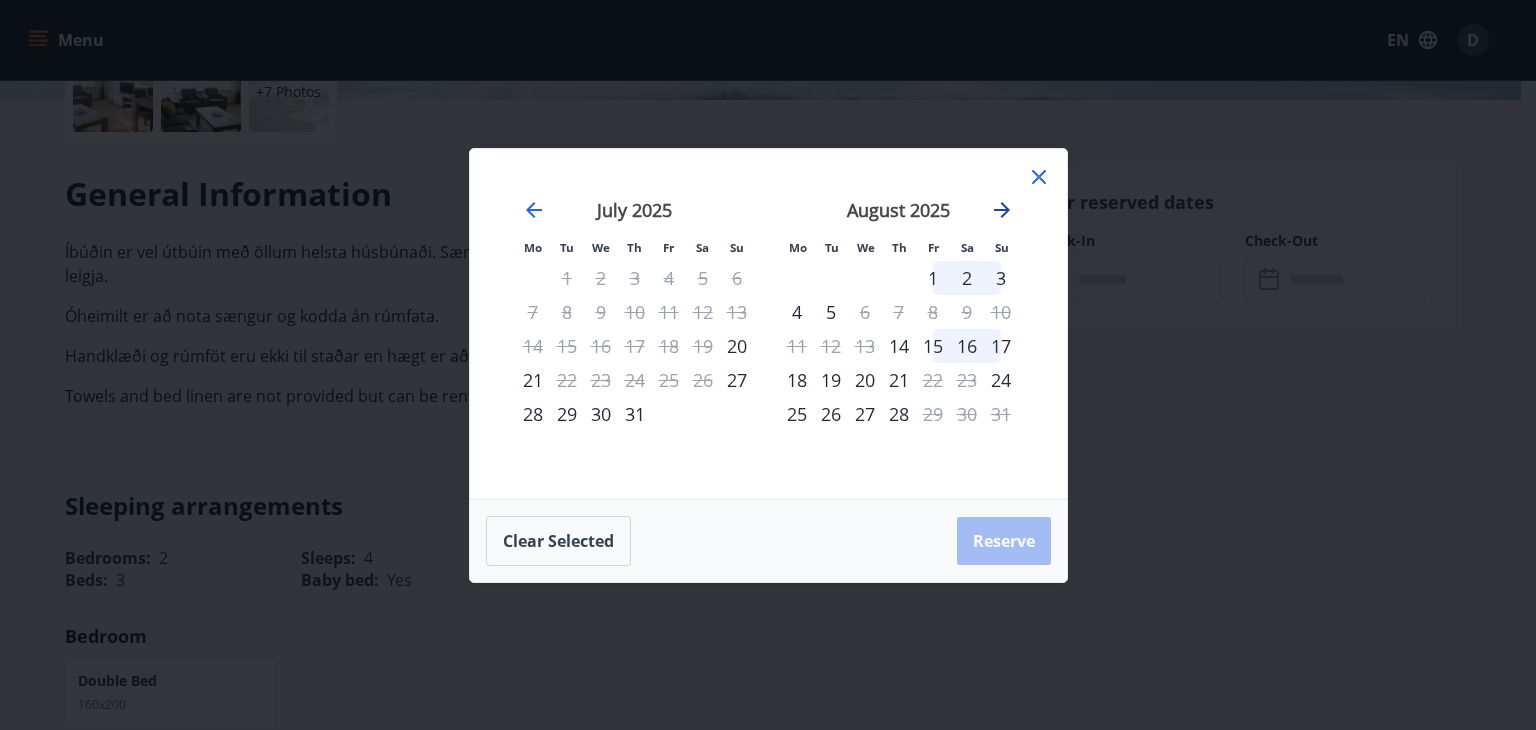 click 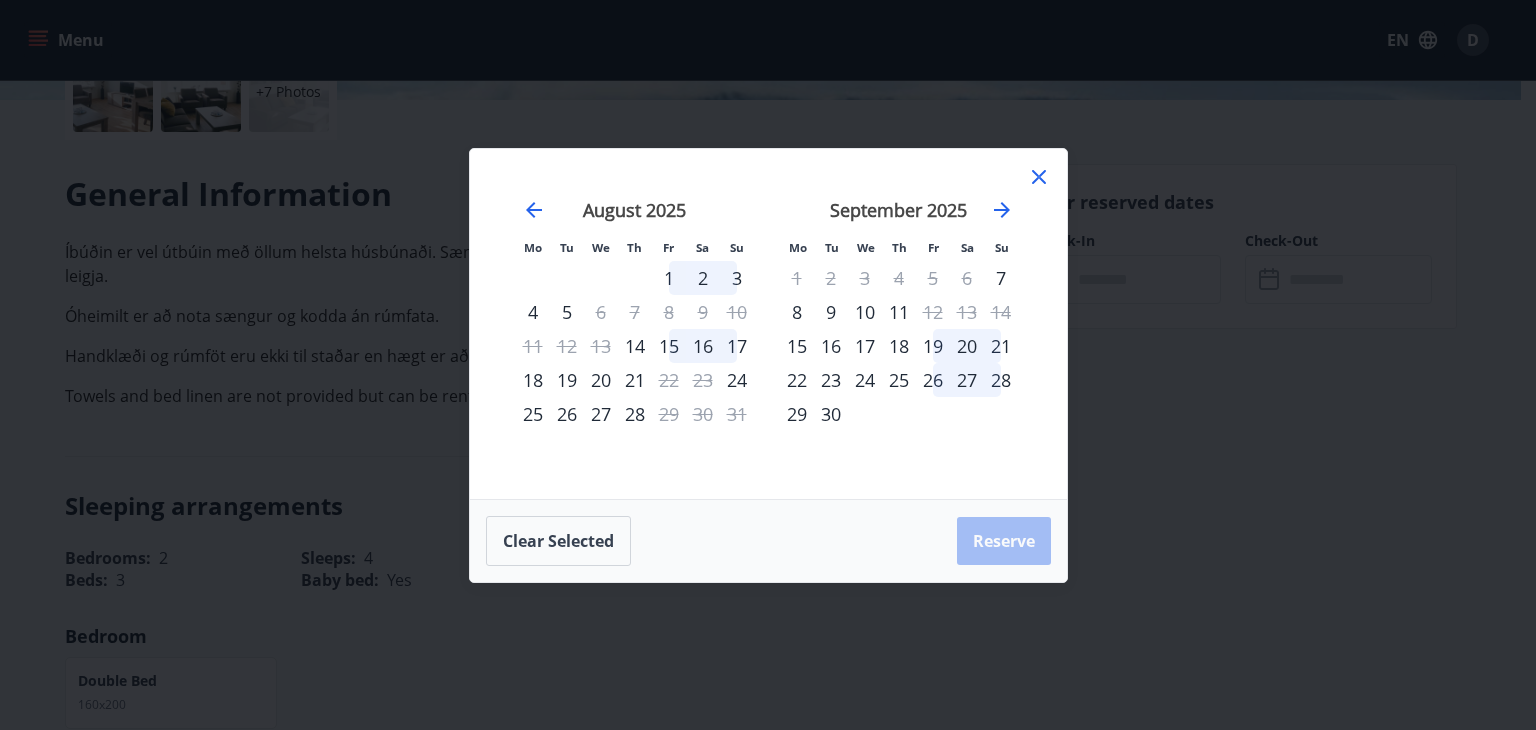 click 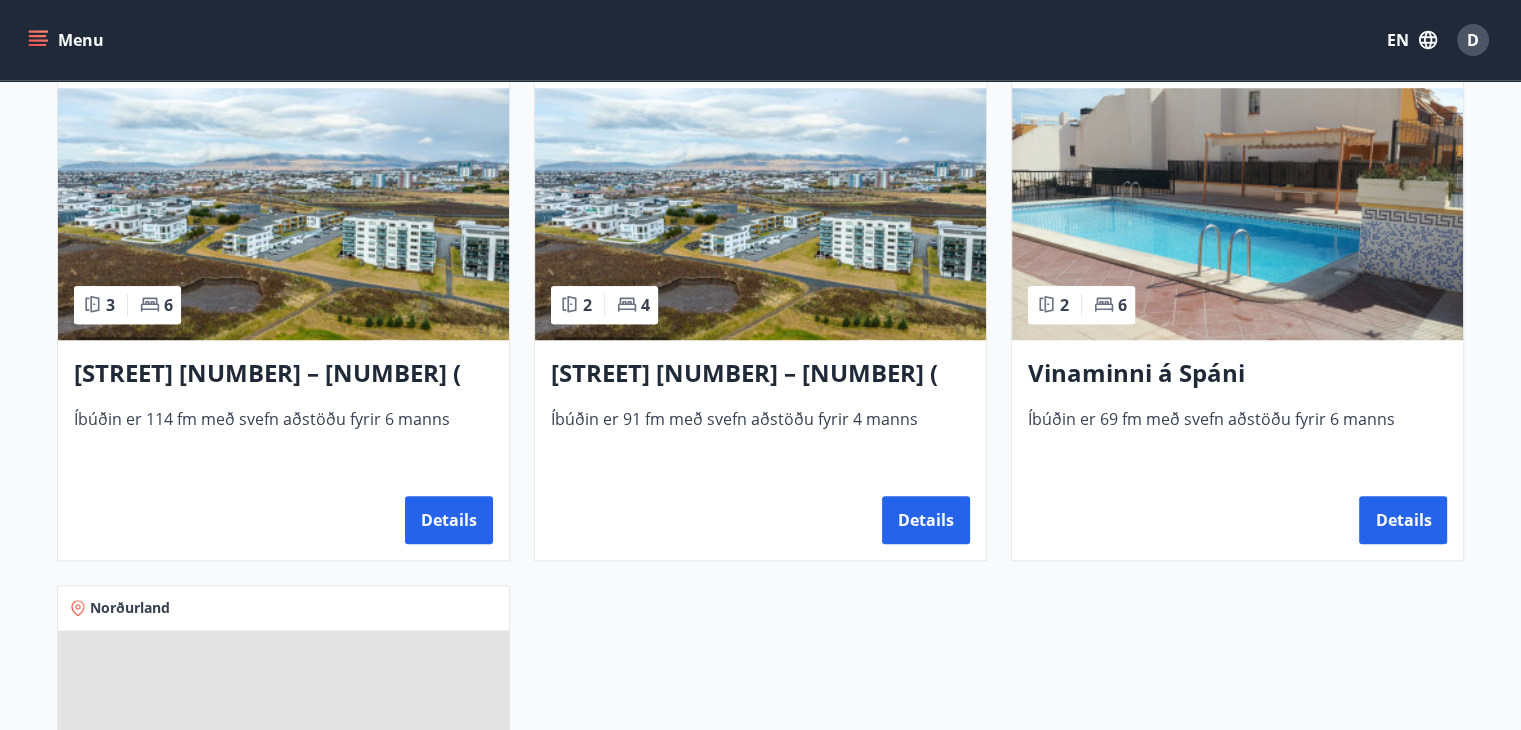 scroll, scrollTop: 1100, scrollLeft: 0, axis: vertical 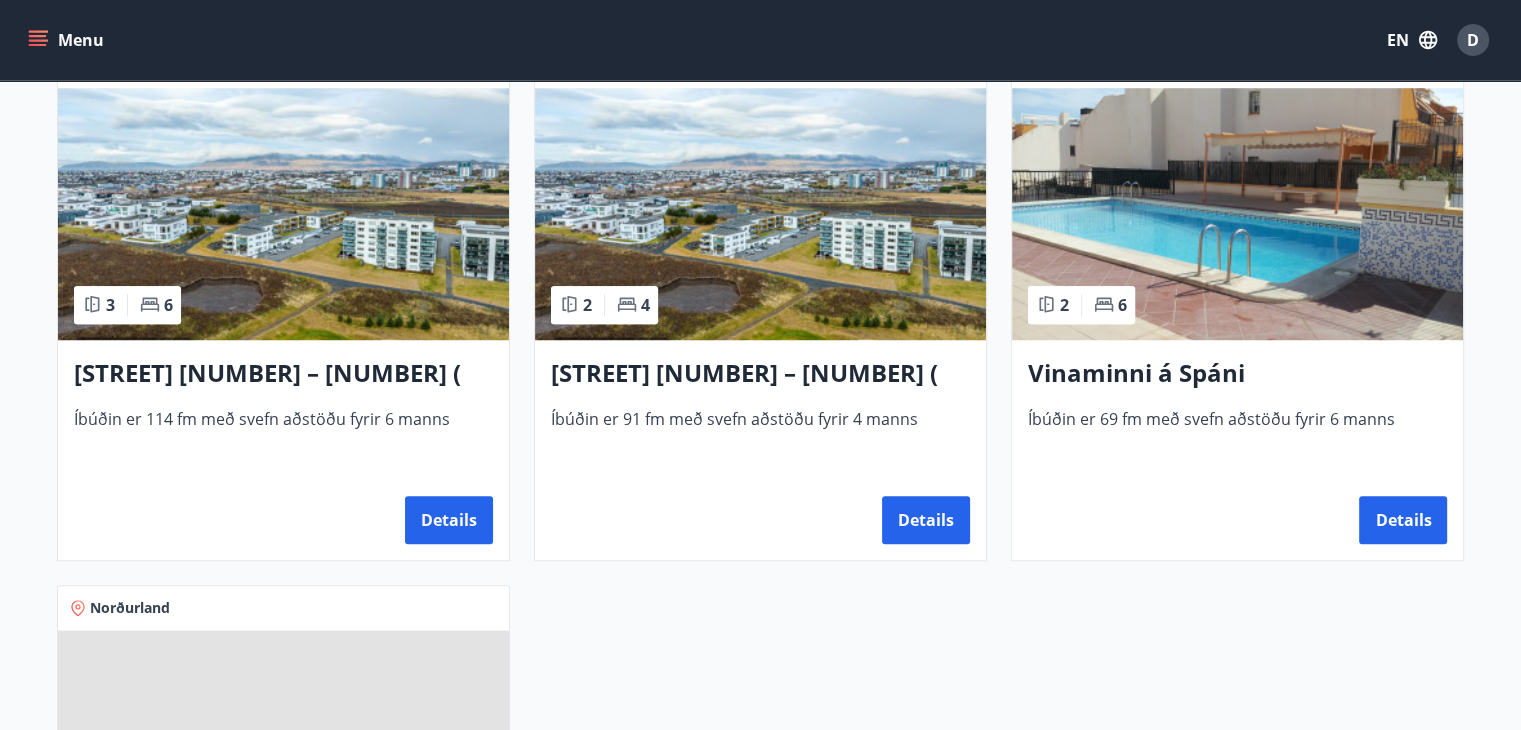 click at bounding box center [760, 214] 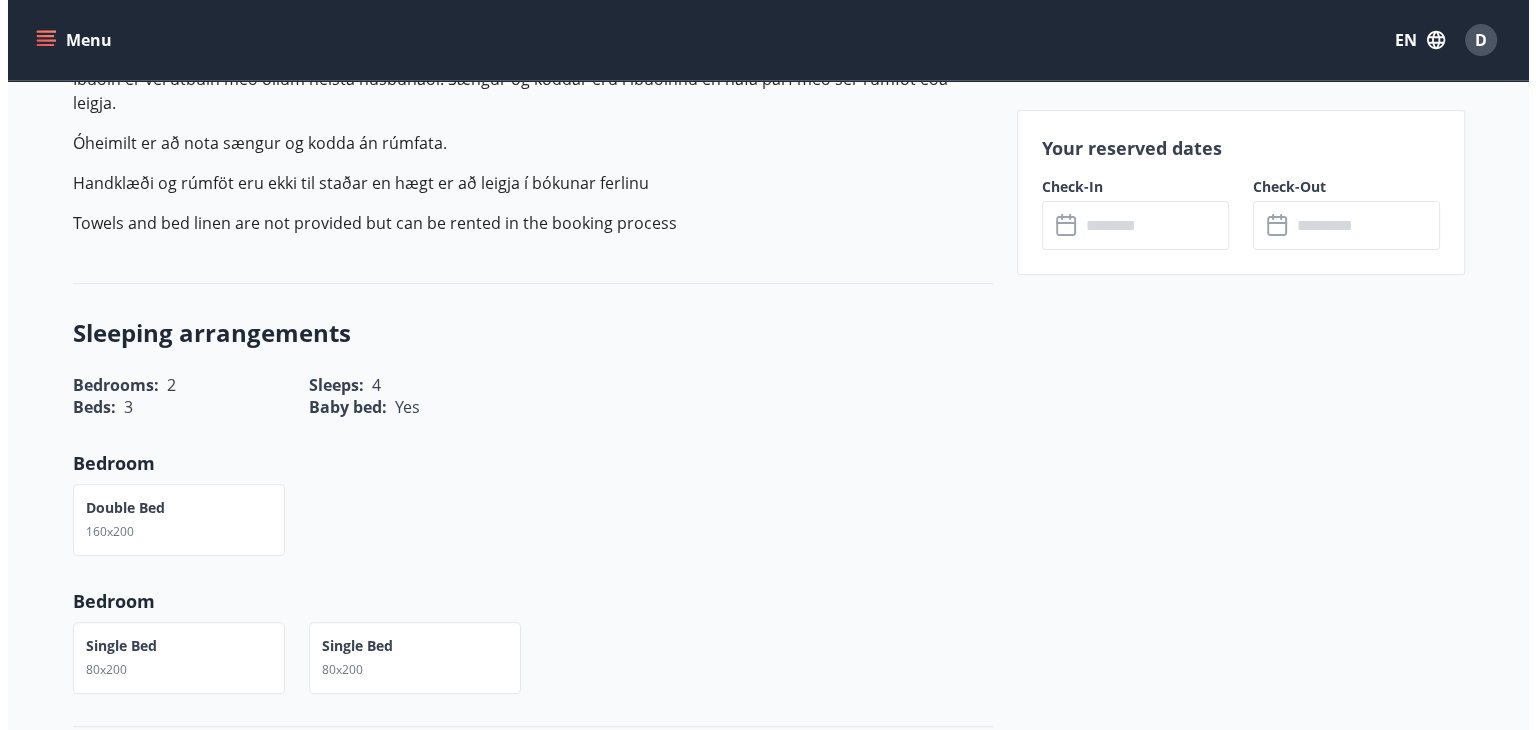 scroll, scrollTop: 100, scrollLeft: 0, axis: vertical 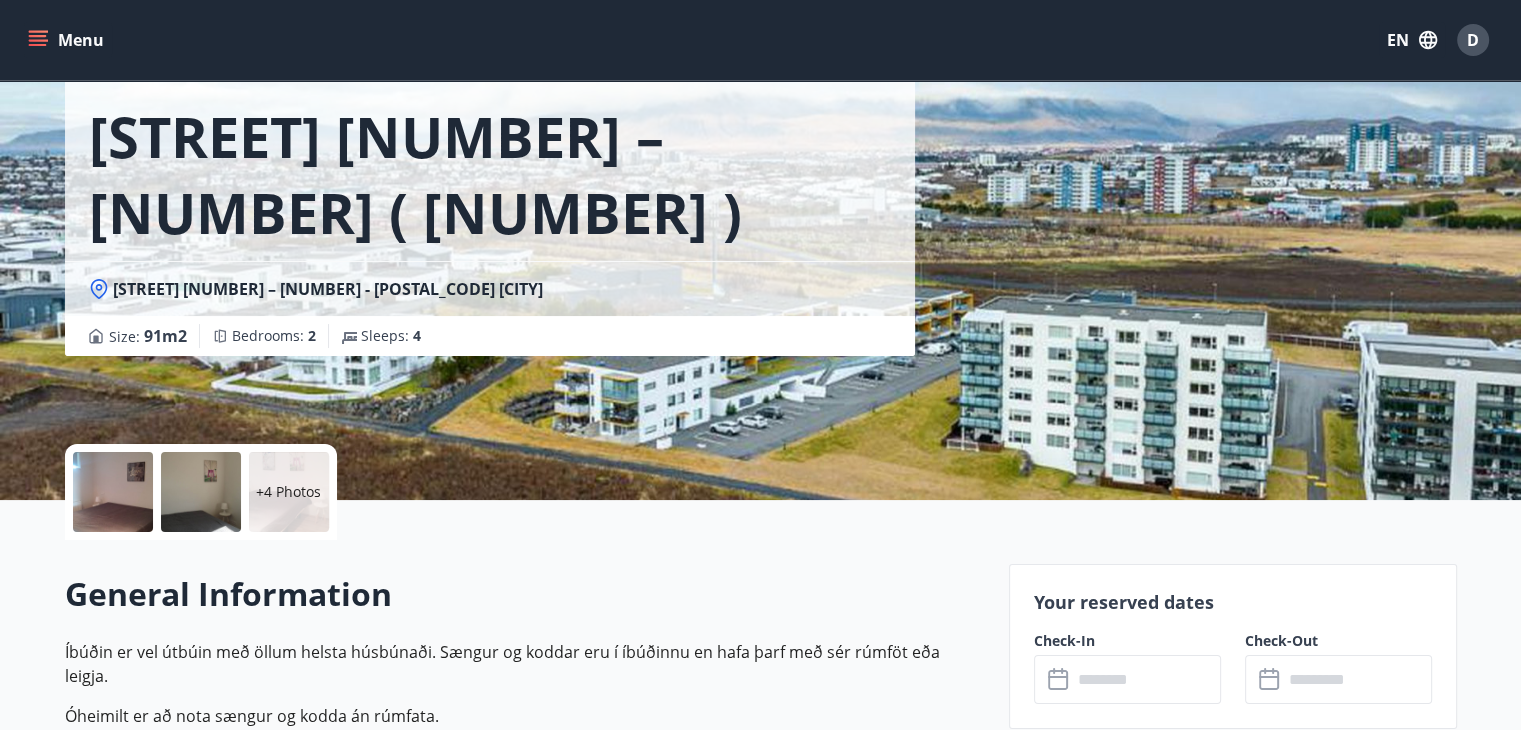 click at bounding box center [113, 492] 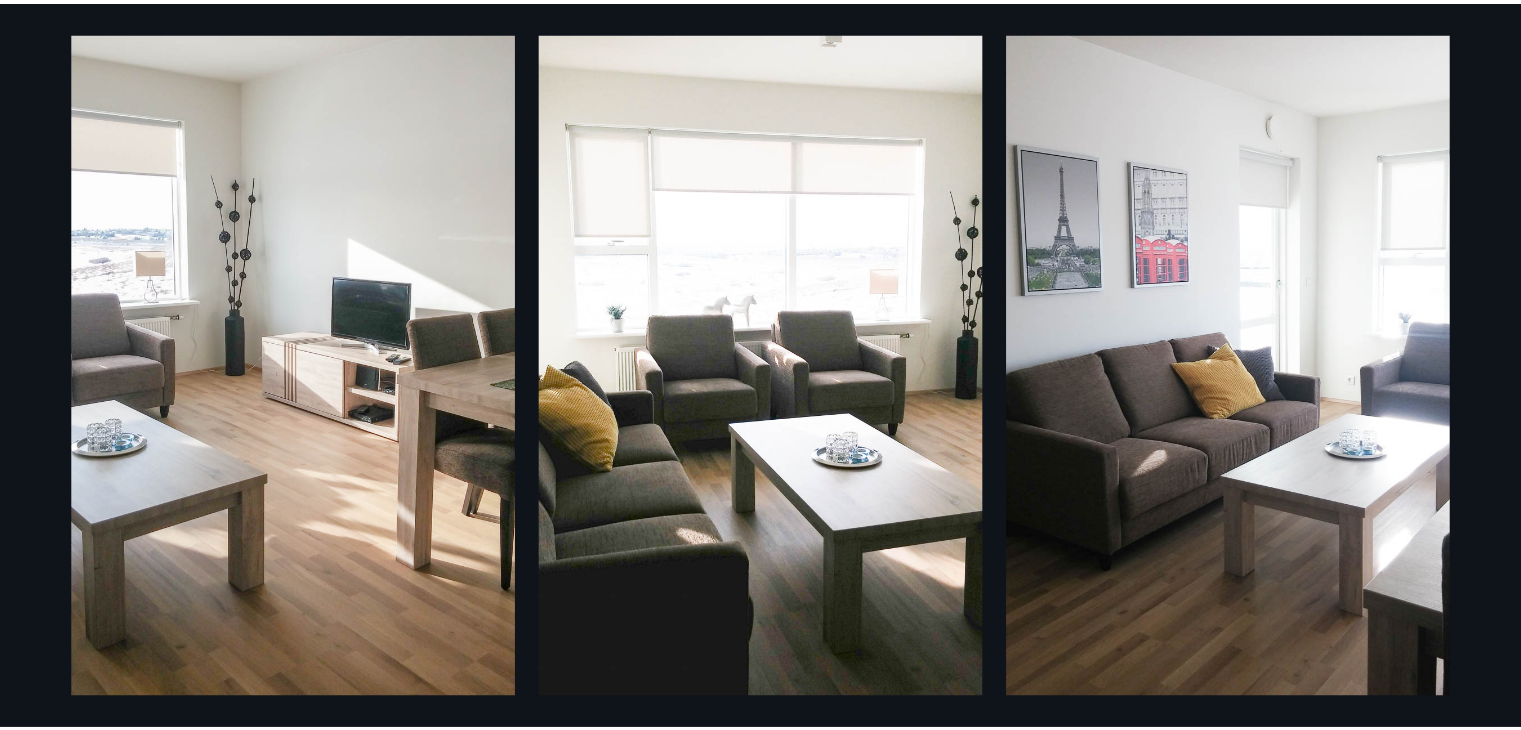 scroll, scrollTop: 0, scrollLeft: 0, axis: both 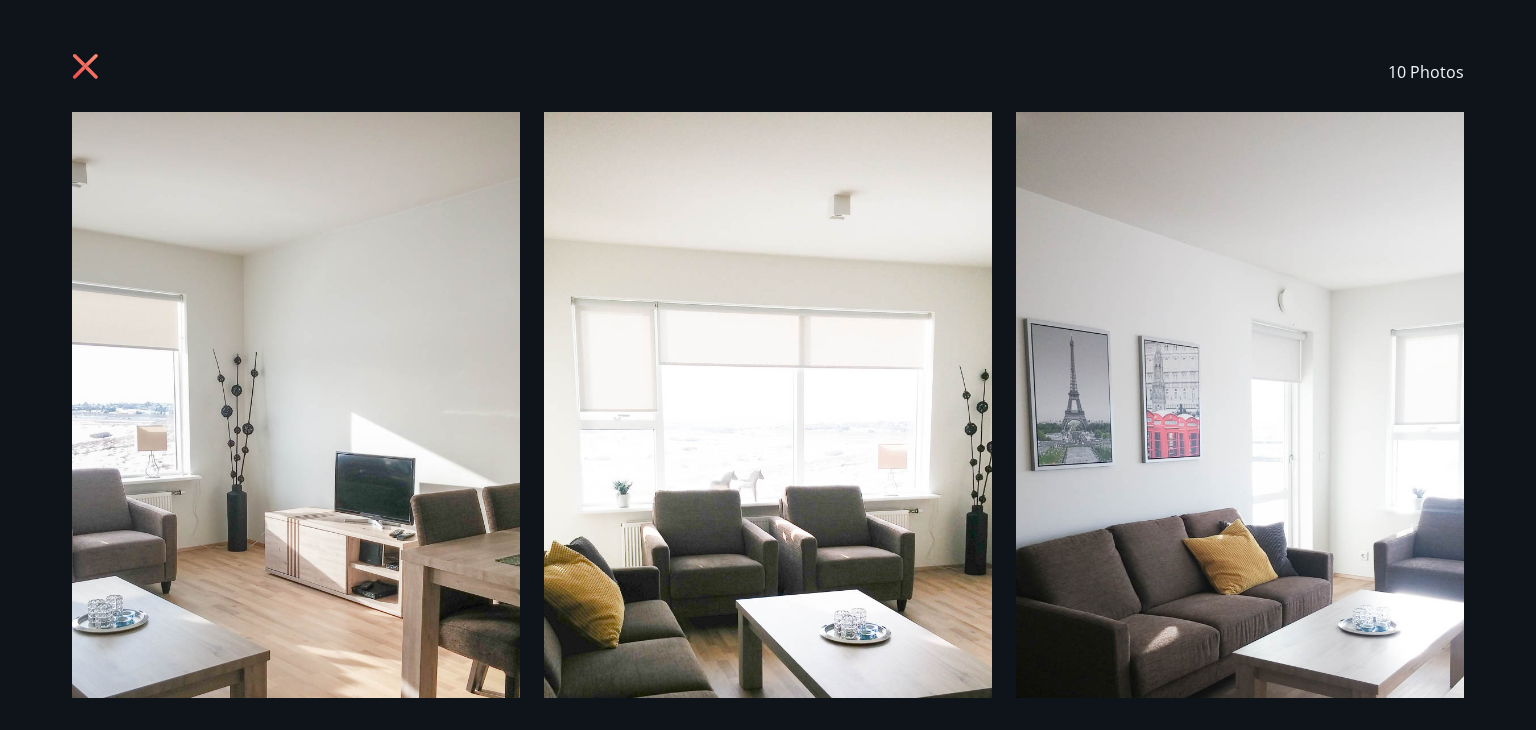 click 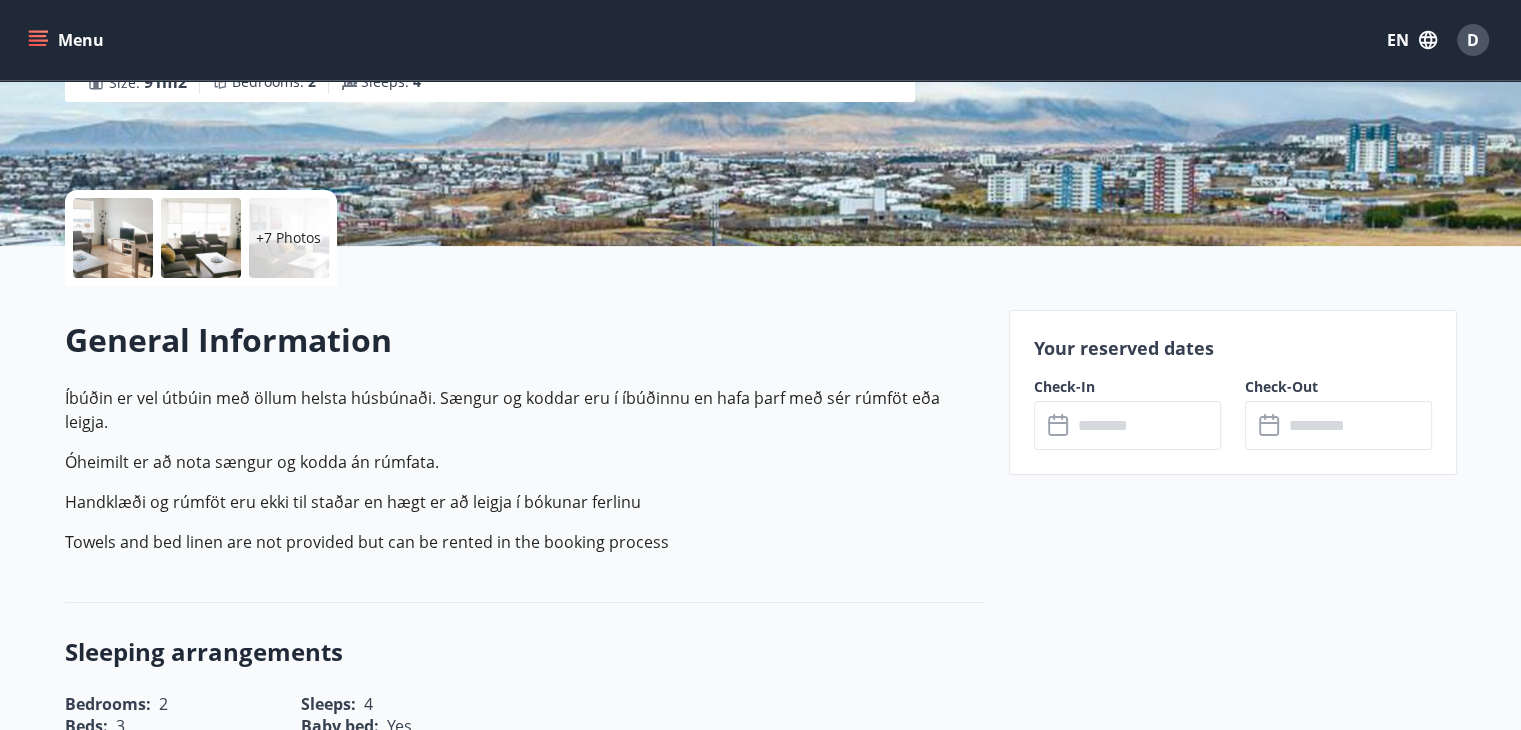 scroll, scrollTop: 500, scrollLeft: 0, axis: vertical 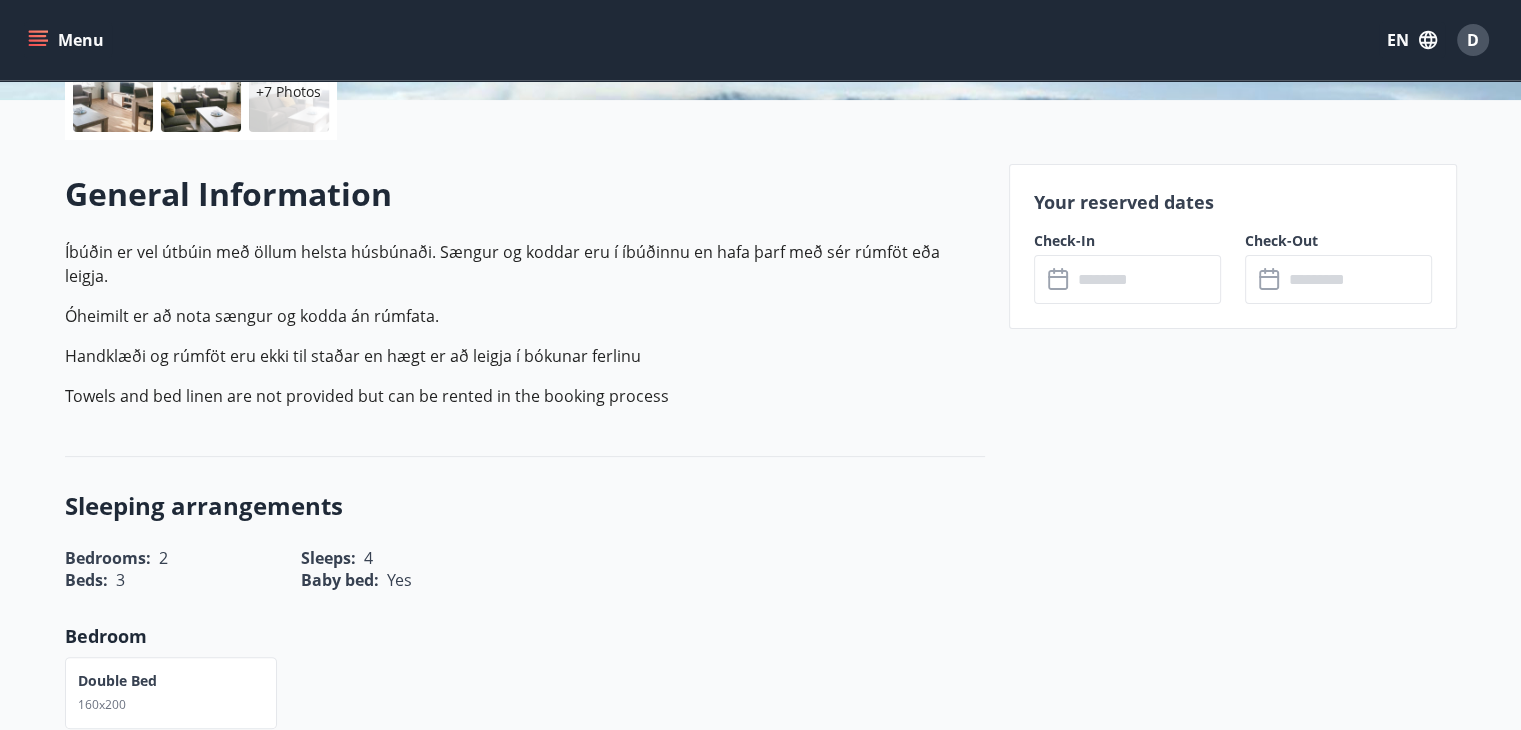 click at bounding box center (1146, 279) 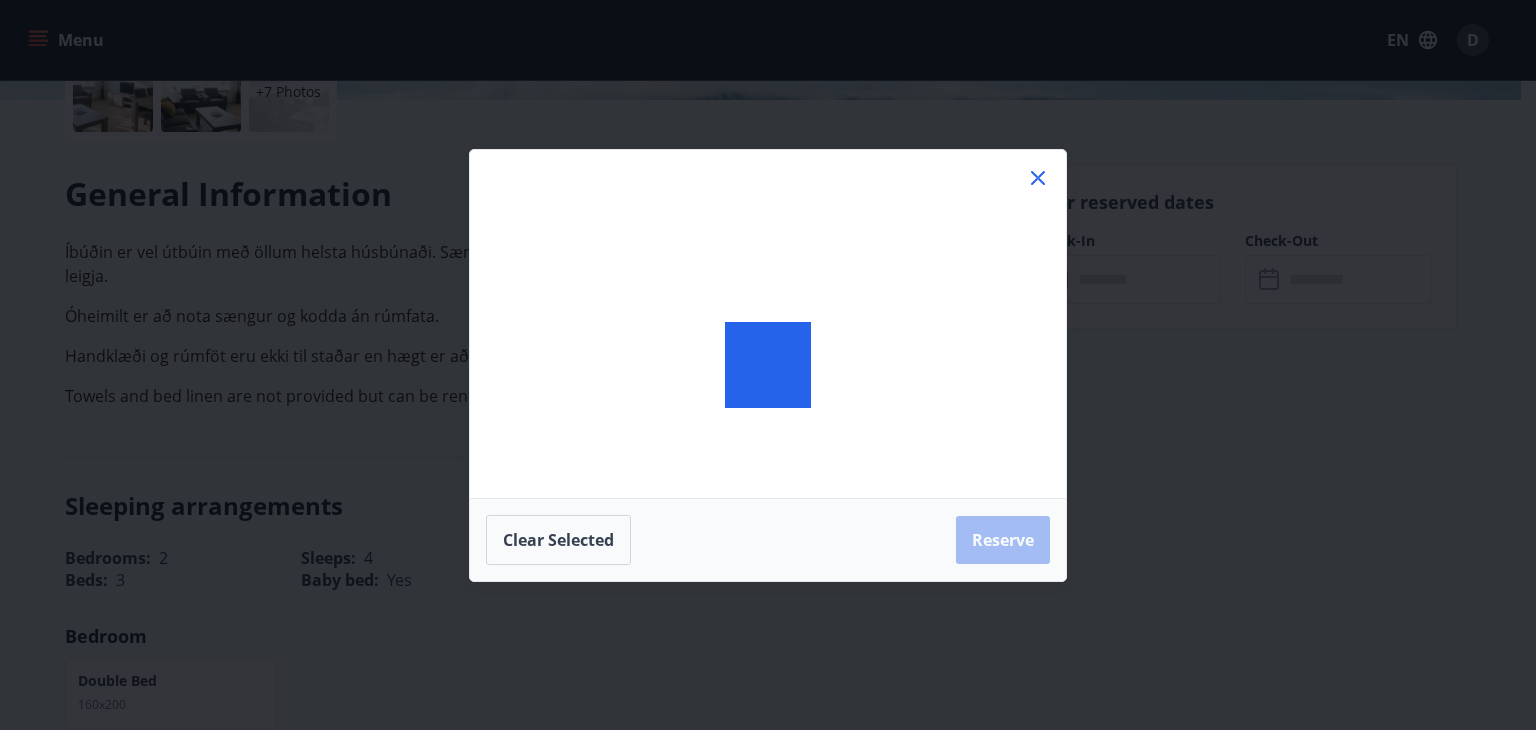 click 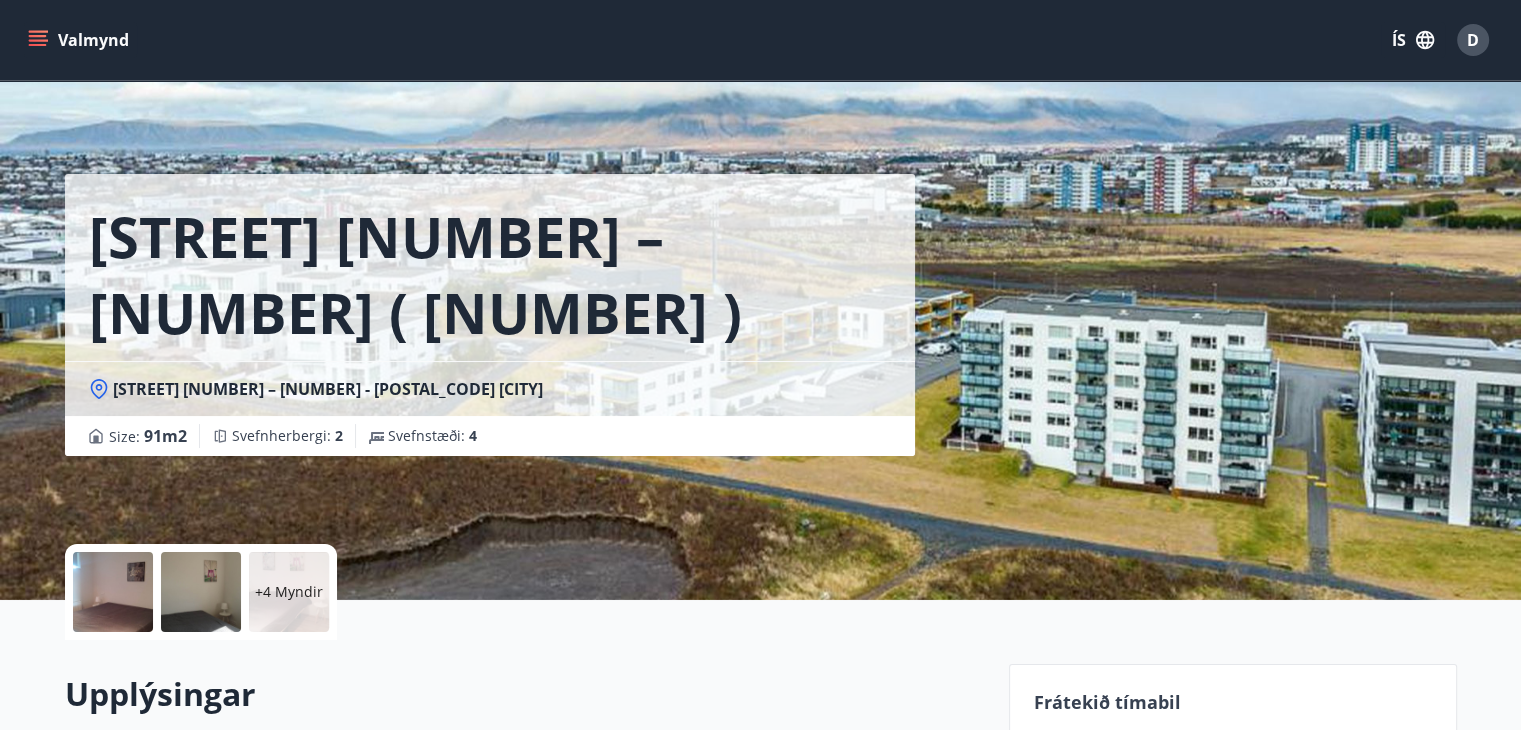 scroll, scrollTop: 400, scrollLeft: 0, axis: vertical 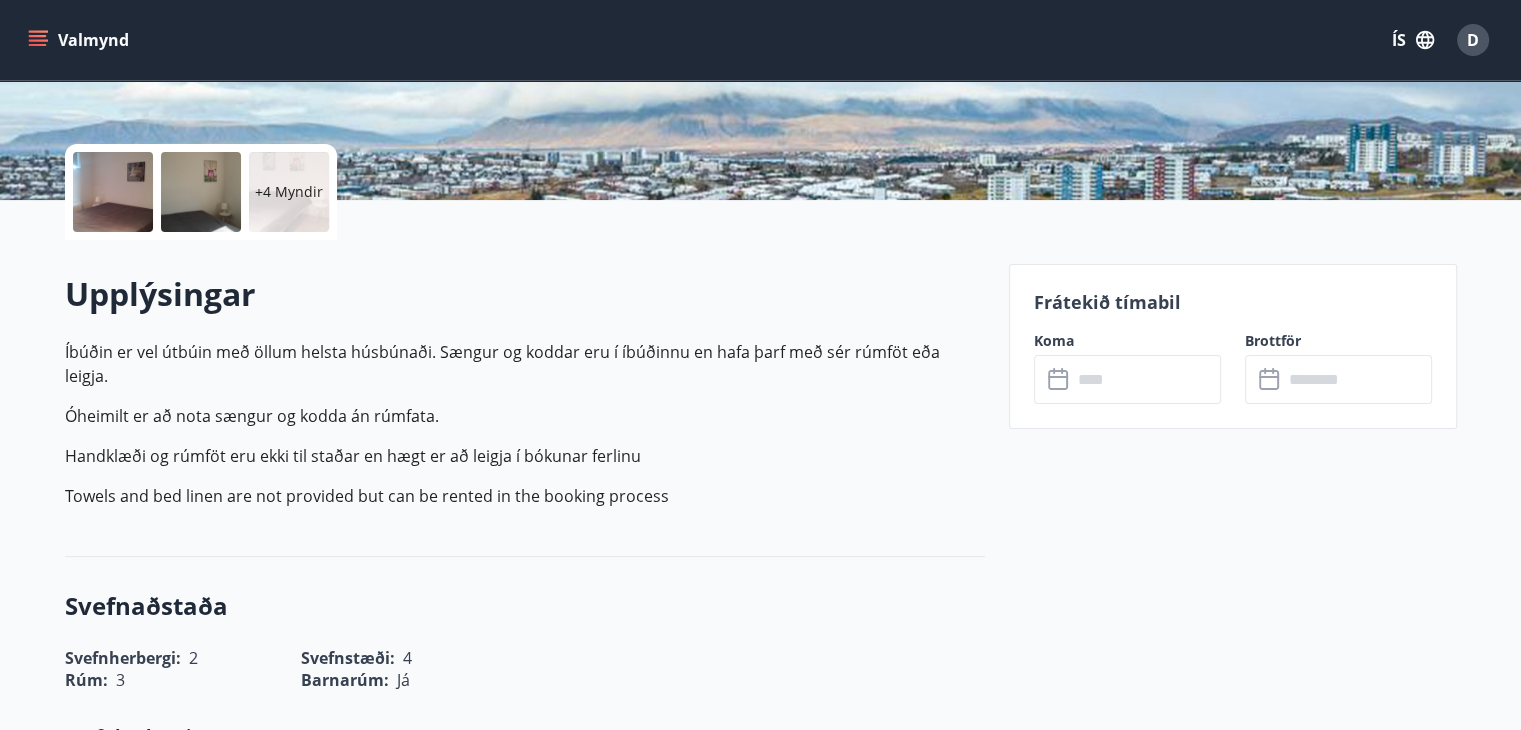 click at bounding box center [1146, 379] 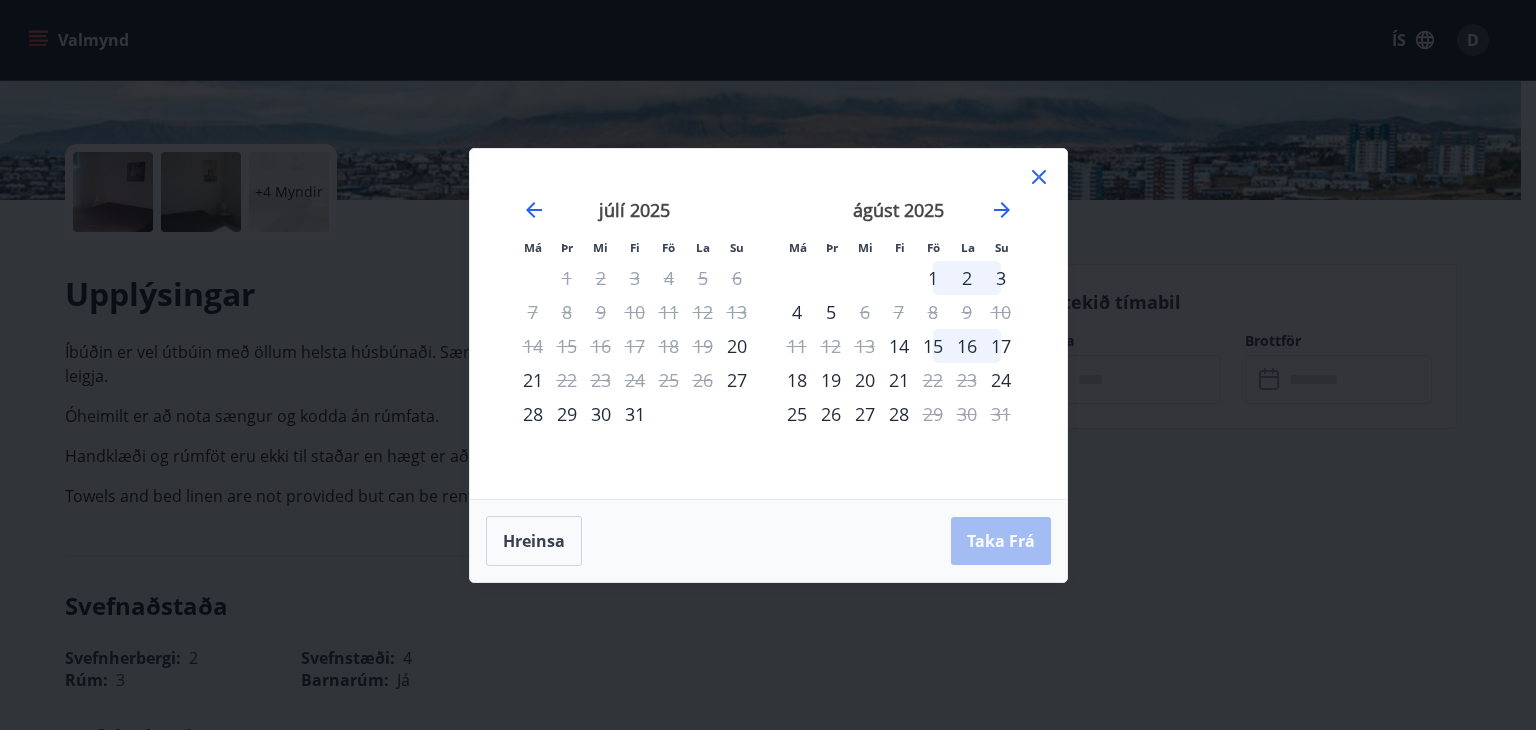 click 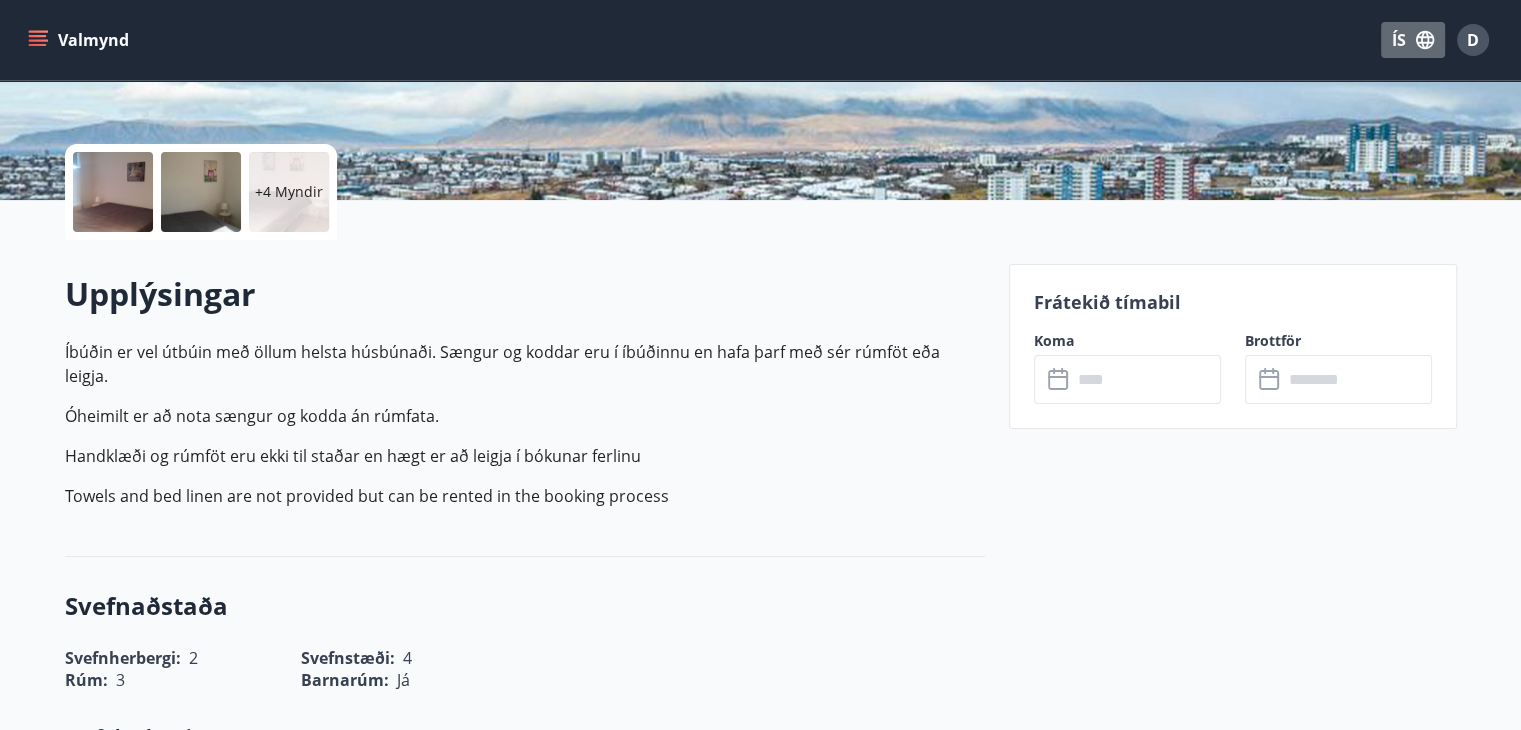click on "ÍS" at bounding box center (1413, 40) 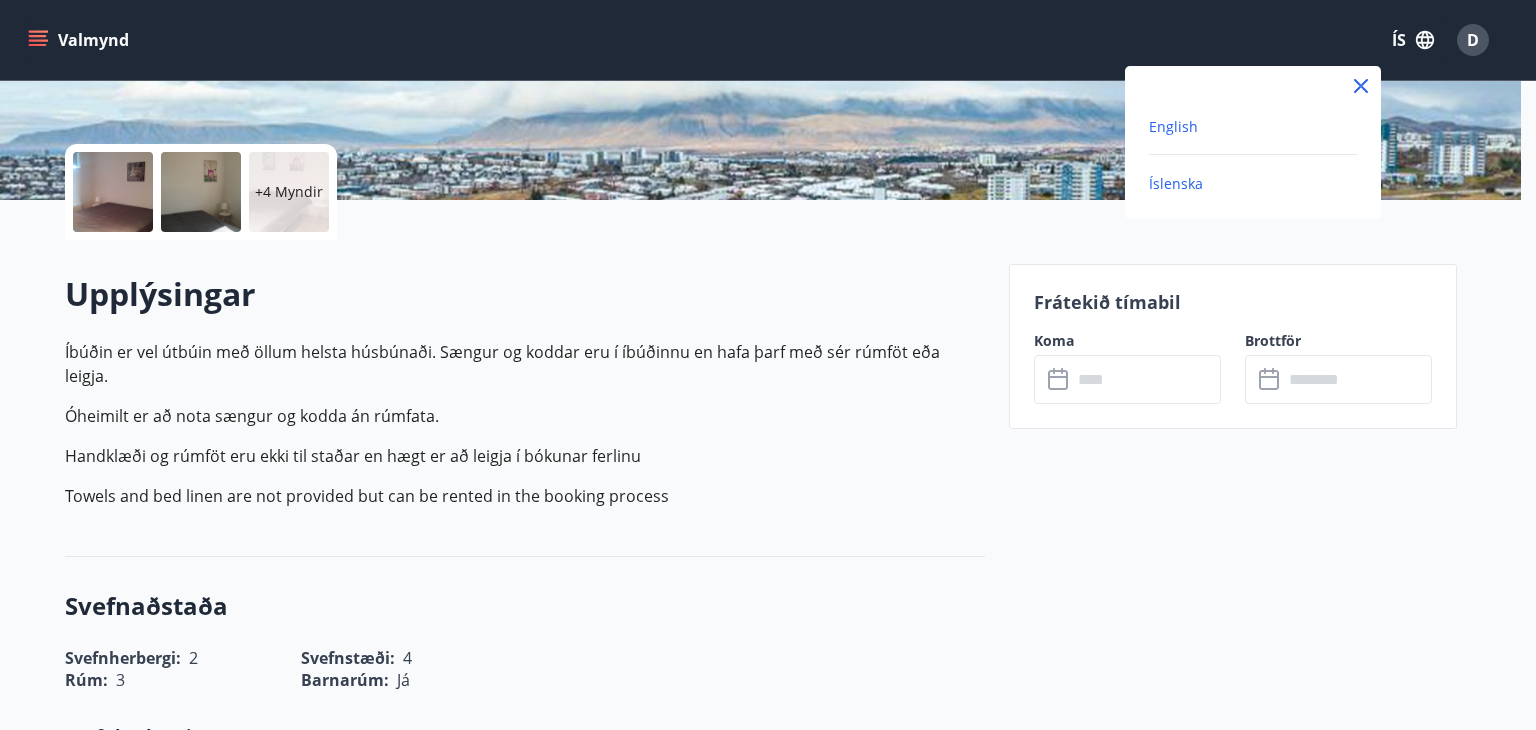 click on "English" at bounding box center [1173, 126] 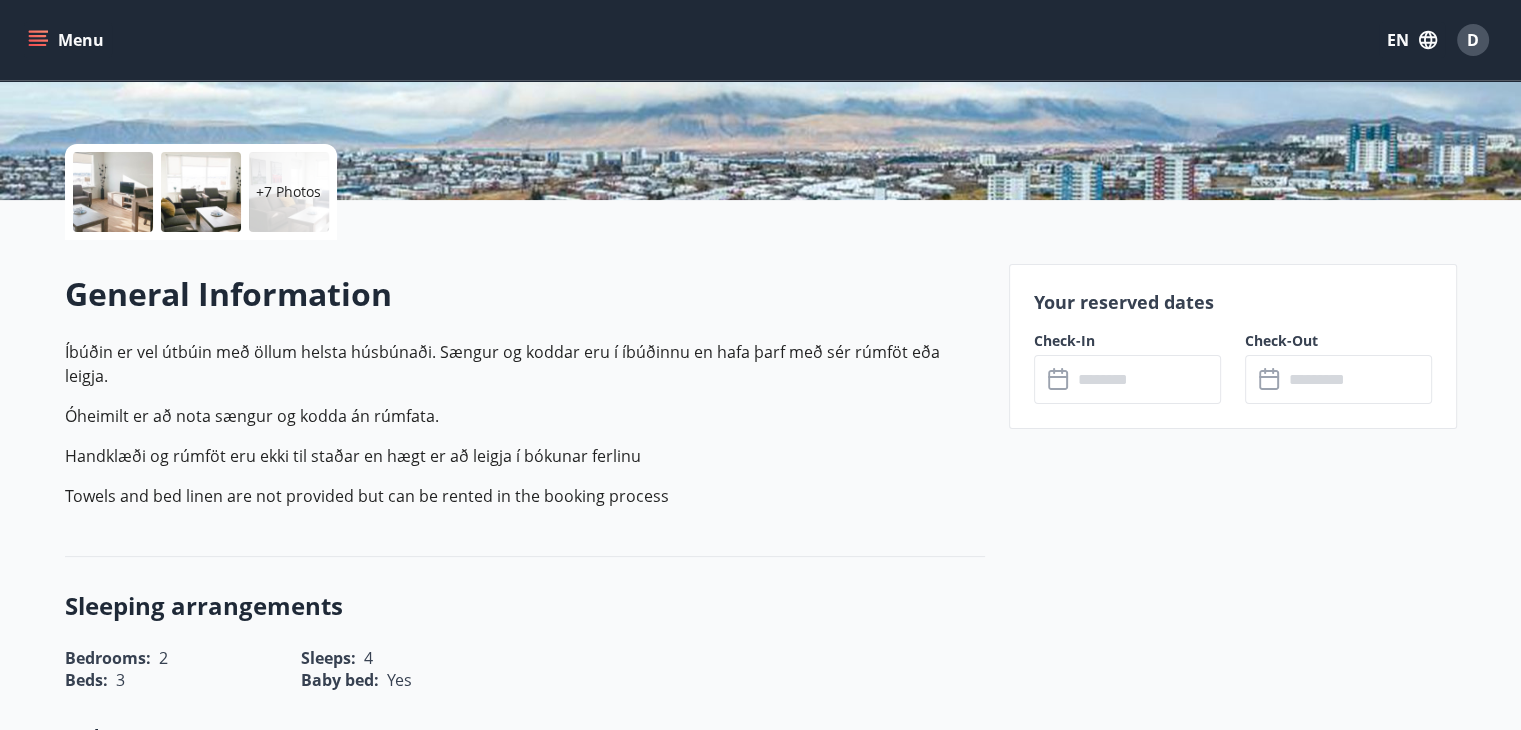 click at bounding box center [1146, 379] 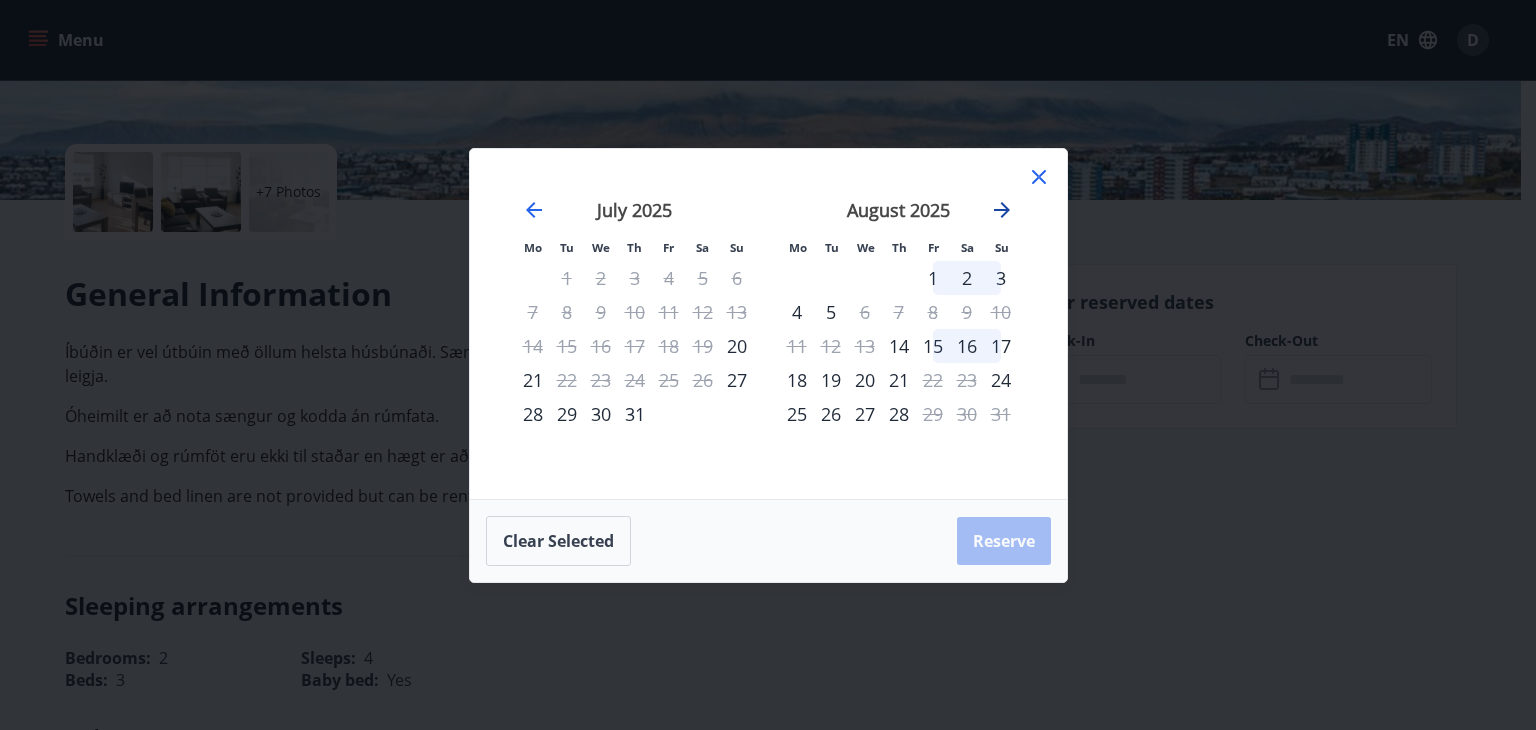 click 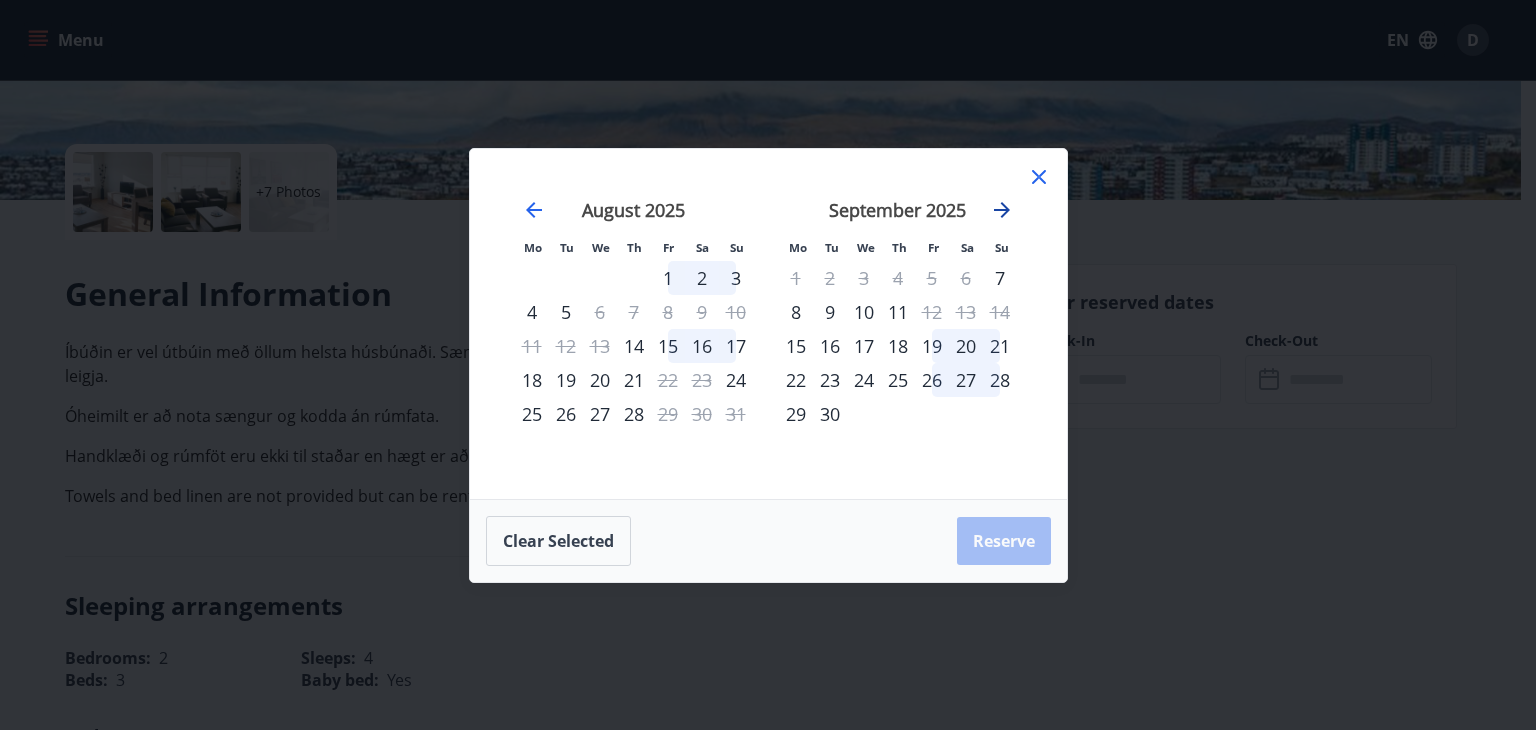 click 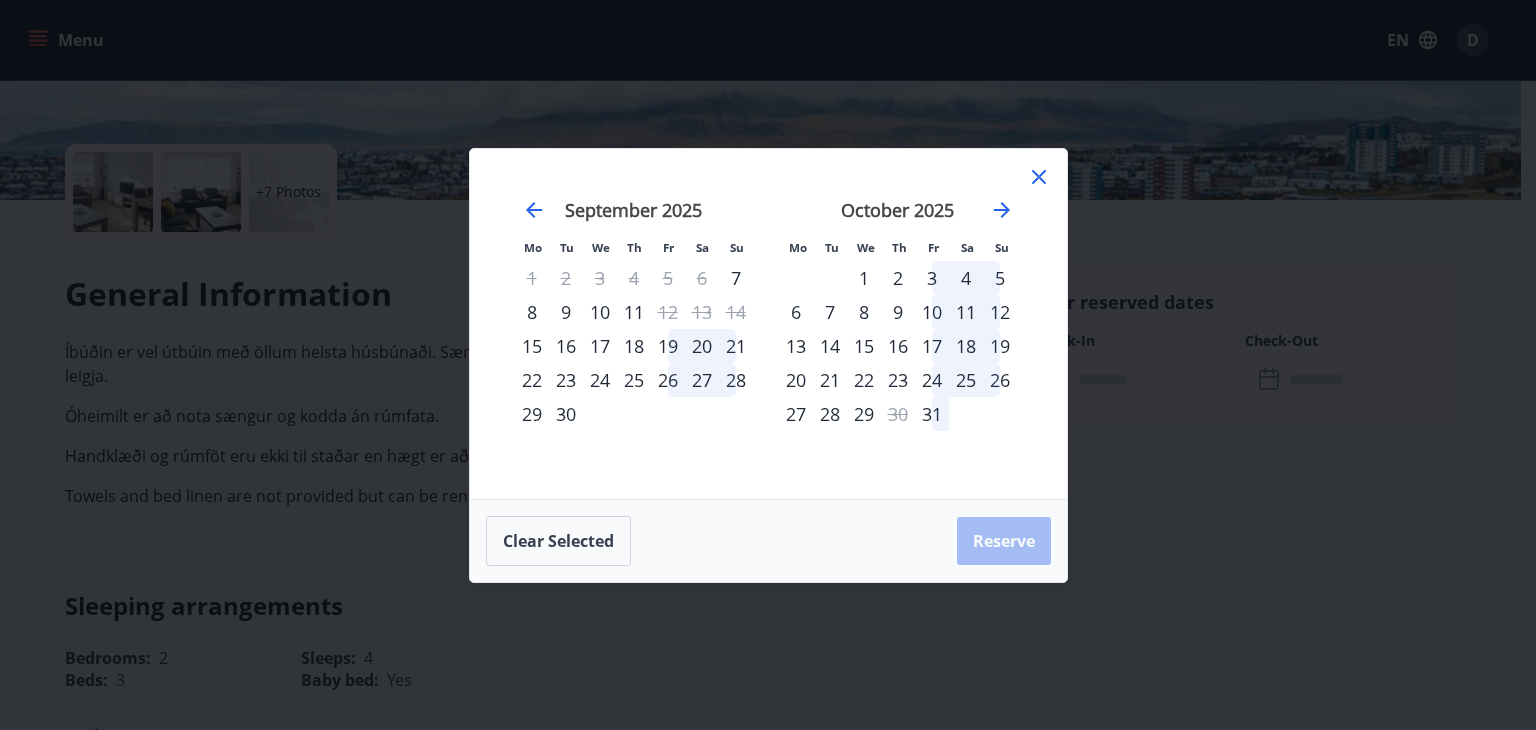 click on "9" at bounding box center [566, 312] 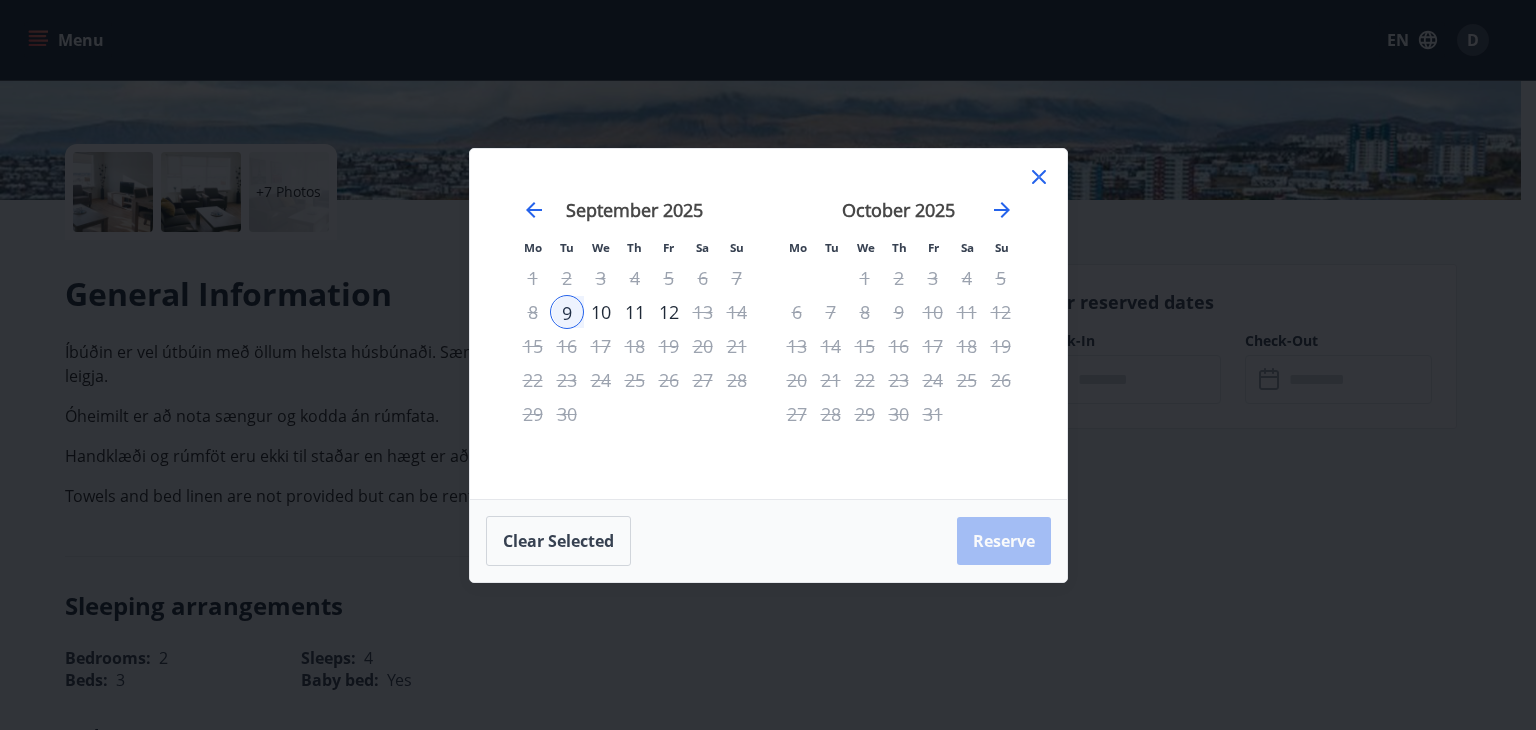 click on "11" at bounding box center (635, 312) 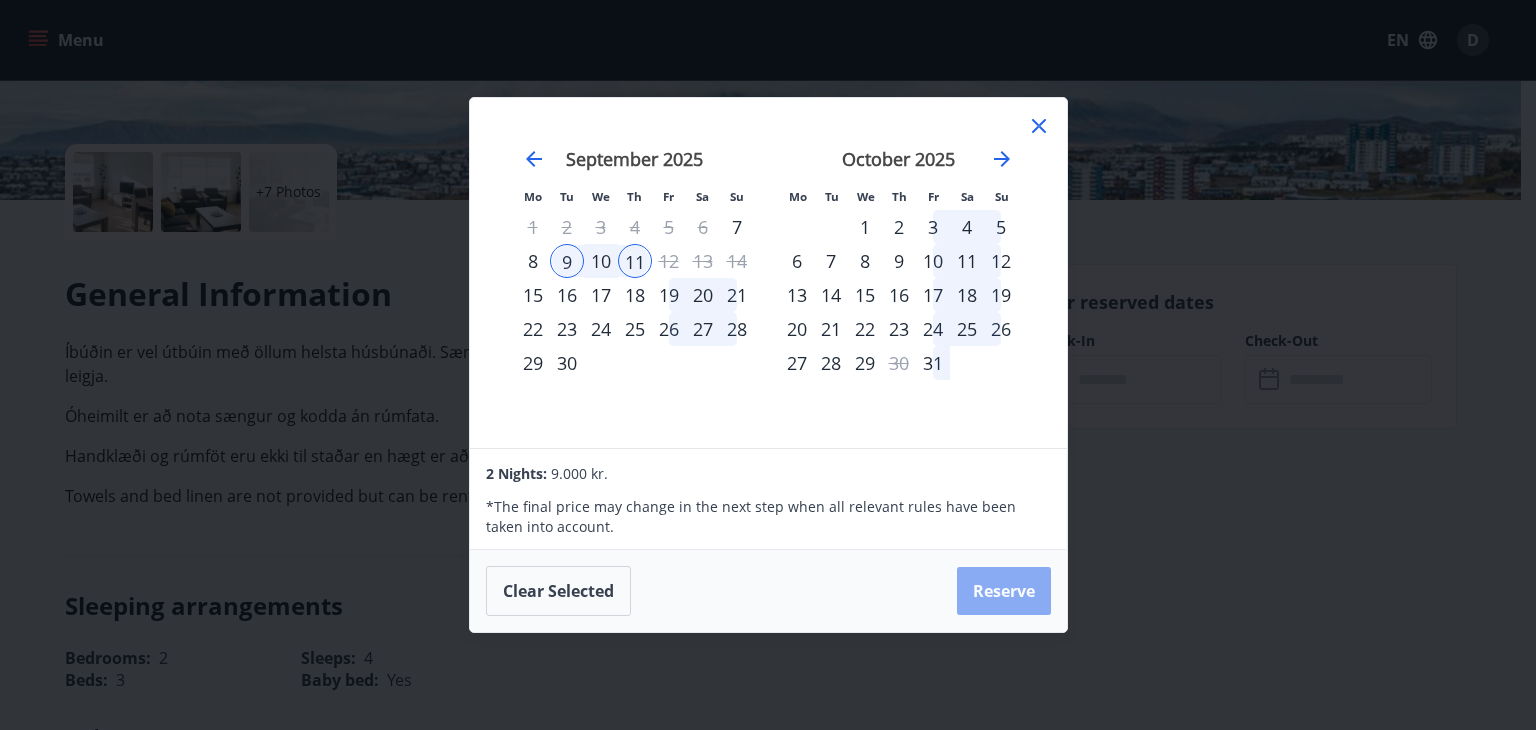 click on "Reserve" at bounding box center [1004, 591] 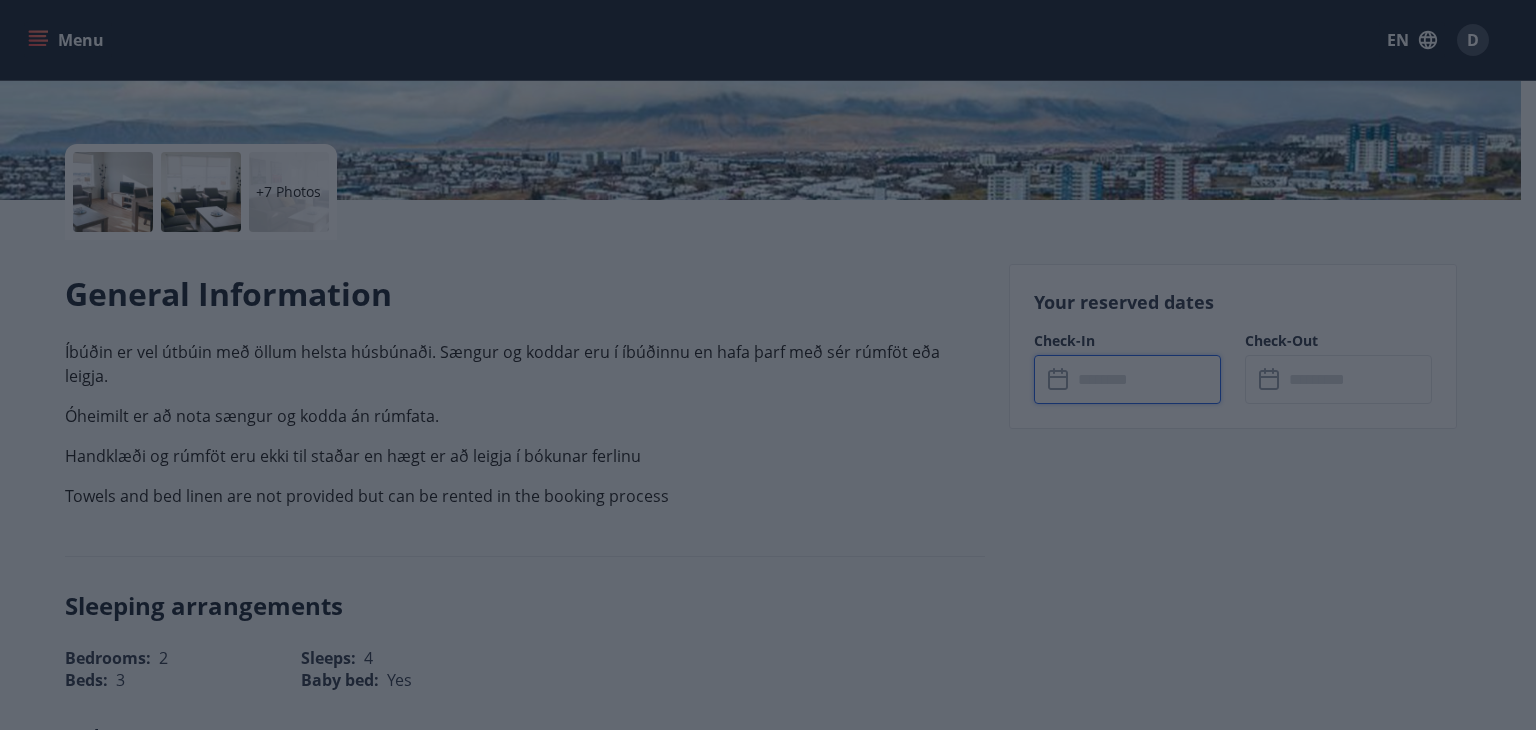 type on "******" 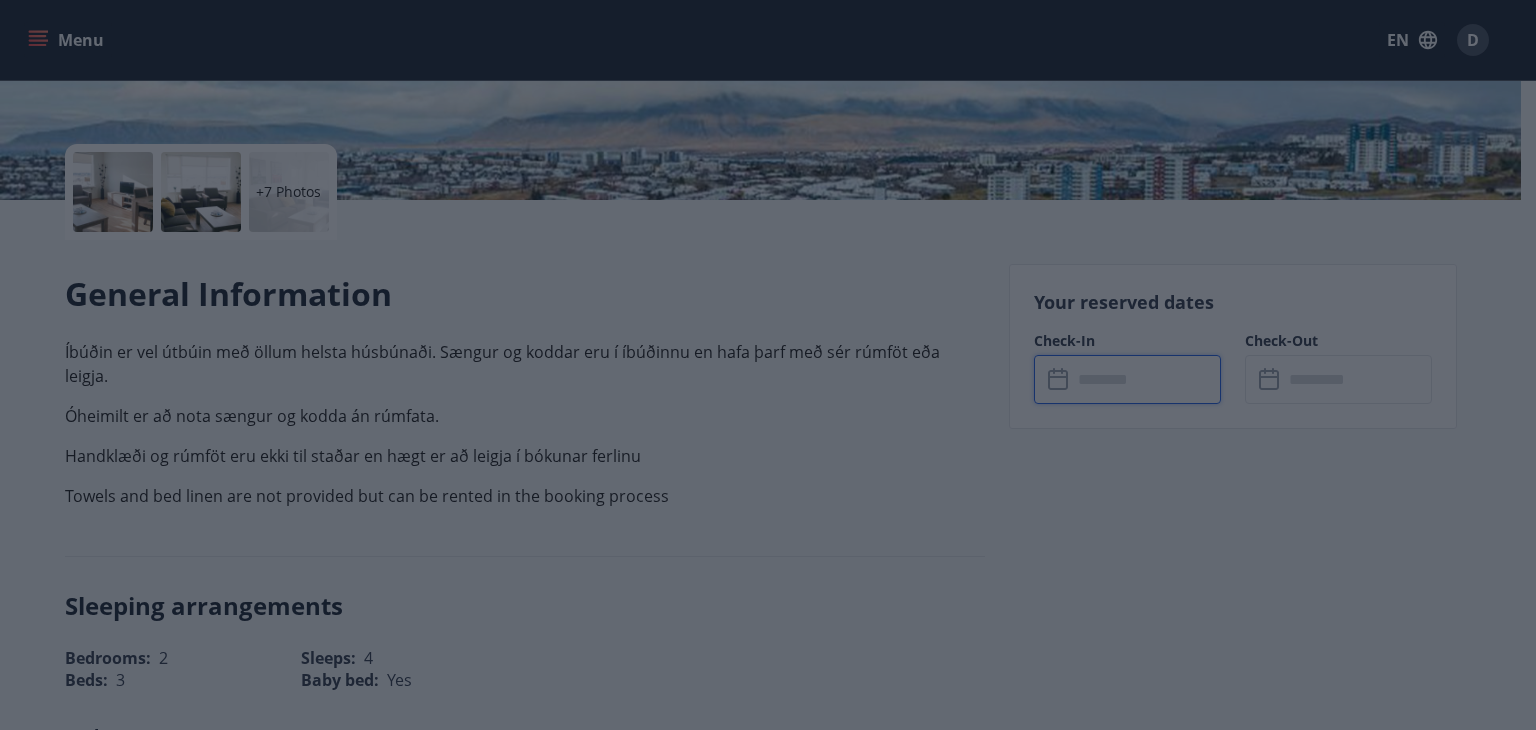 type on "******" 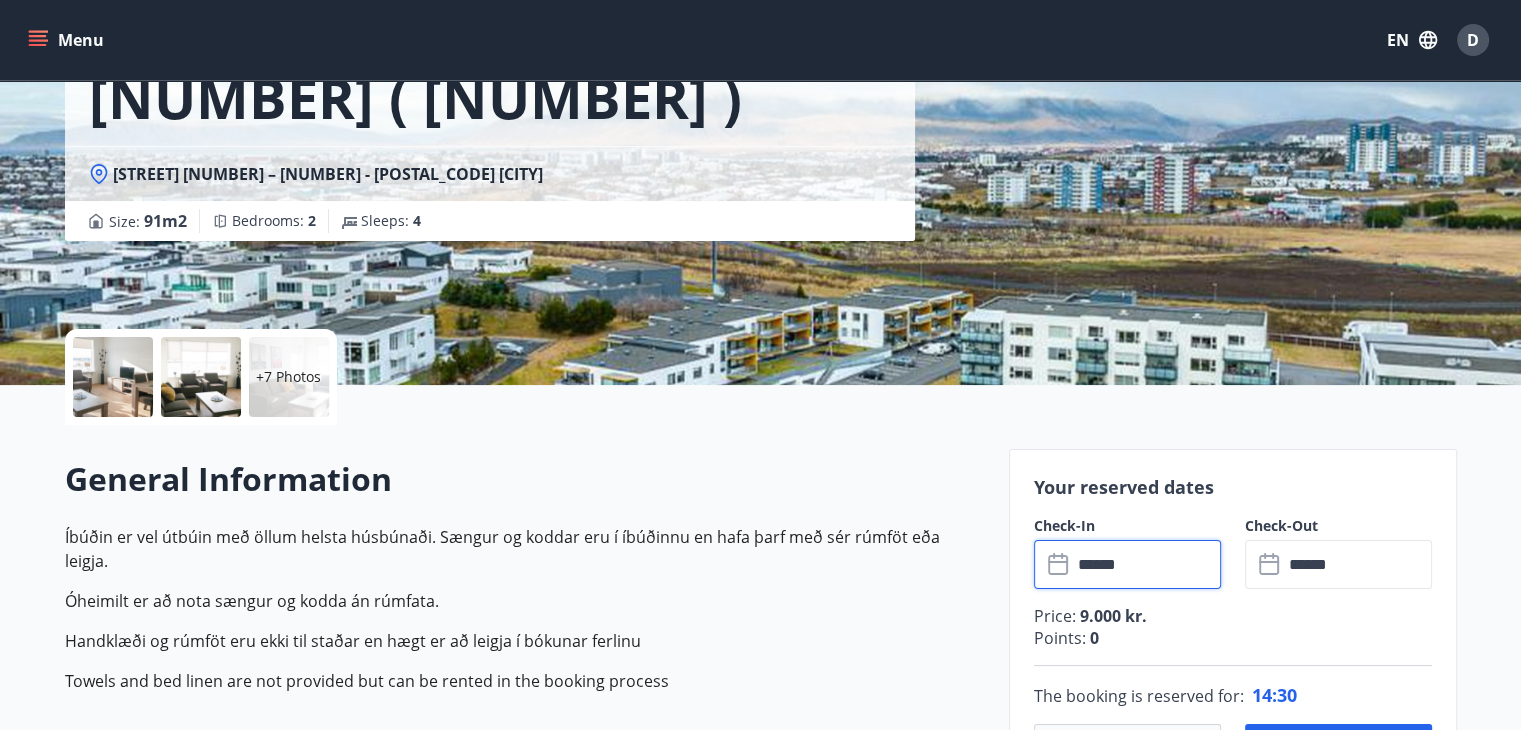 scroll, scrollTop: 400, scrollLeft: 0, axis: vertical 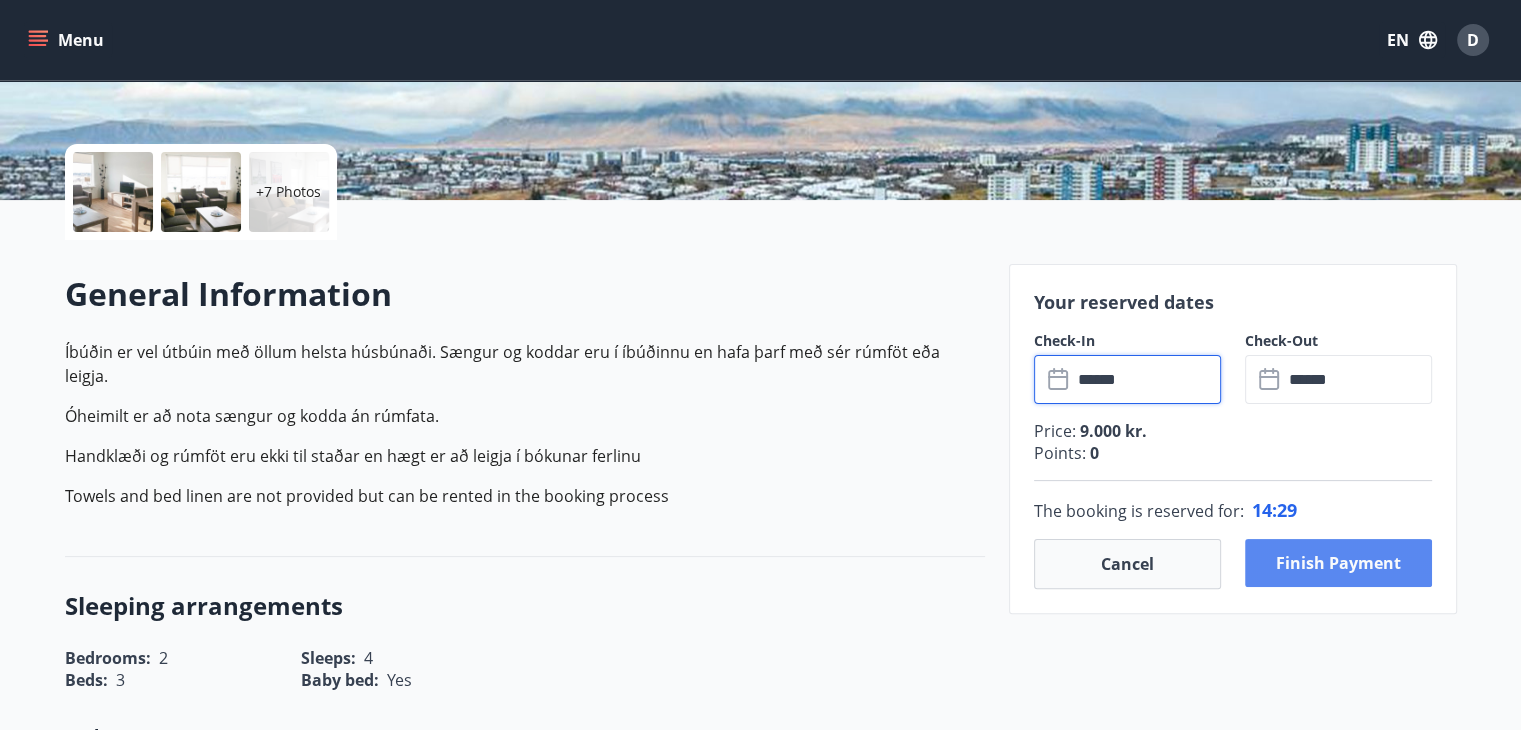 click on "Finish payment" at bounding box center [1338, 563] 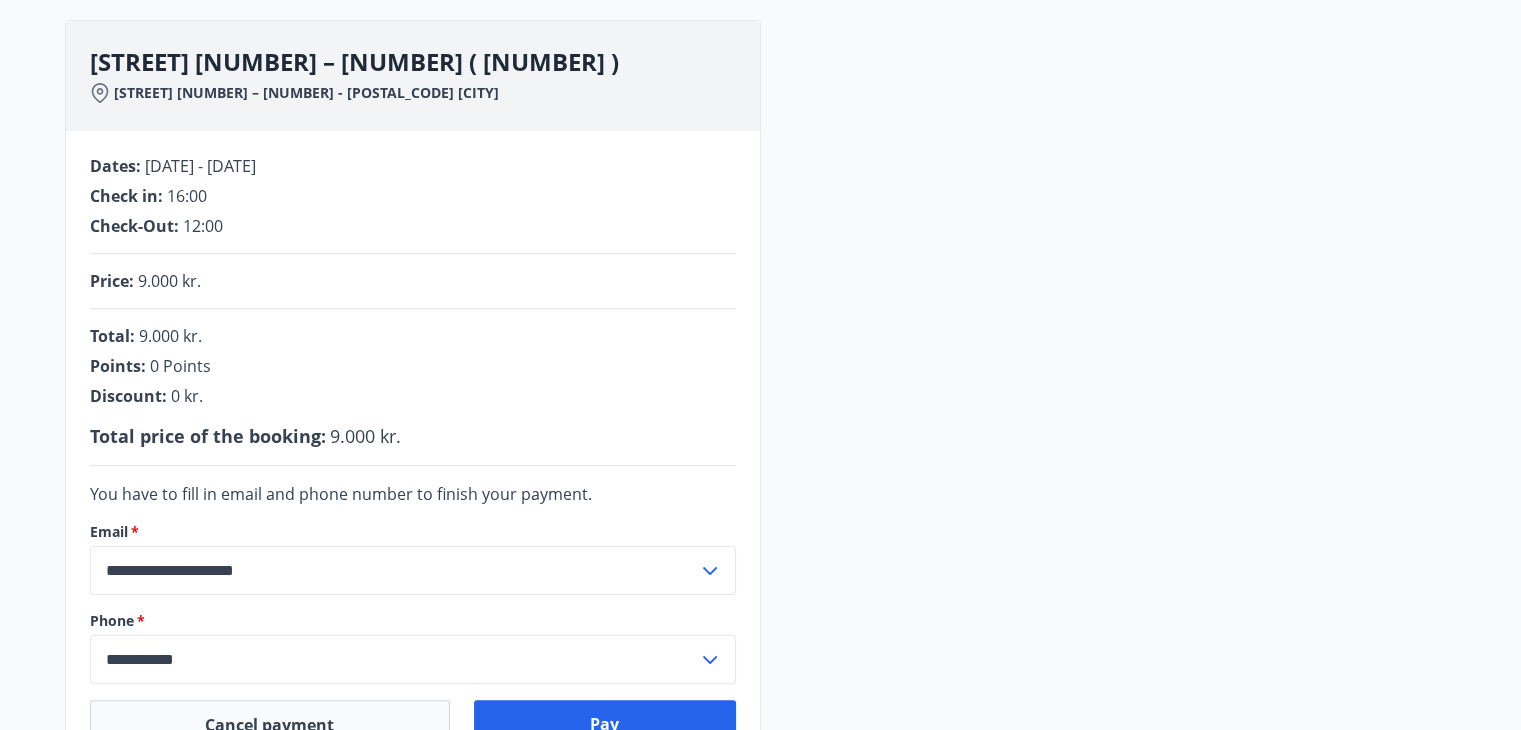 scroll, scrollTop: 100, scrollLeft: 0, axis: vertical 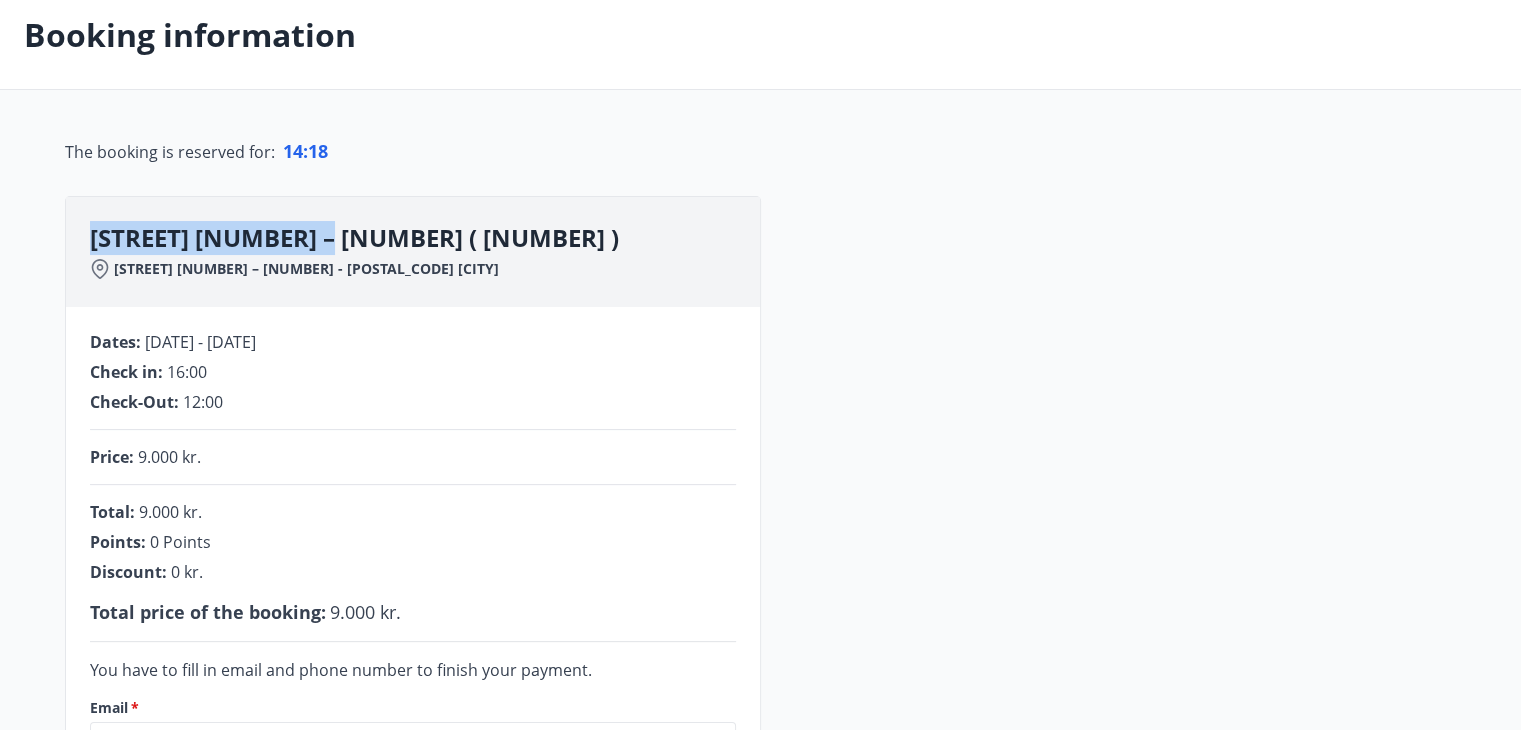 drag, startPoint x: 80, startPoint y: 237, endPoint x: 298, endPoint y: 239, distance: 218.00917 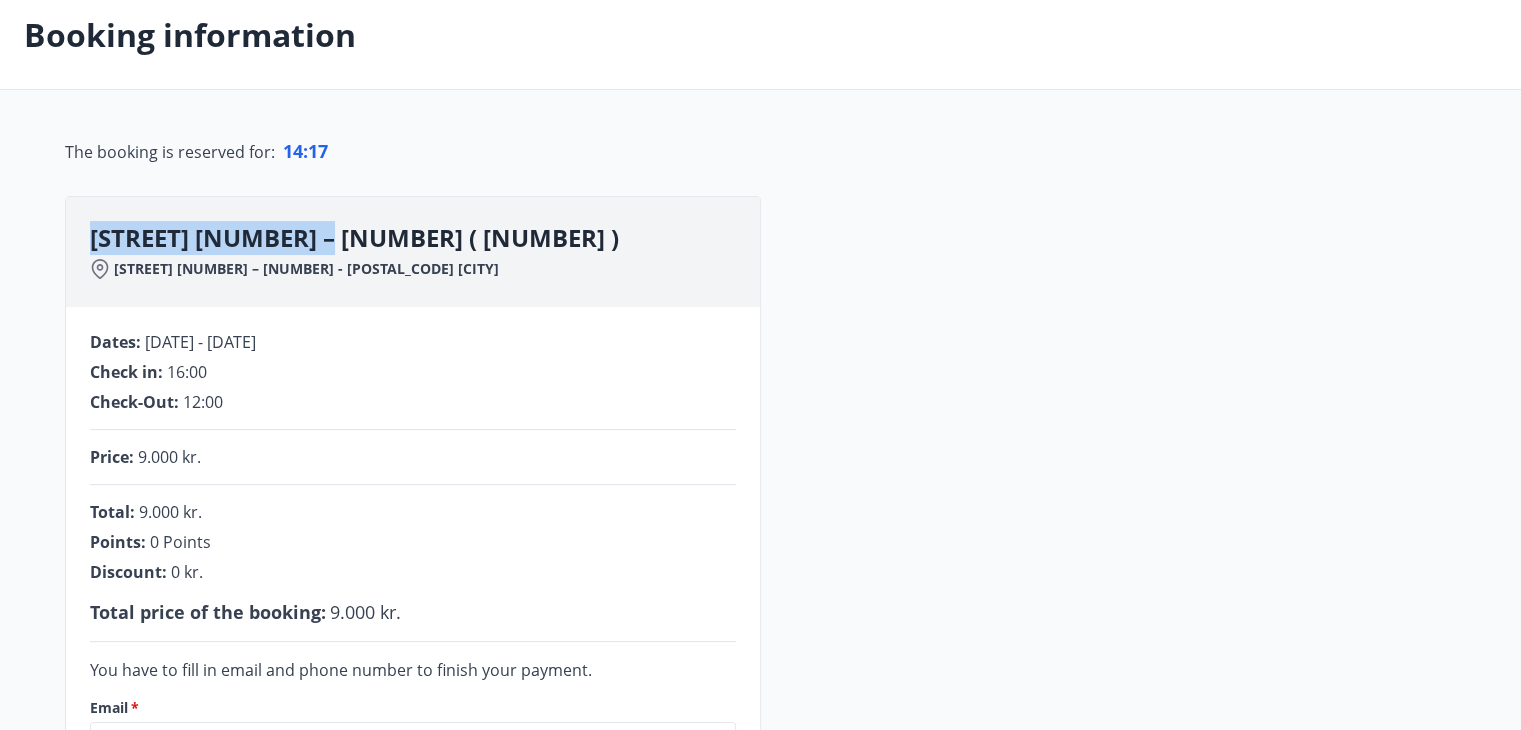 copy on "Þorrasalir 13 – 15" 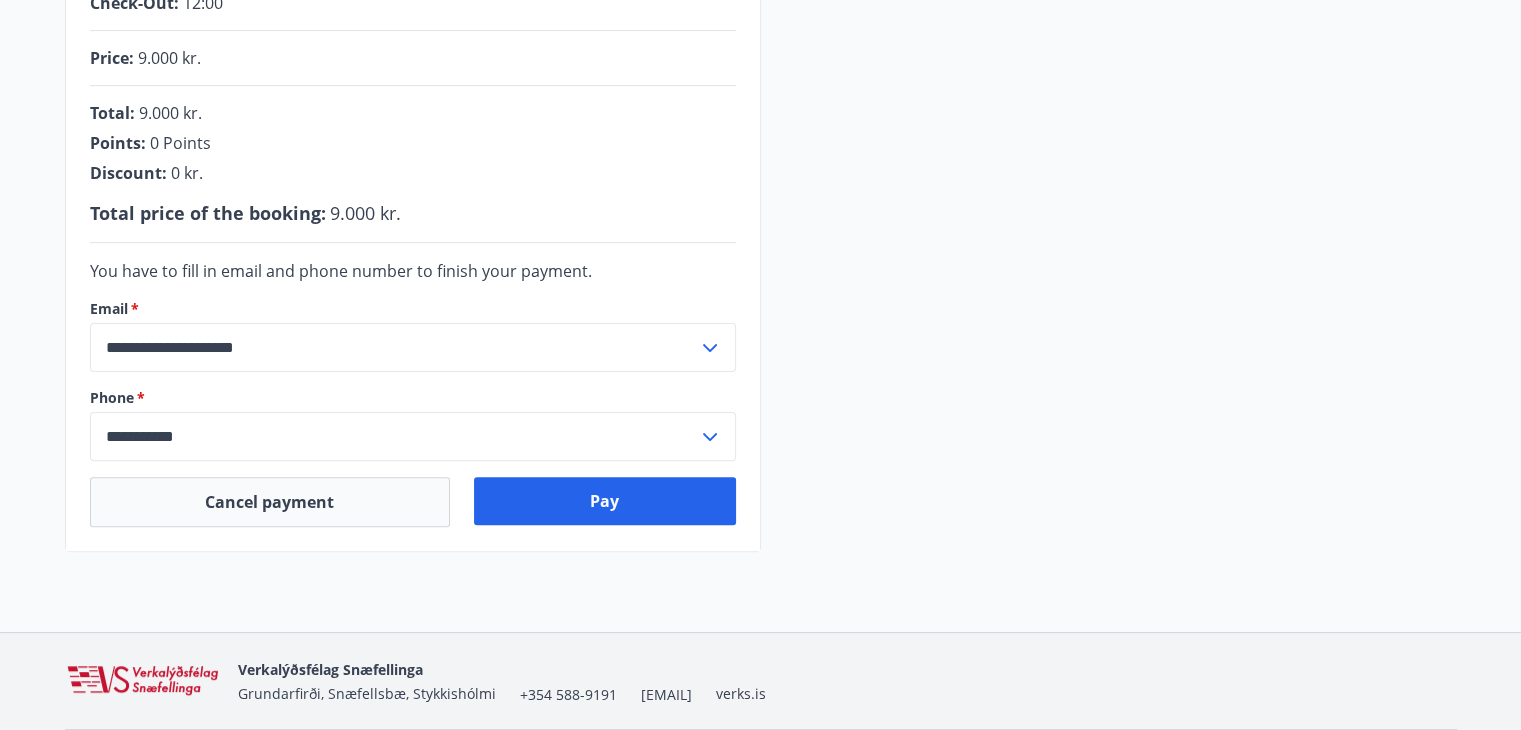 scroll, scrollTop: 500, scrollLeft: 0, axis: vertical 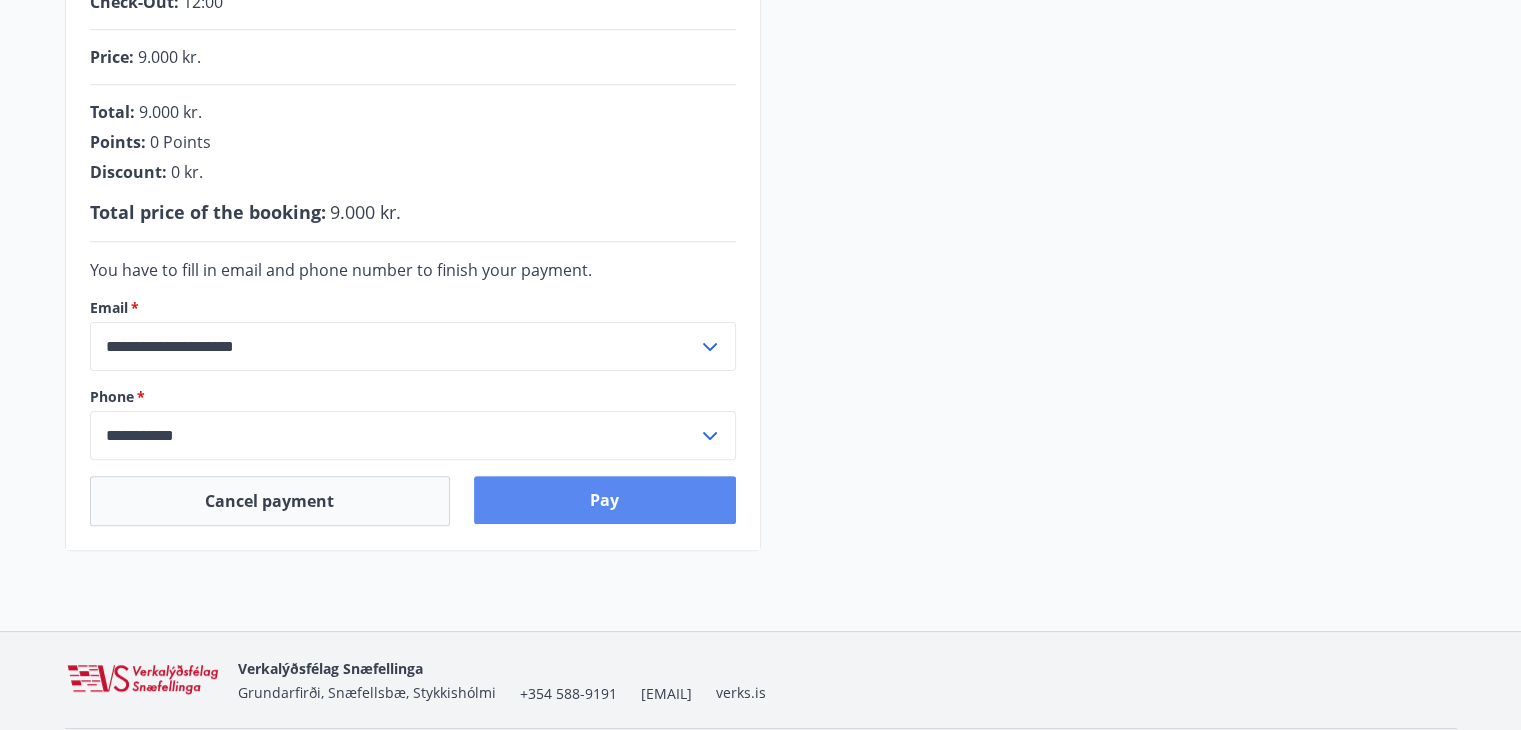 click on "Pay" at bounding box center [605, 500] 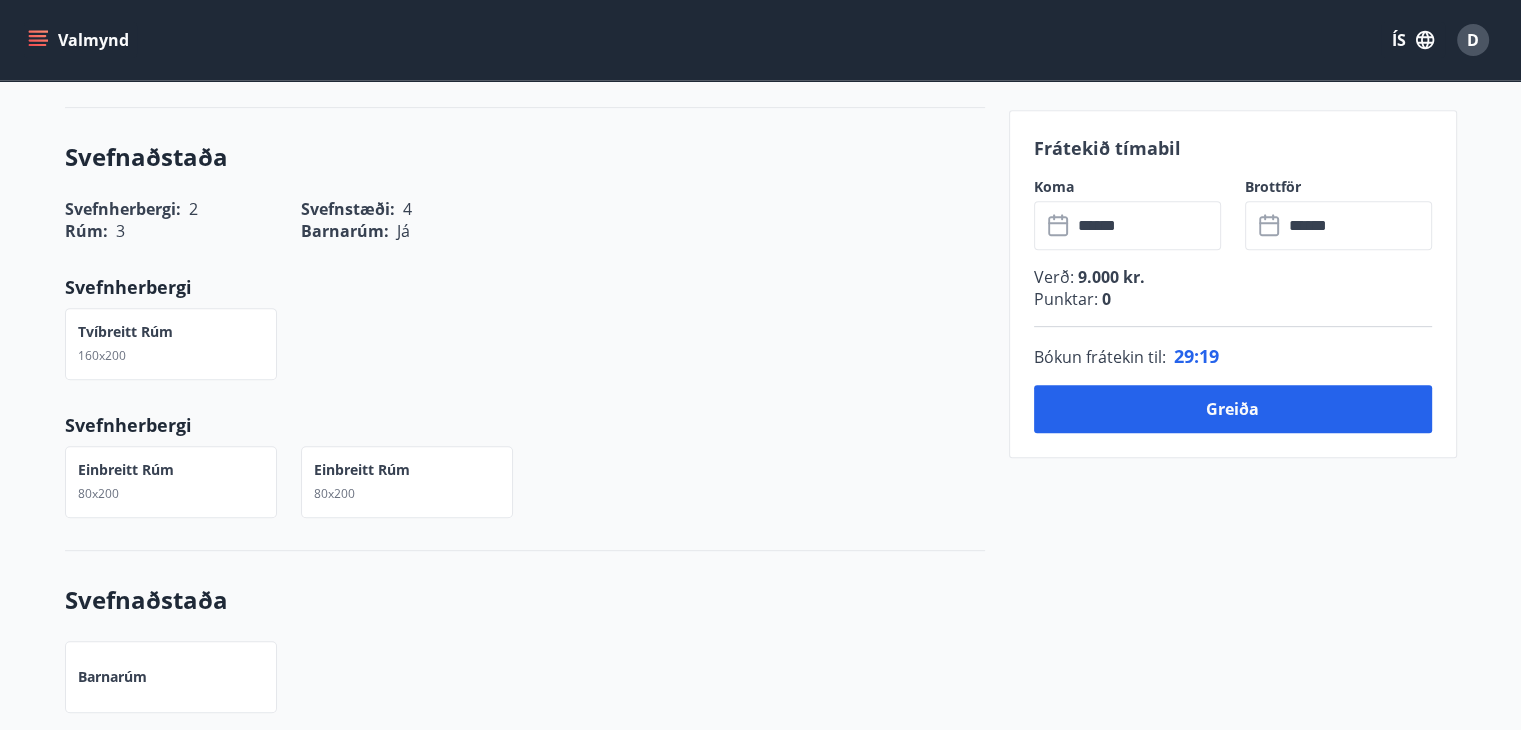 scroll, scrollTop: 1100, scrollLeft: 0, axis: vertical 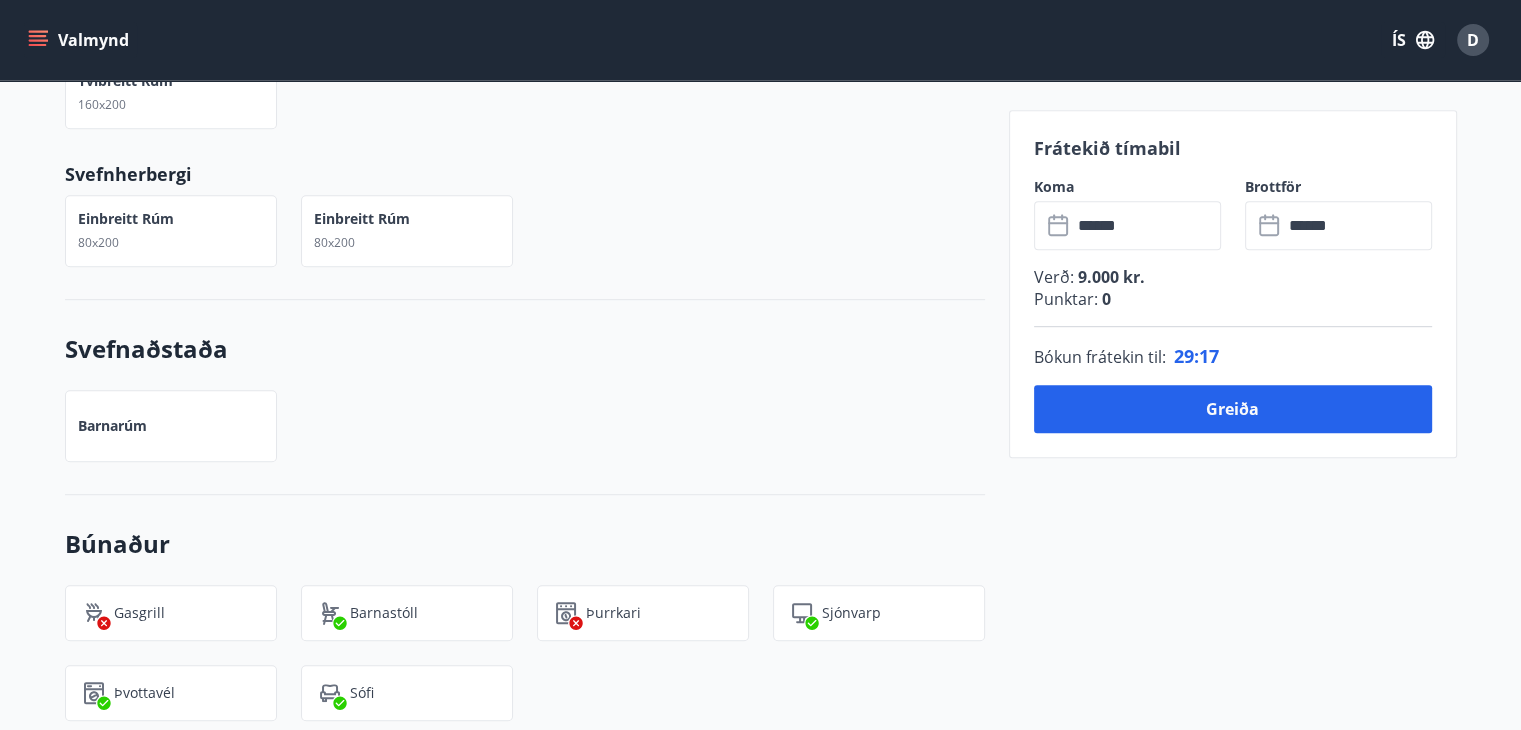 click on "ÍS" at bounding box center [1413, 40] 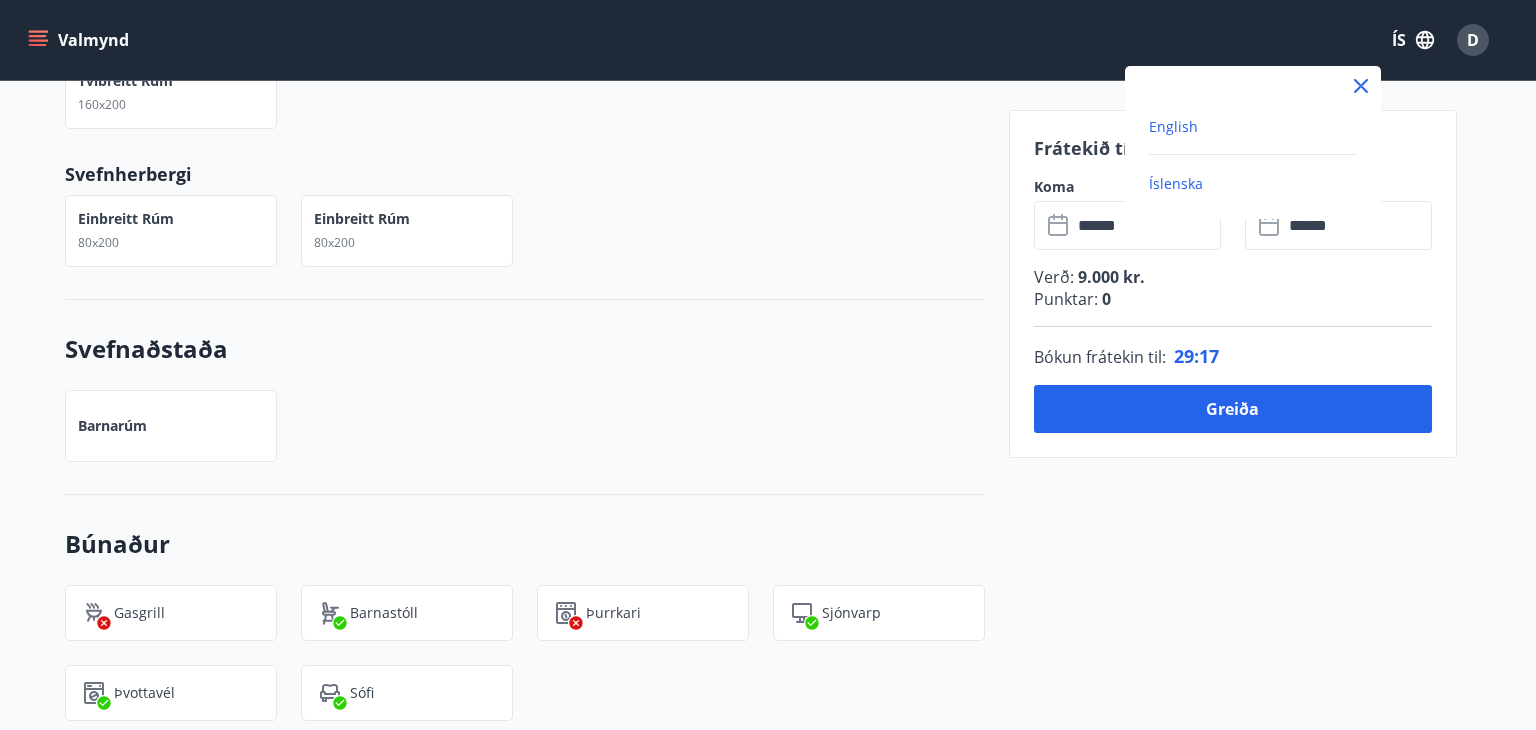 click on "English" at bounding box center (1173, 126) 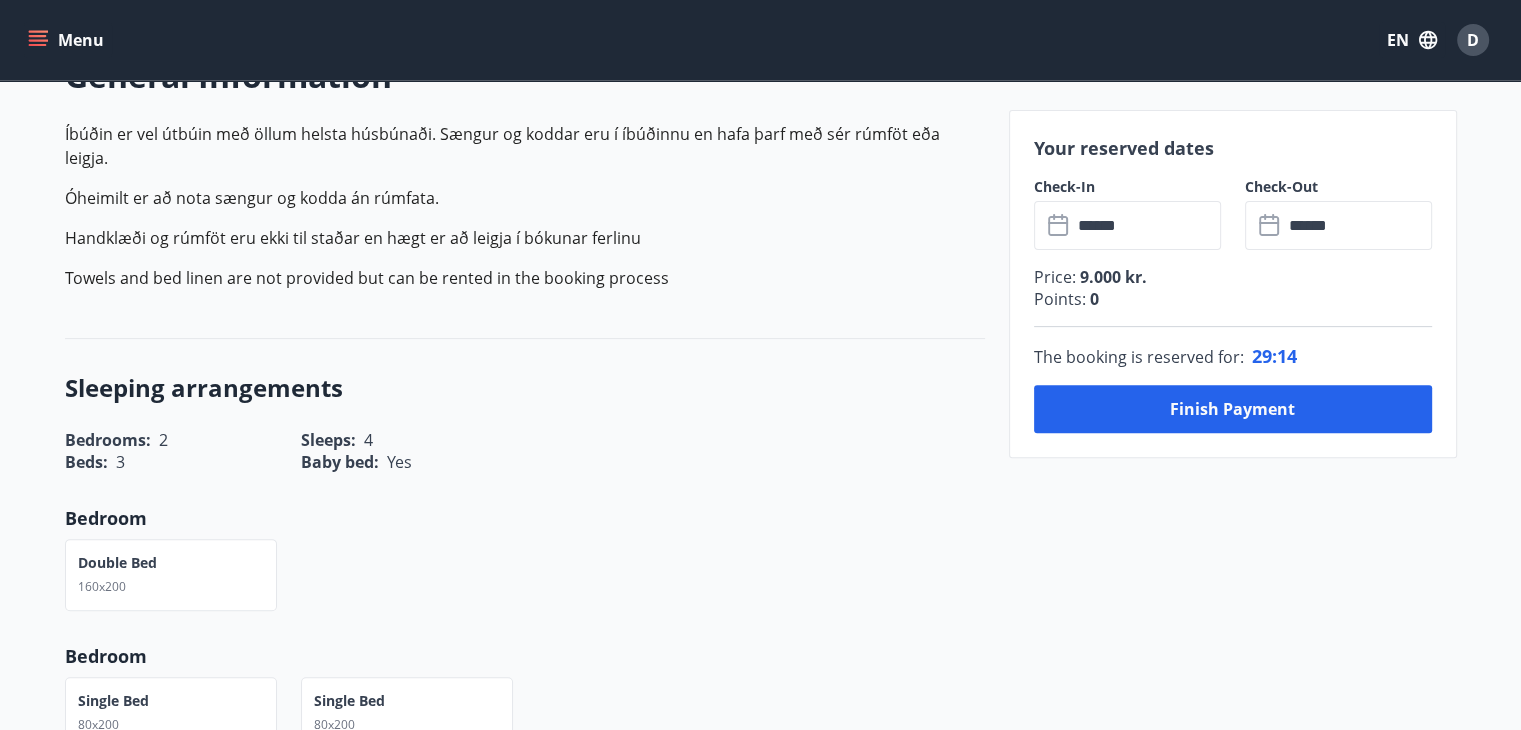 scroll, scrollTop: 300, scrollLeft: 0, axis: vertical 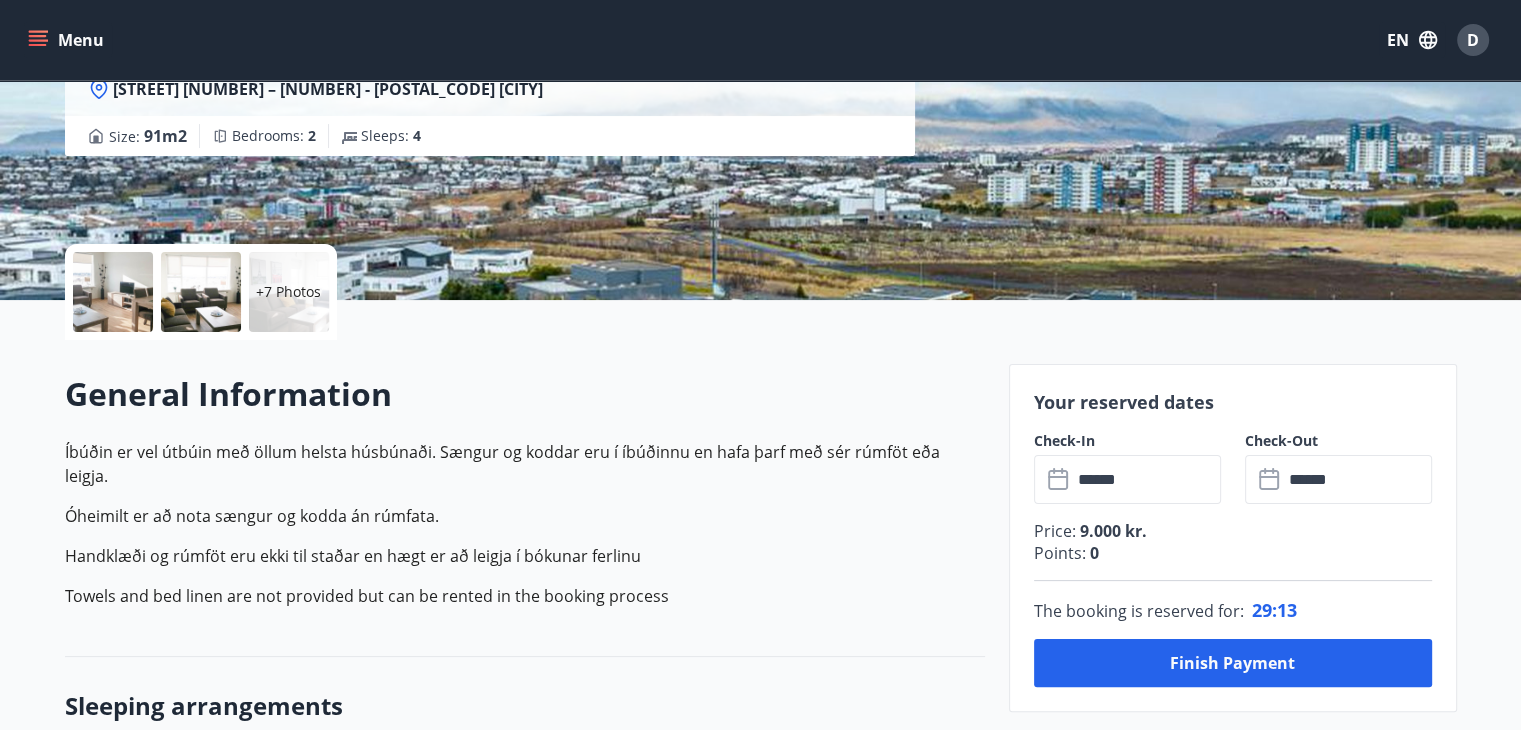 click on "General Information" at bounding box center [525, 394] 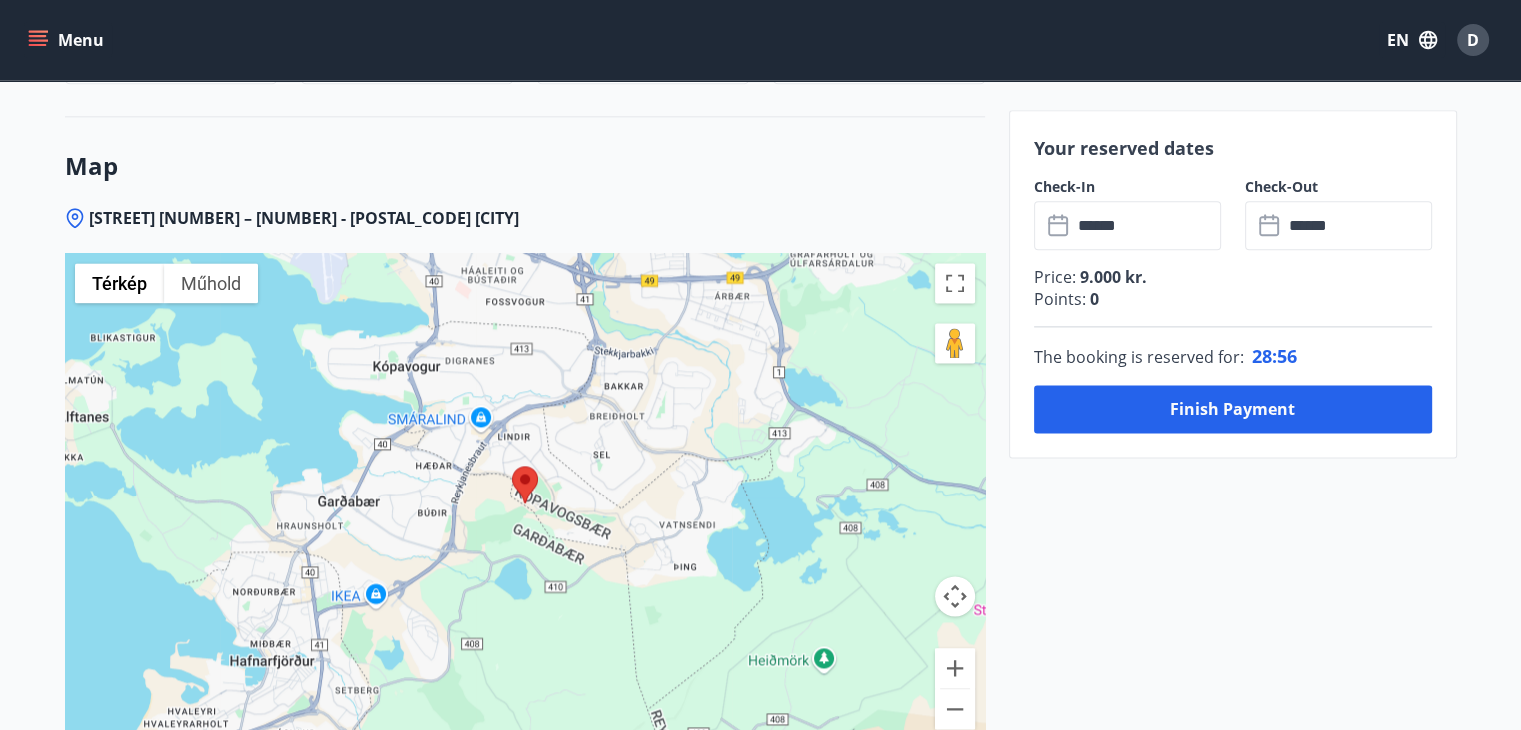 scroll, scrollTop: 2836, scrollLeft: 0, axis: vertical 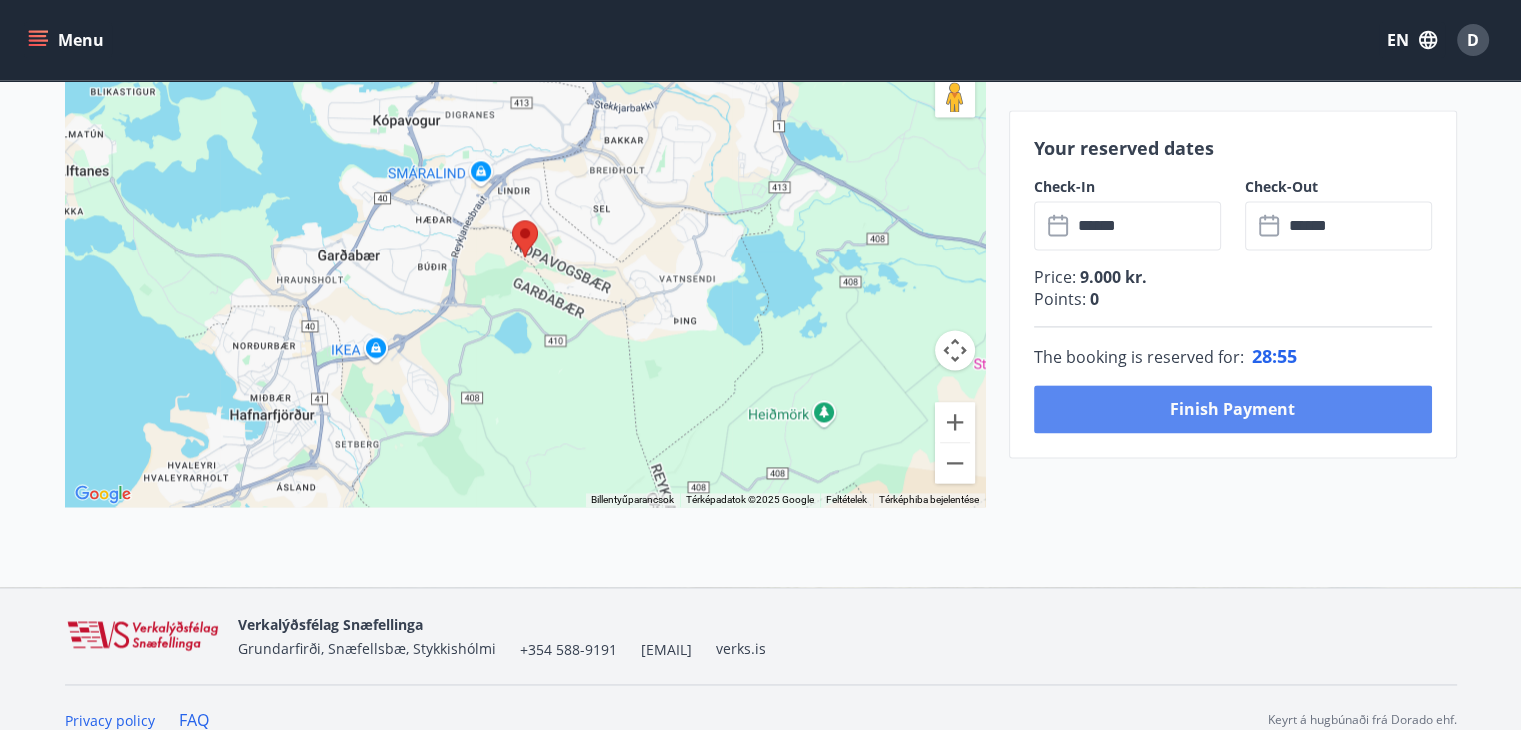 click on "Finish payment" at bounding box center (1233, 409) 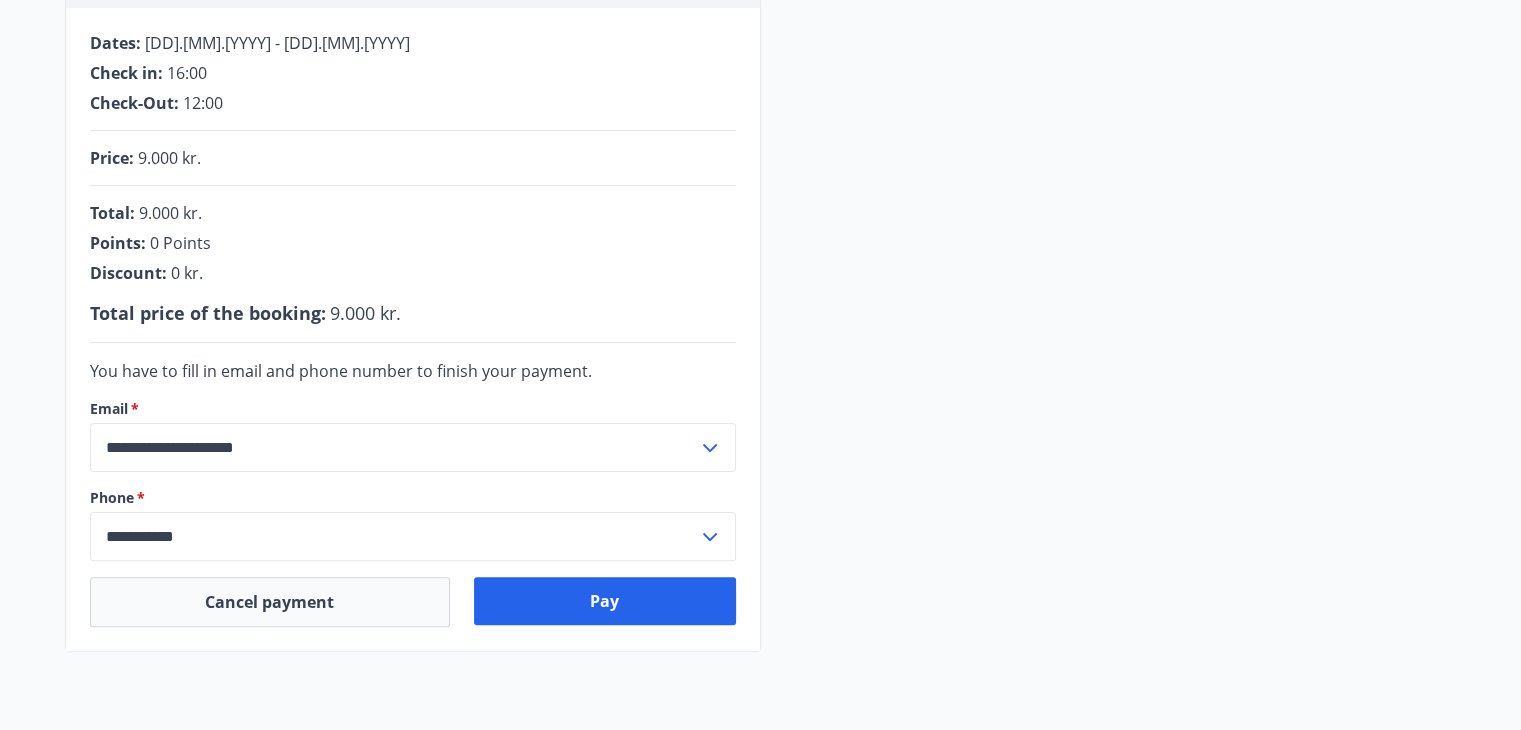 scroll, scrollTop: 500, scrollLeft: 0, axis: vertical 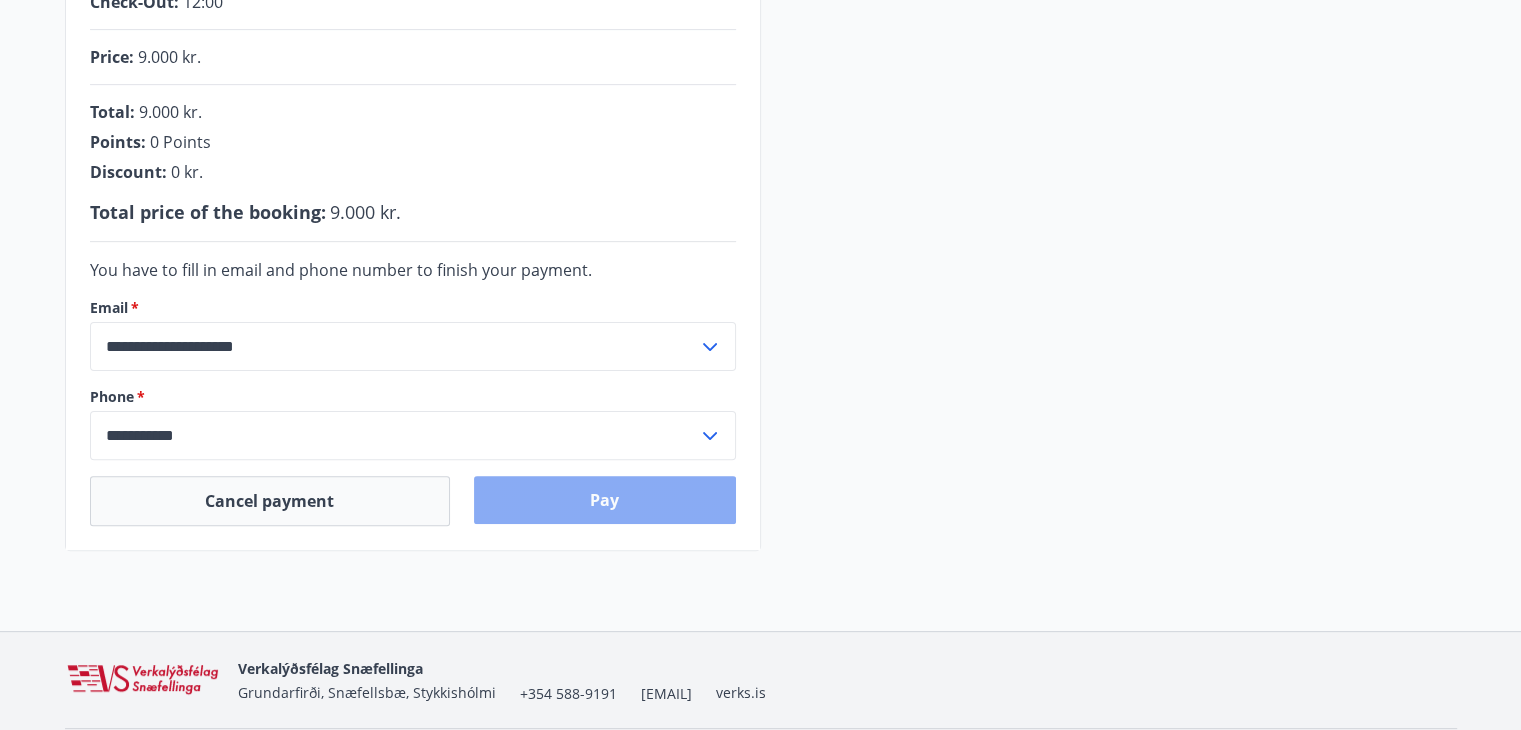 click on "Pay" at bounding box center (605, 500) 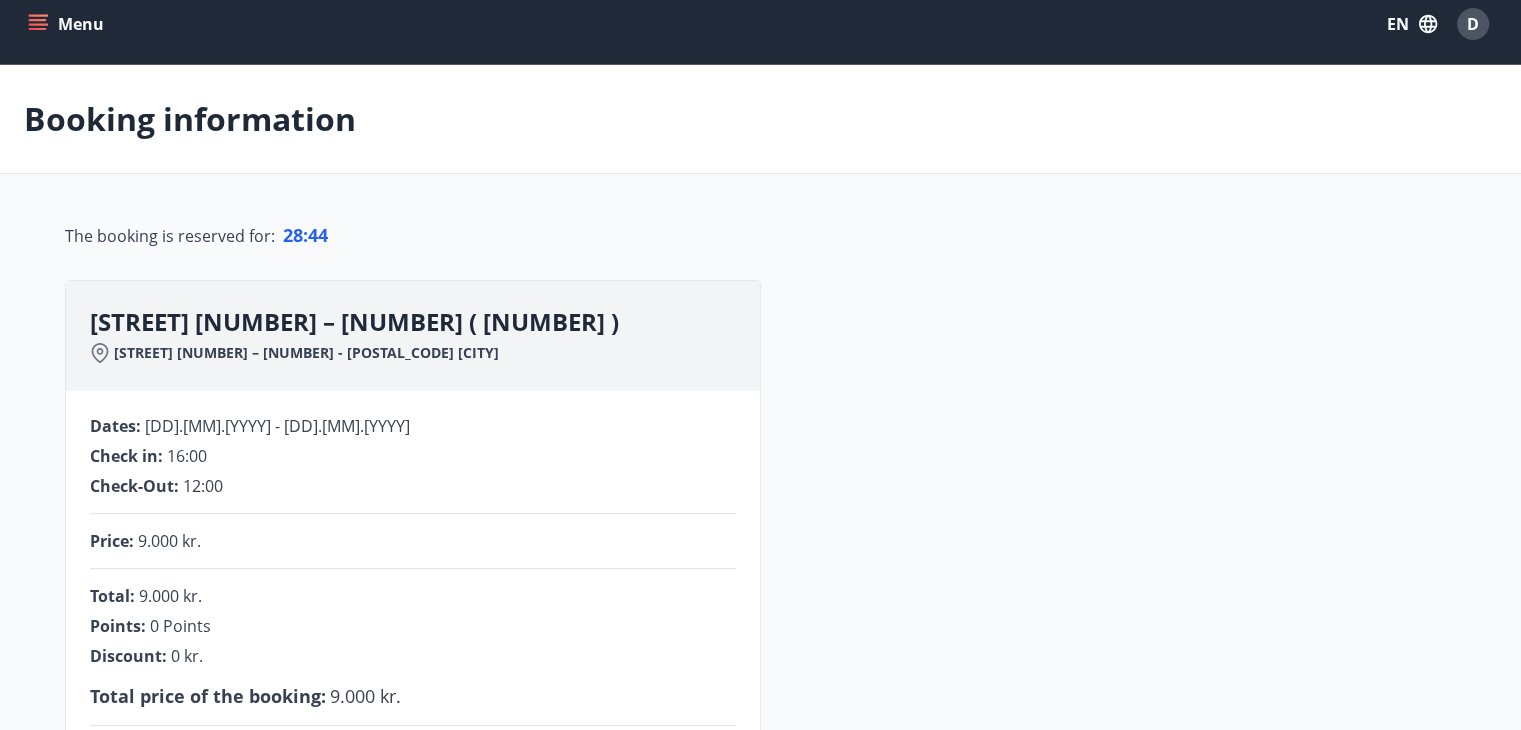 scroll, scrollTop: 0, scrollLeft: 0, axis: both 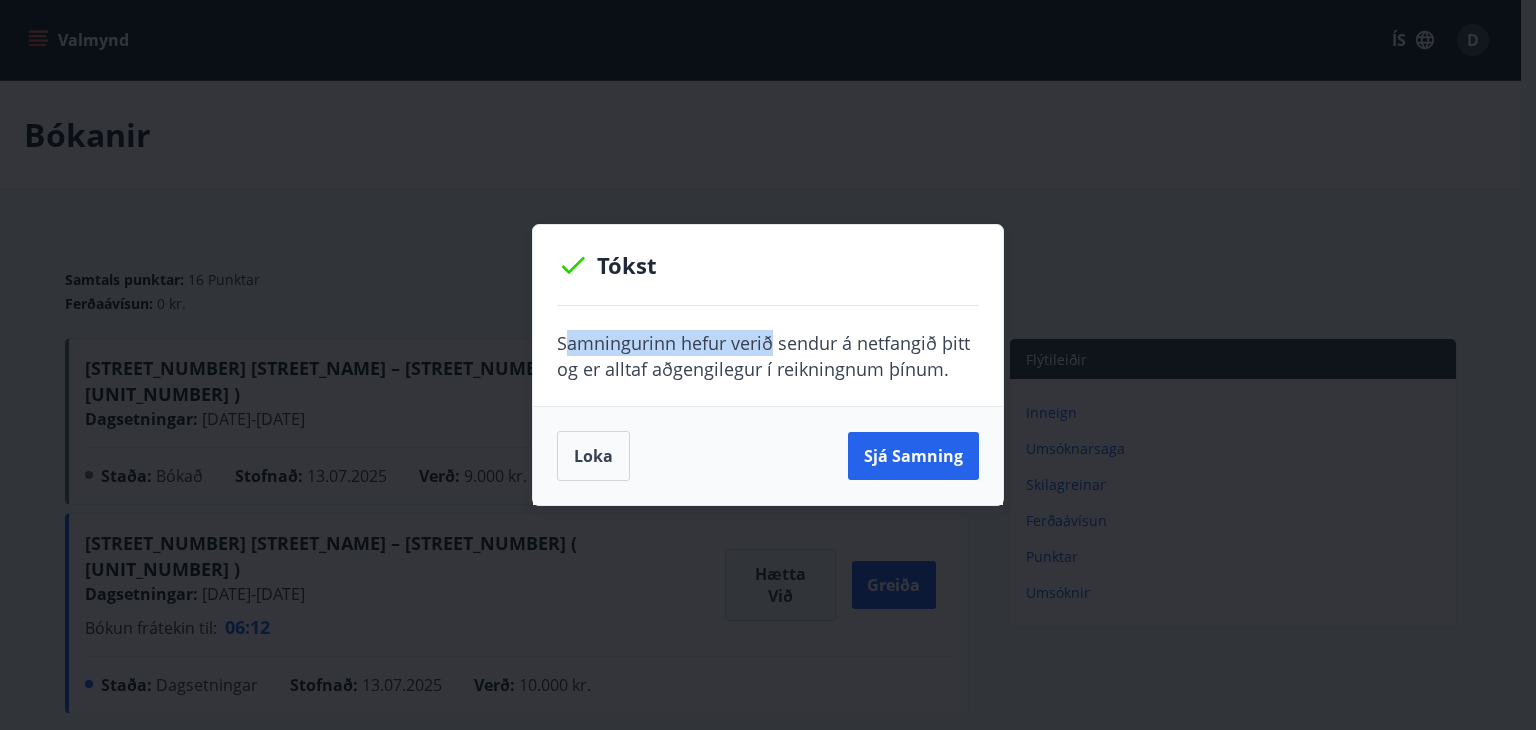 drag, startPoint x: 571, startPoint y: 338, endPoint x: 712, endPoint y: 342, distance: 141.05673 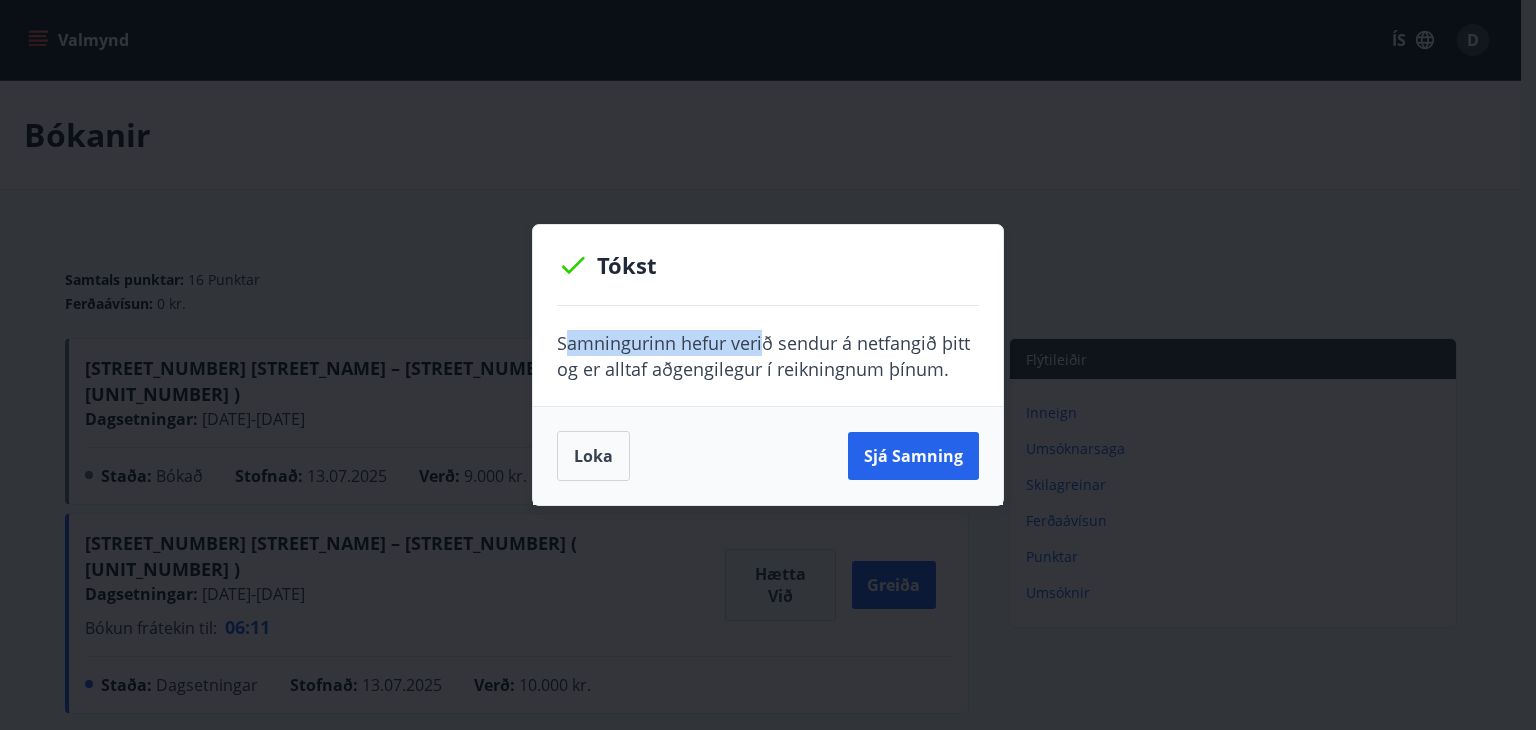 click on "Samningurinn hefur verið sendur á netfangið þitt og er alltaf aðgengilegur í reikningnum þínum." at bounding box center (768, 356) 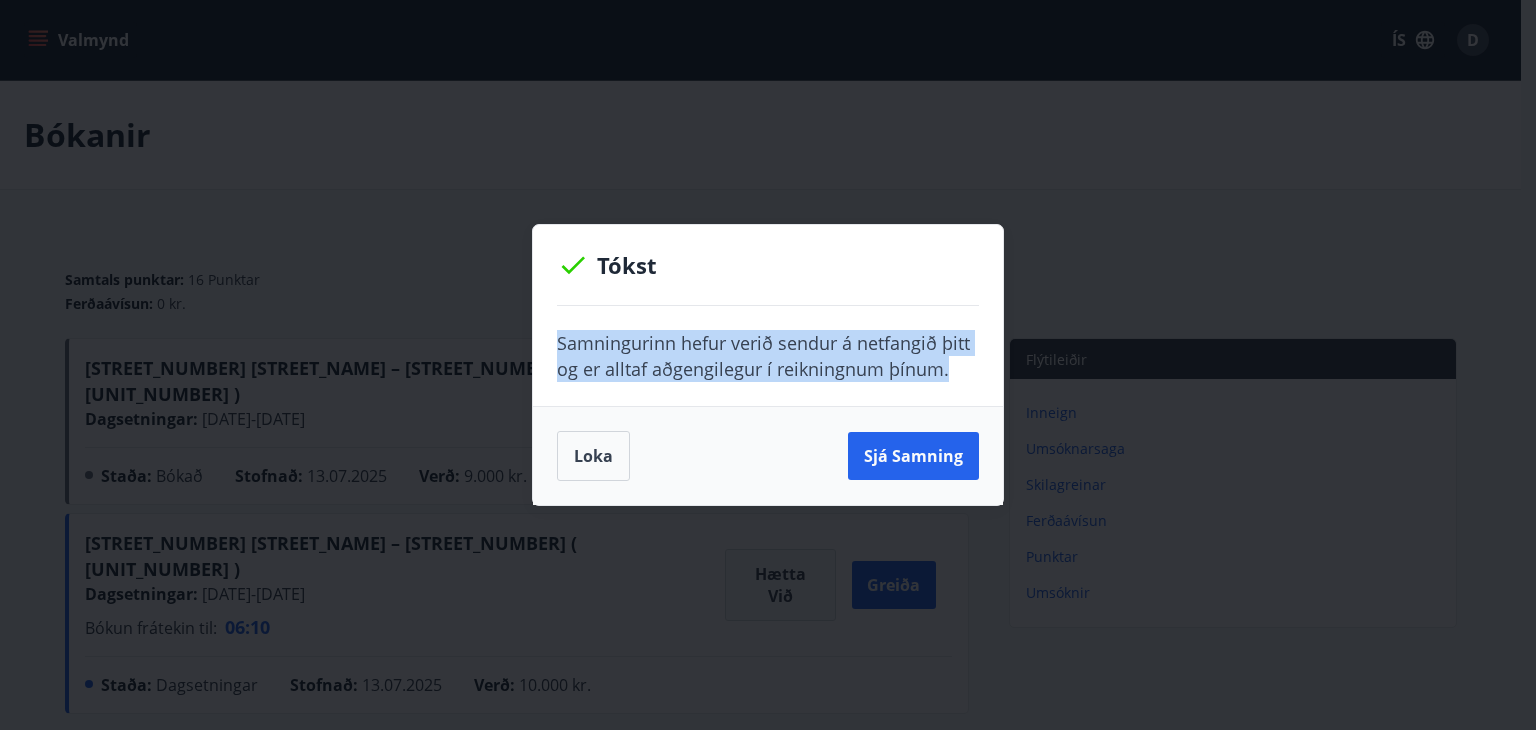 drag, startPoint x: 557, startPoint y: 342, endPoint x: 983, endPoint y: 371, distance: 426.98596 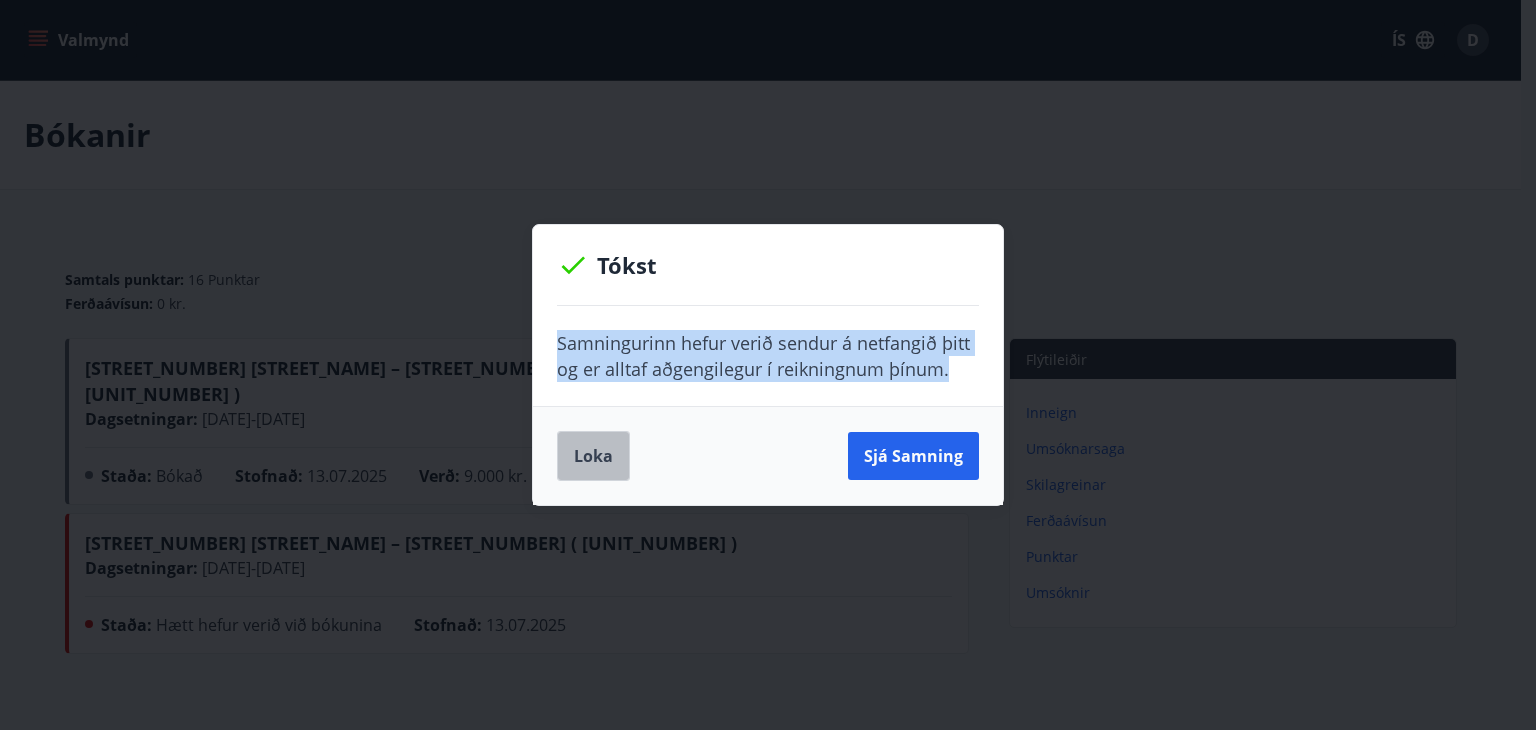 click on "Loka" at bounding box center [593, 456] 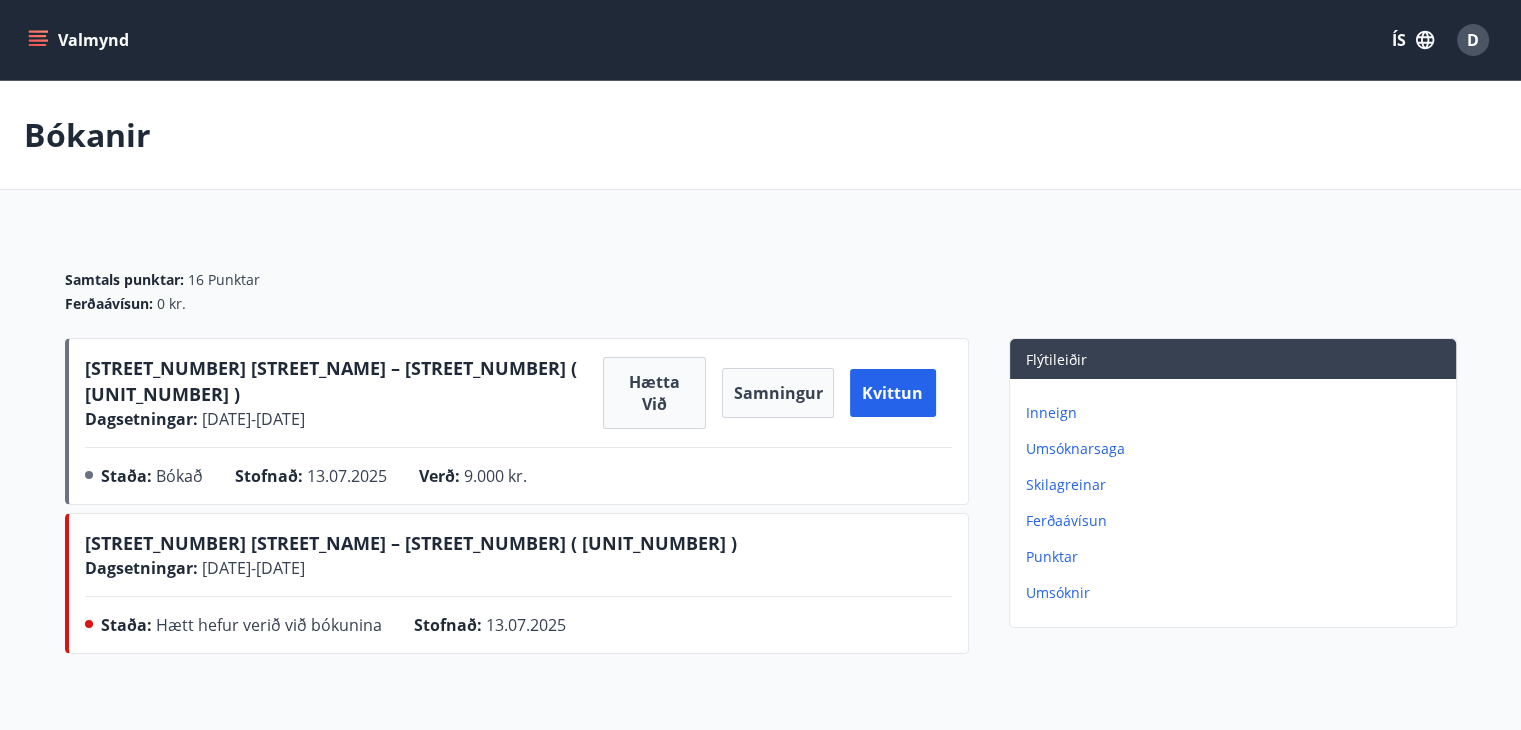 scroll, scrollTop: 153, scrollLeft: 0, axis: vertical 